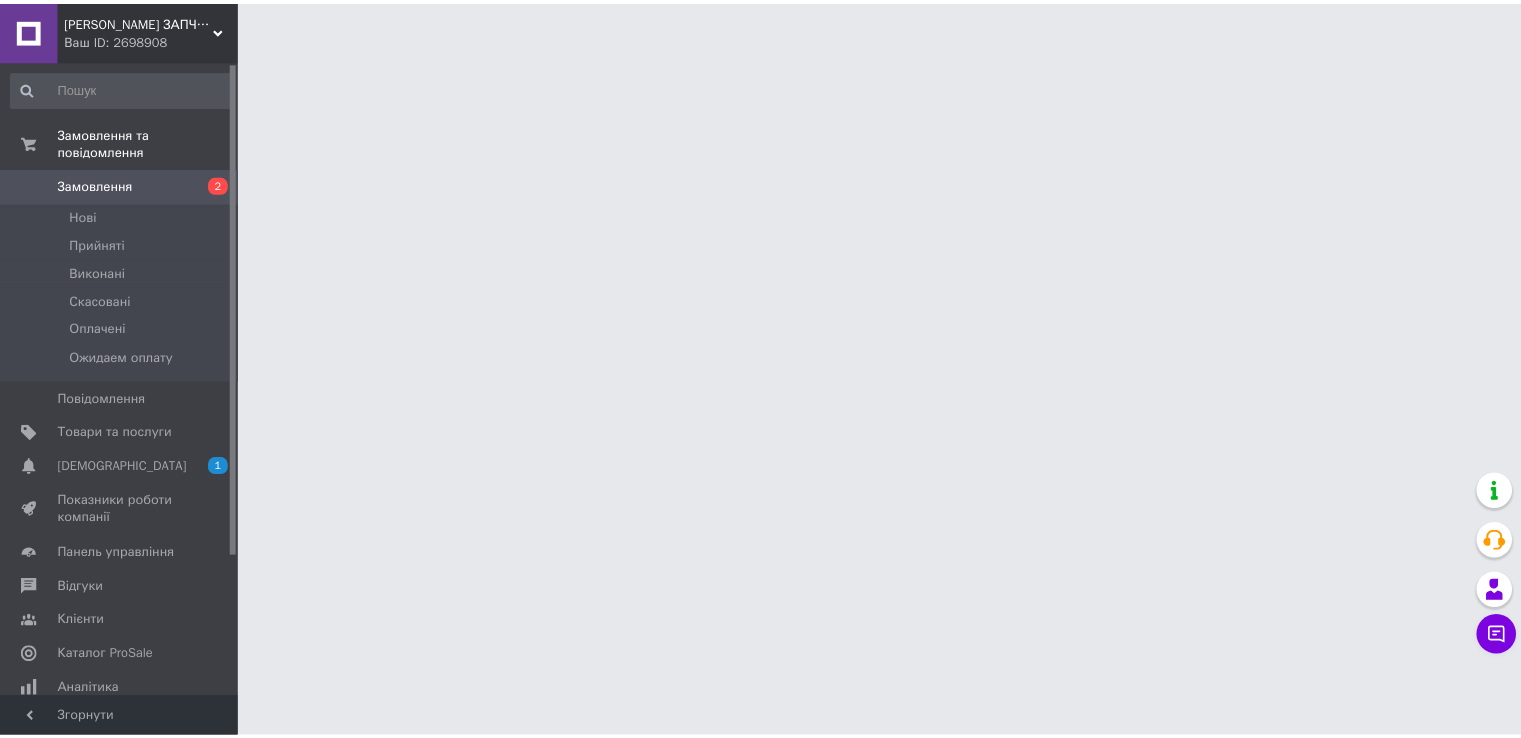 scroll, scrollTop: 0, scrollLeft: 0, axis: both 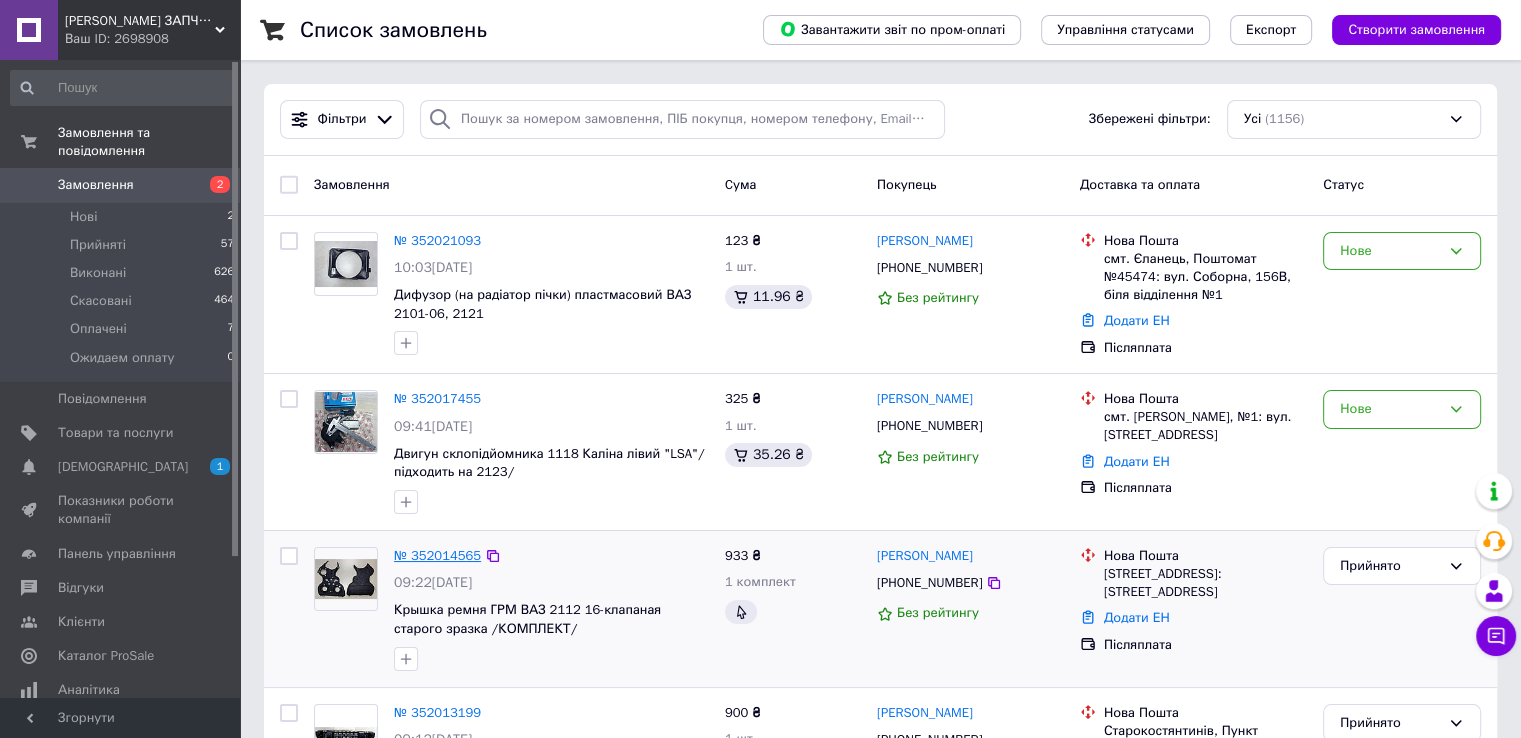 click on "№ 352014565" at bounding box center (437, 555) 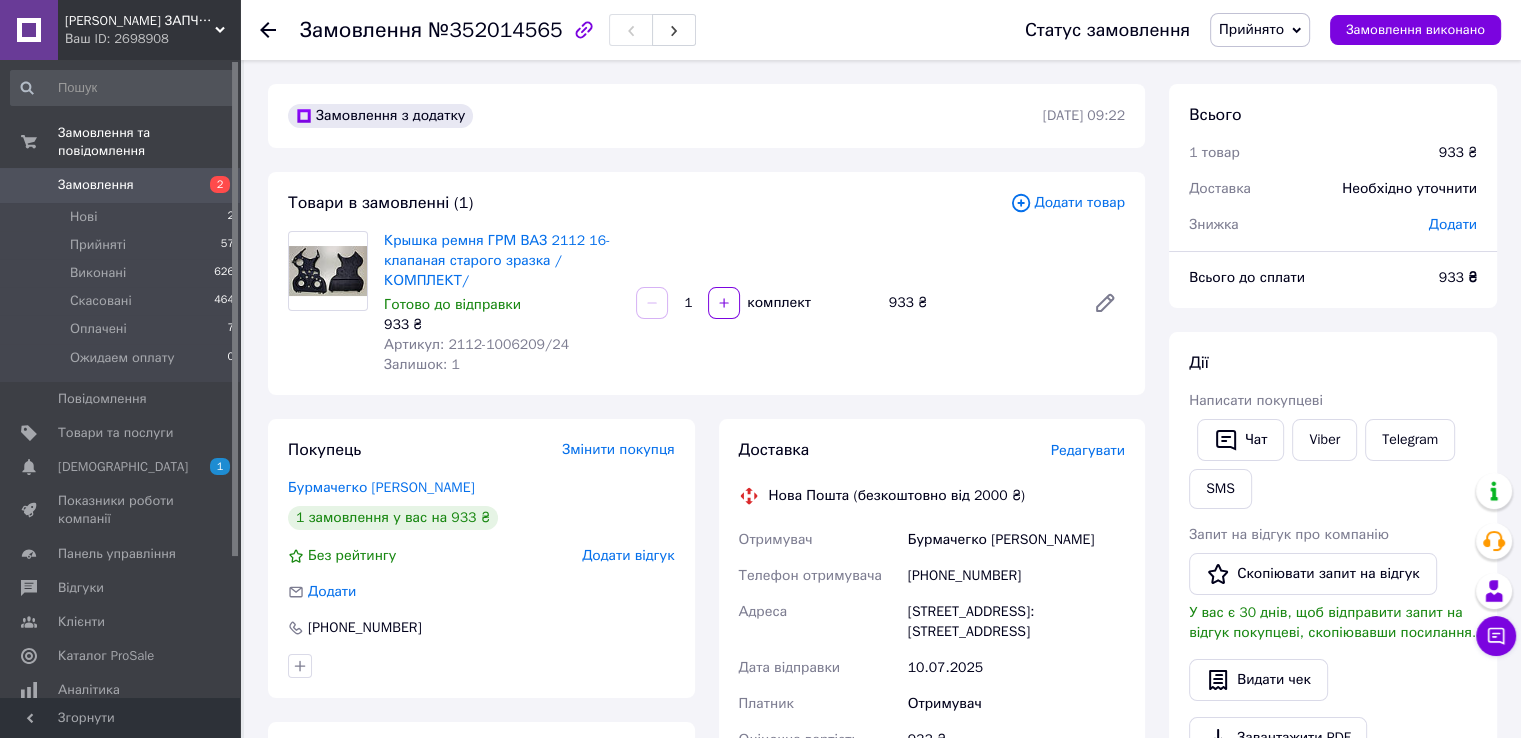 click 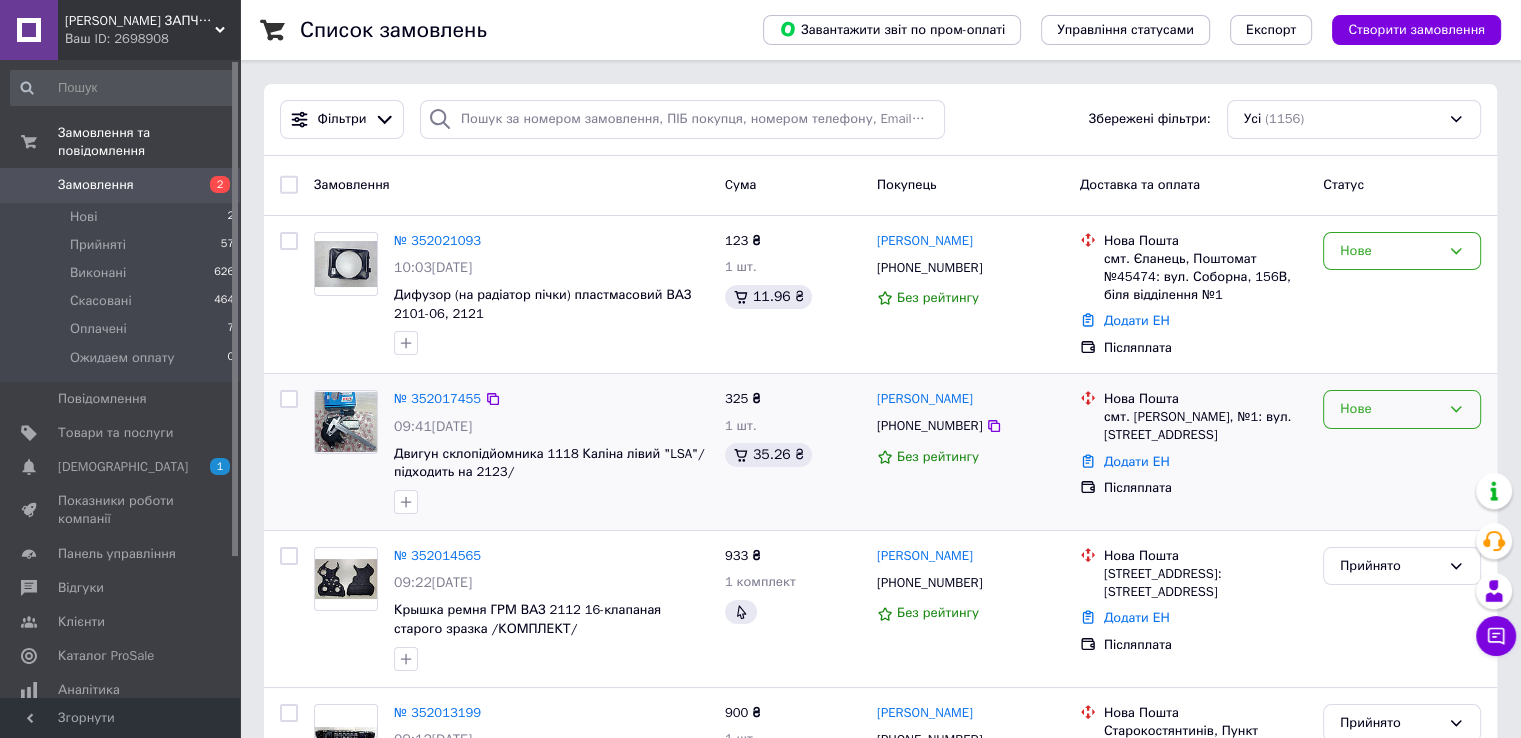 click on "Нове" at bounding box center (1390, 409) 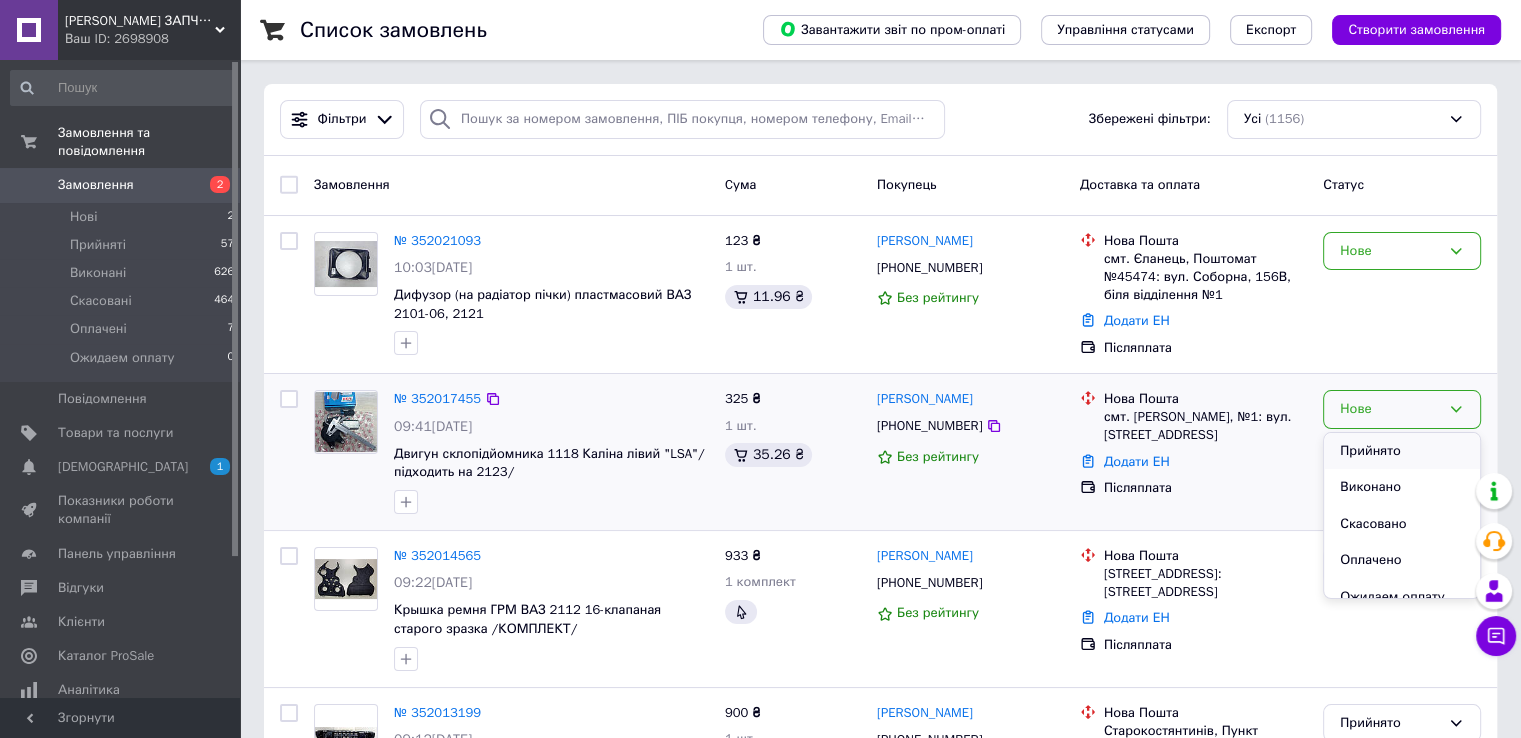click on "Прийнято" at bounding box center (1402, 451) 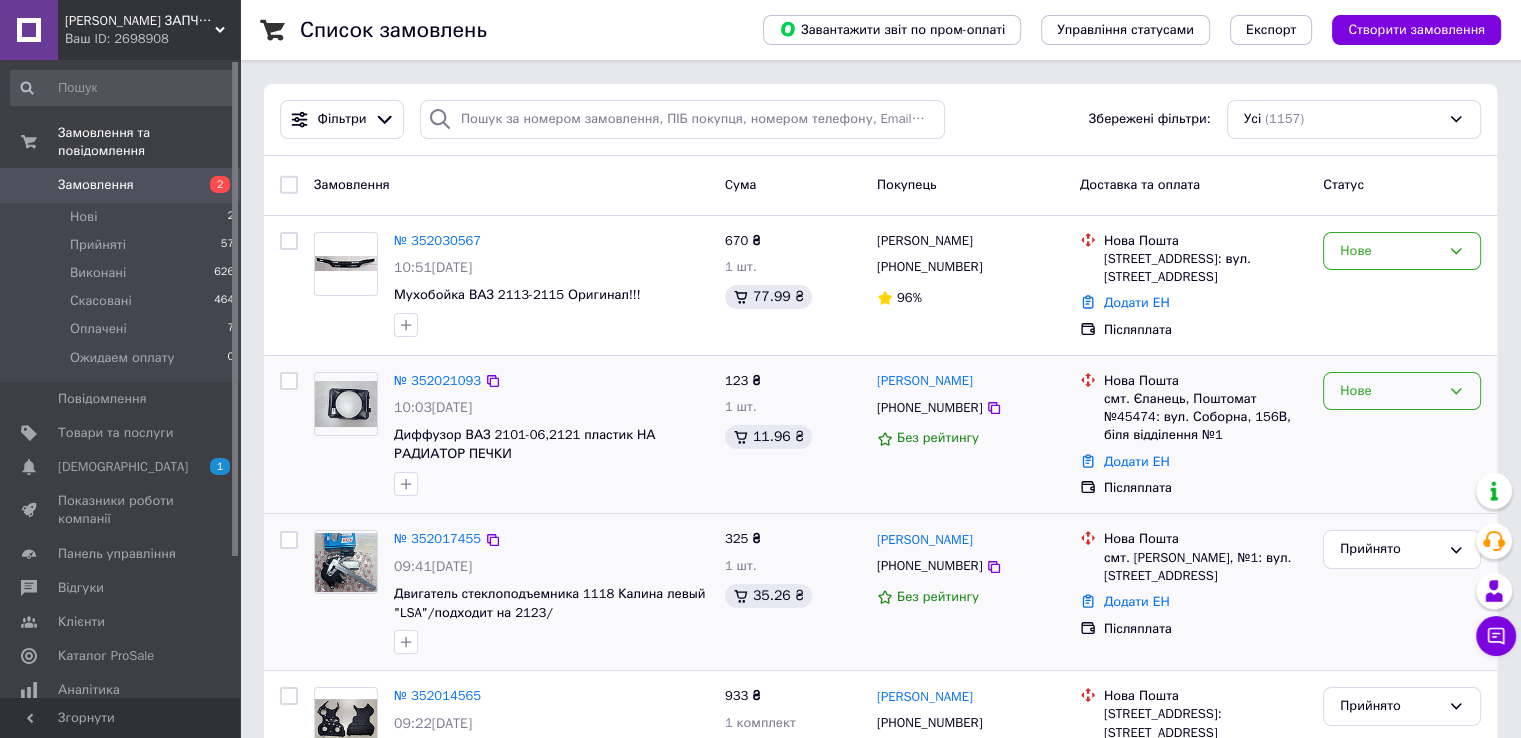 click on "Нове" at bounding box center (1390, 391) 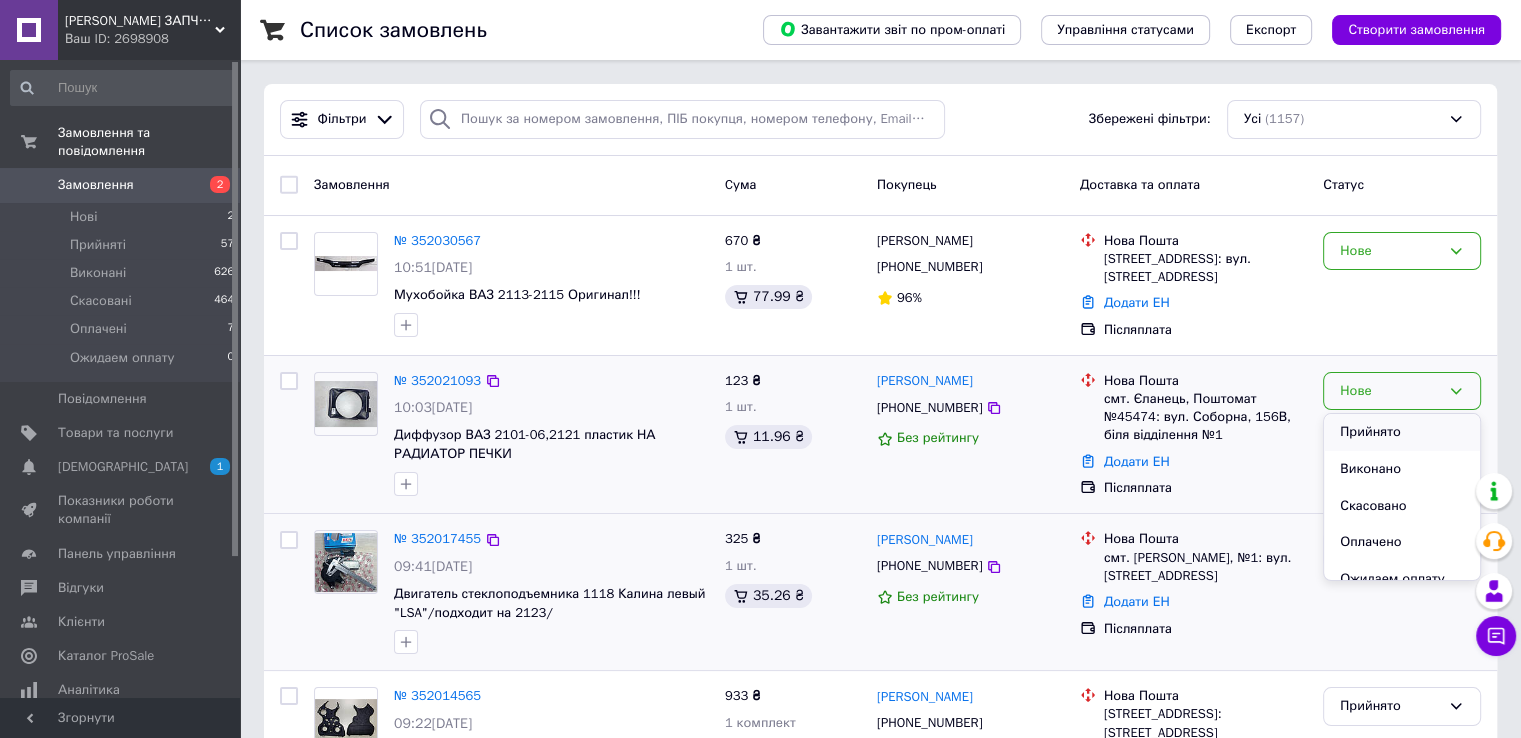 click on "Прийнято" at bounding box center (1402, 432) 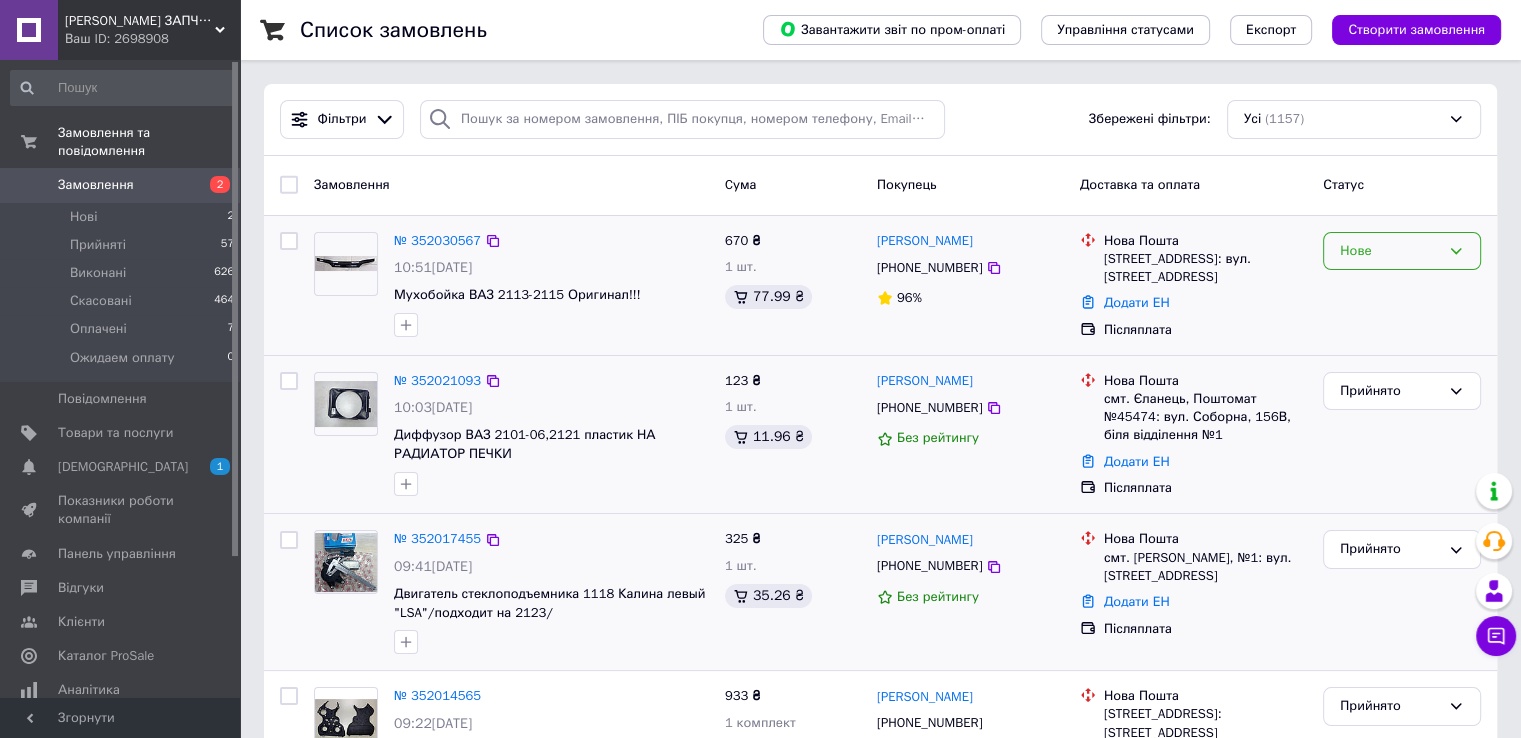 click on "Нове" at bounding box center (1402, 251) 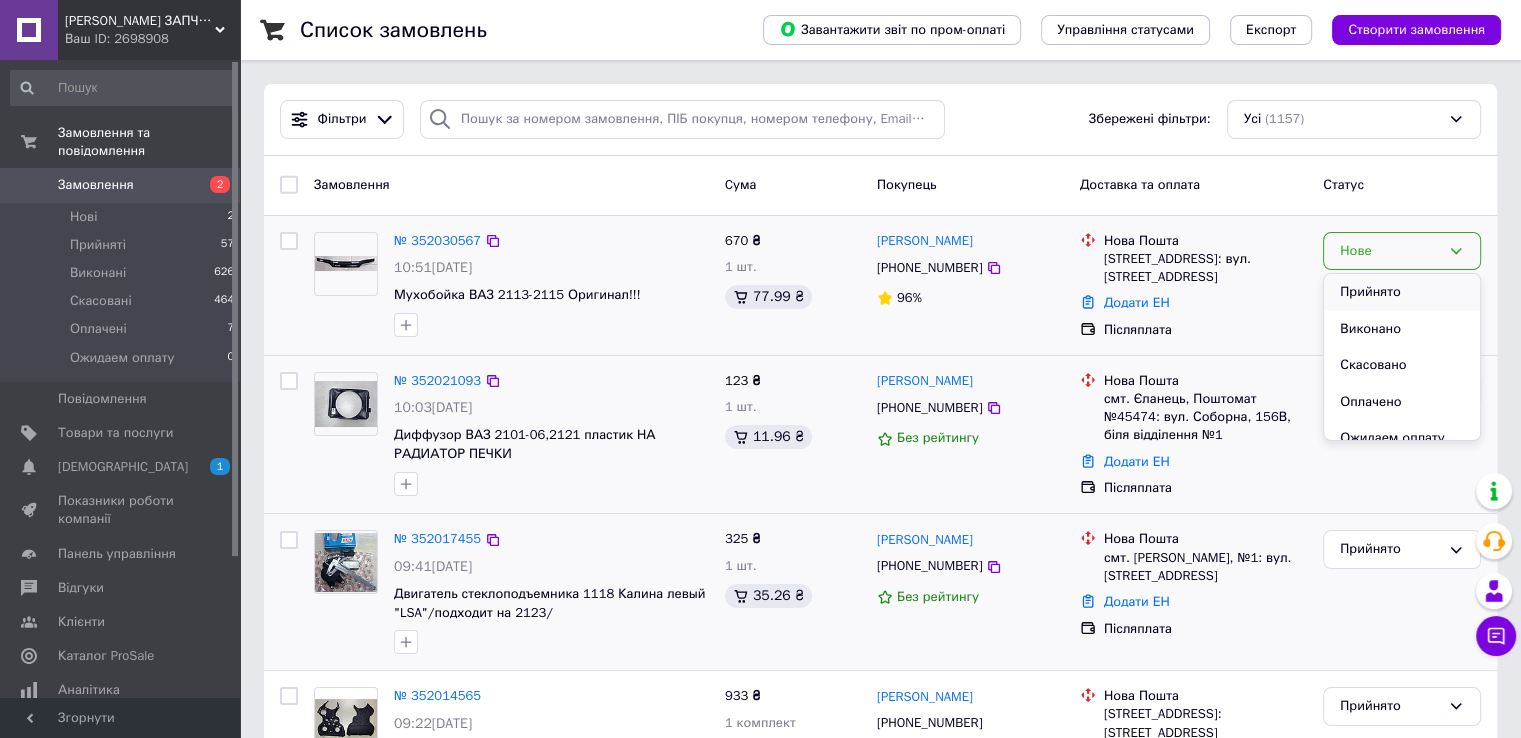 click on "Прийнято" at bounding box center (1402, 292) 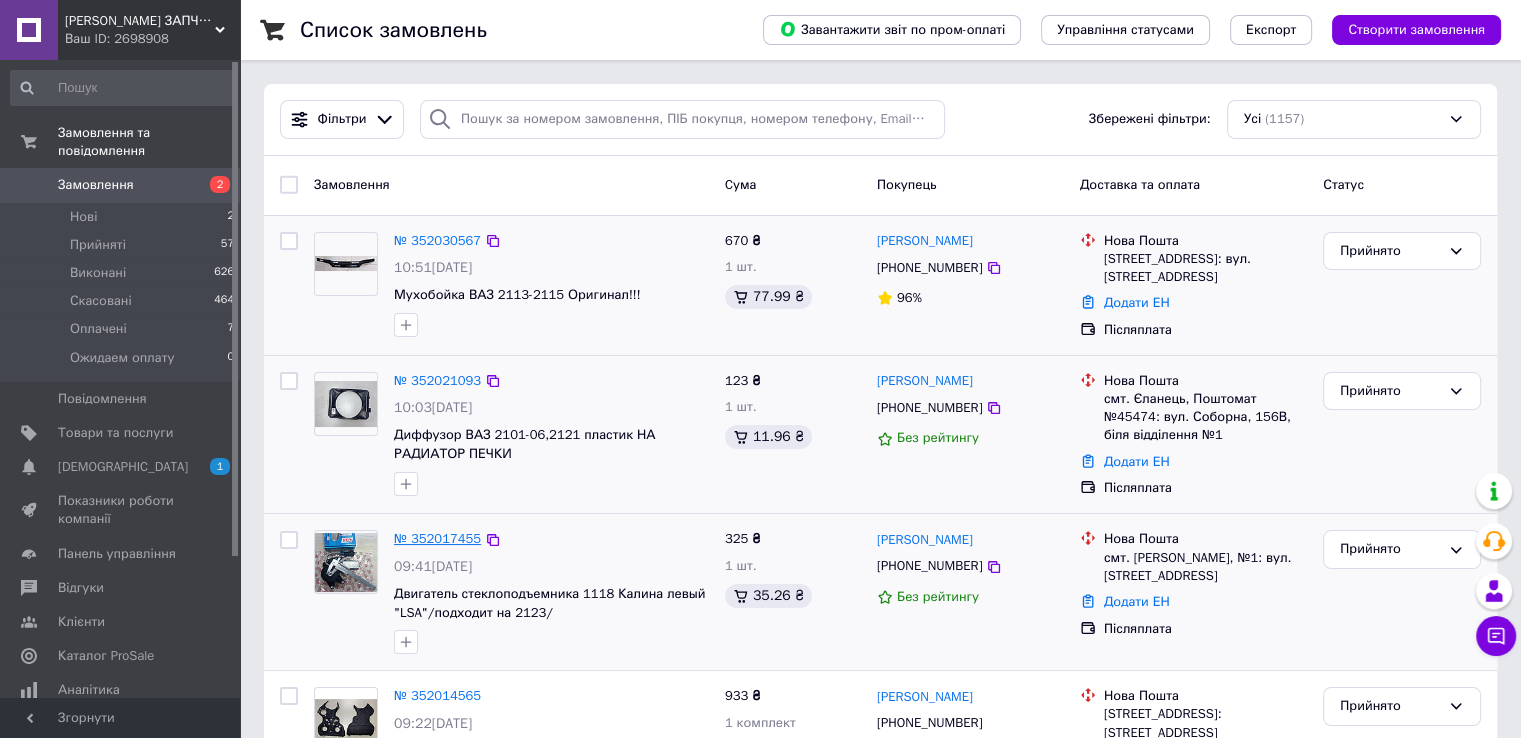 click on "№ 352017455" at bounding box center [437, 538] 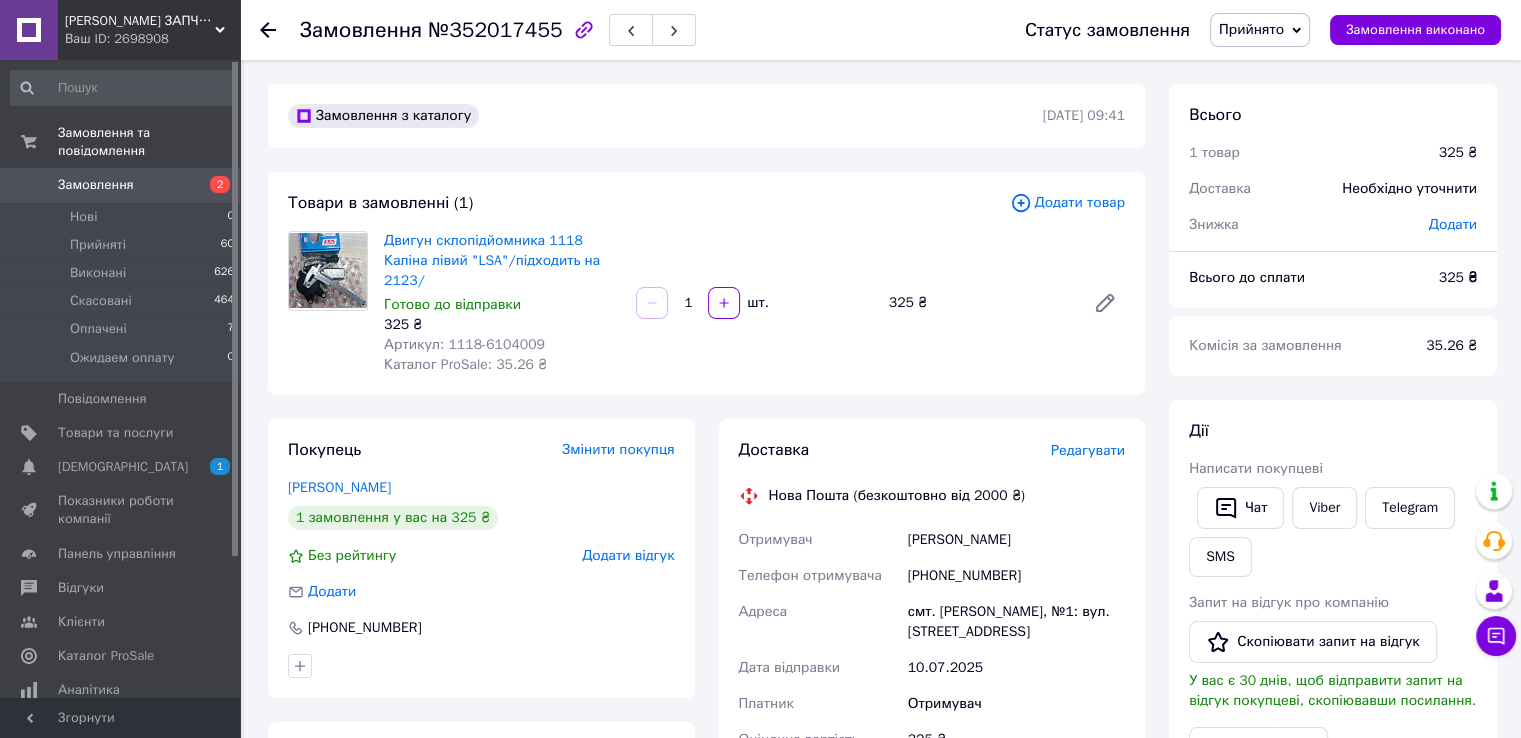 click on "Замовлення" at bounding box center (96, 185) 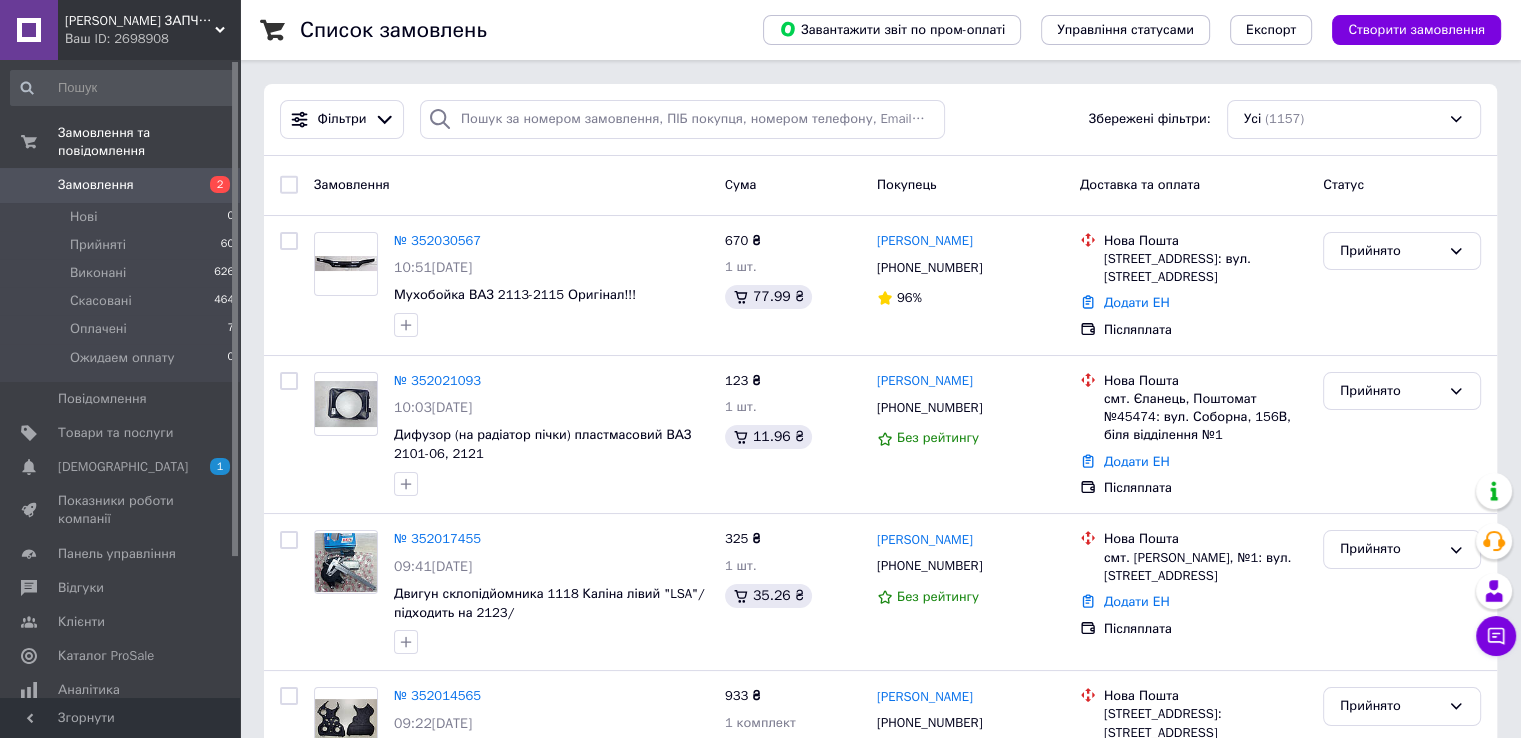 click on "Замовлення 2" at bounding box center (123, 185) 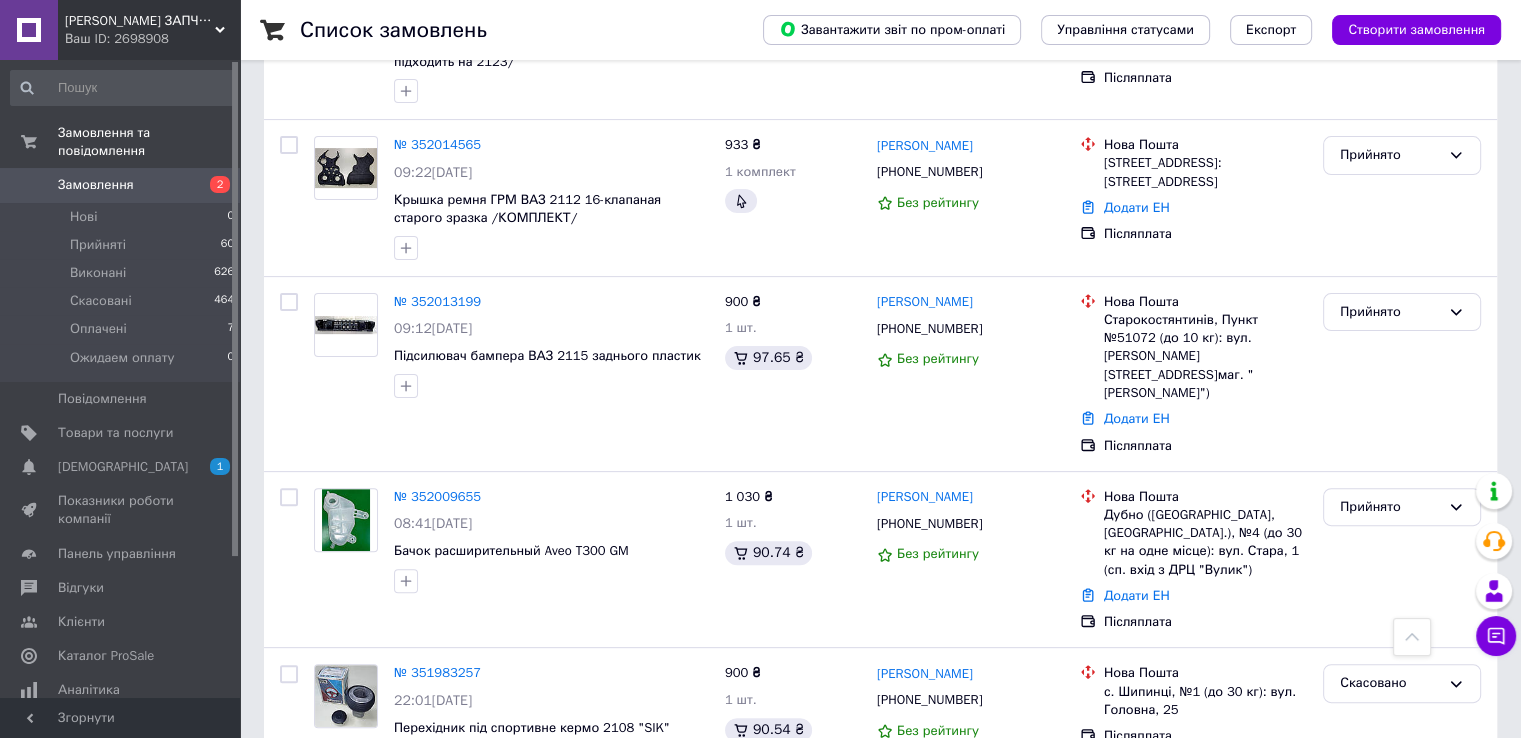 scroll, scrollTop: 564, scrollLeft: 0, axis: vertical 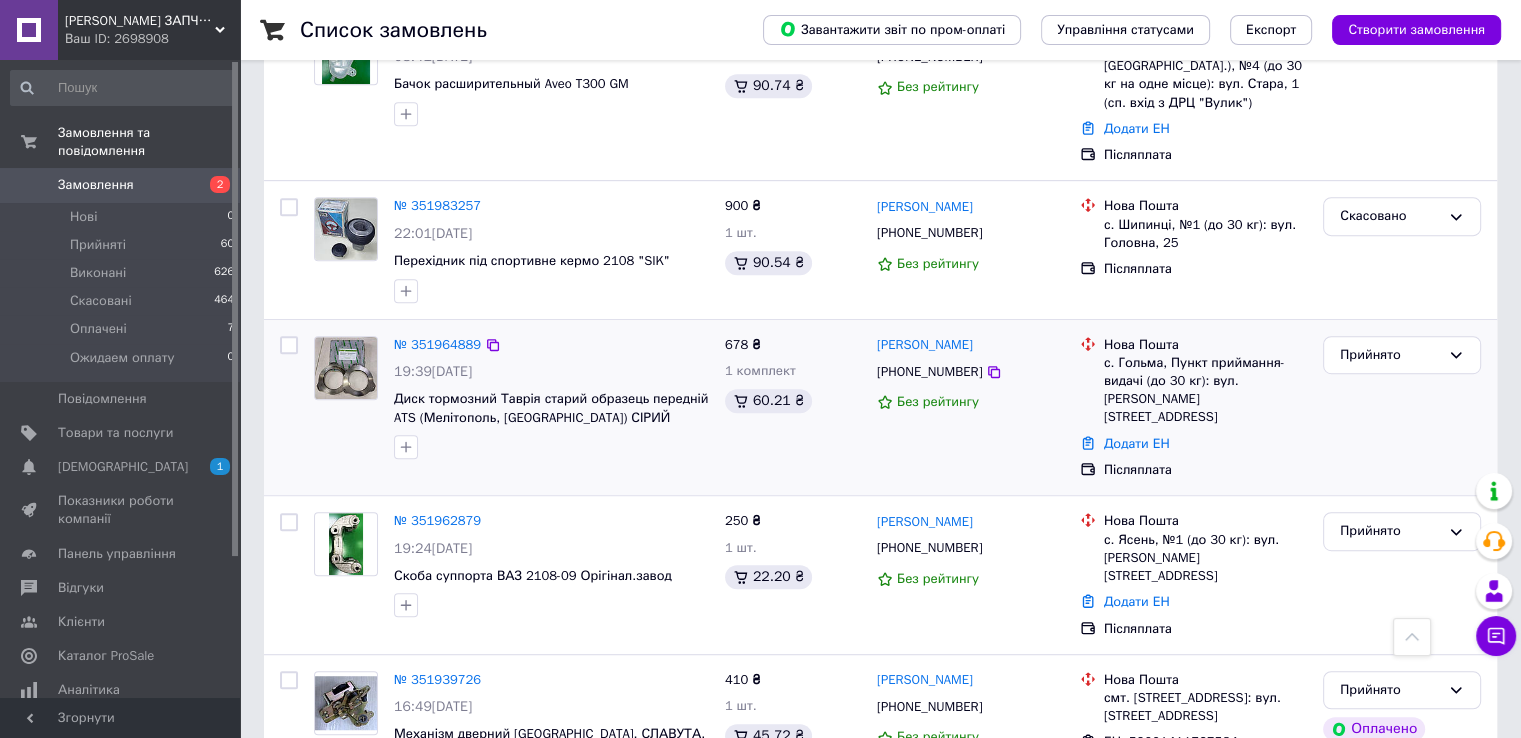 click on "№ 351964889 19:39, 09.07.2025 Диск тормозний Таврія старий образець передній ATS (Мелітополь, Україна) СІРИЙ ЧУГУН /к-ть2 шт/ з вухами" at bounding box center [551, 398] 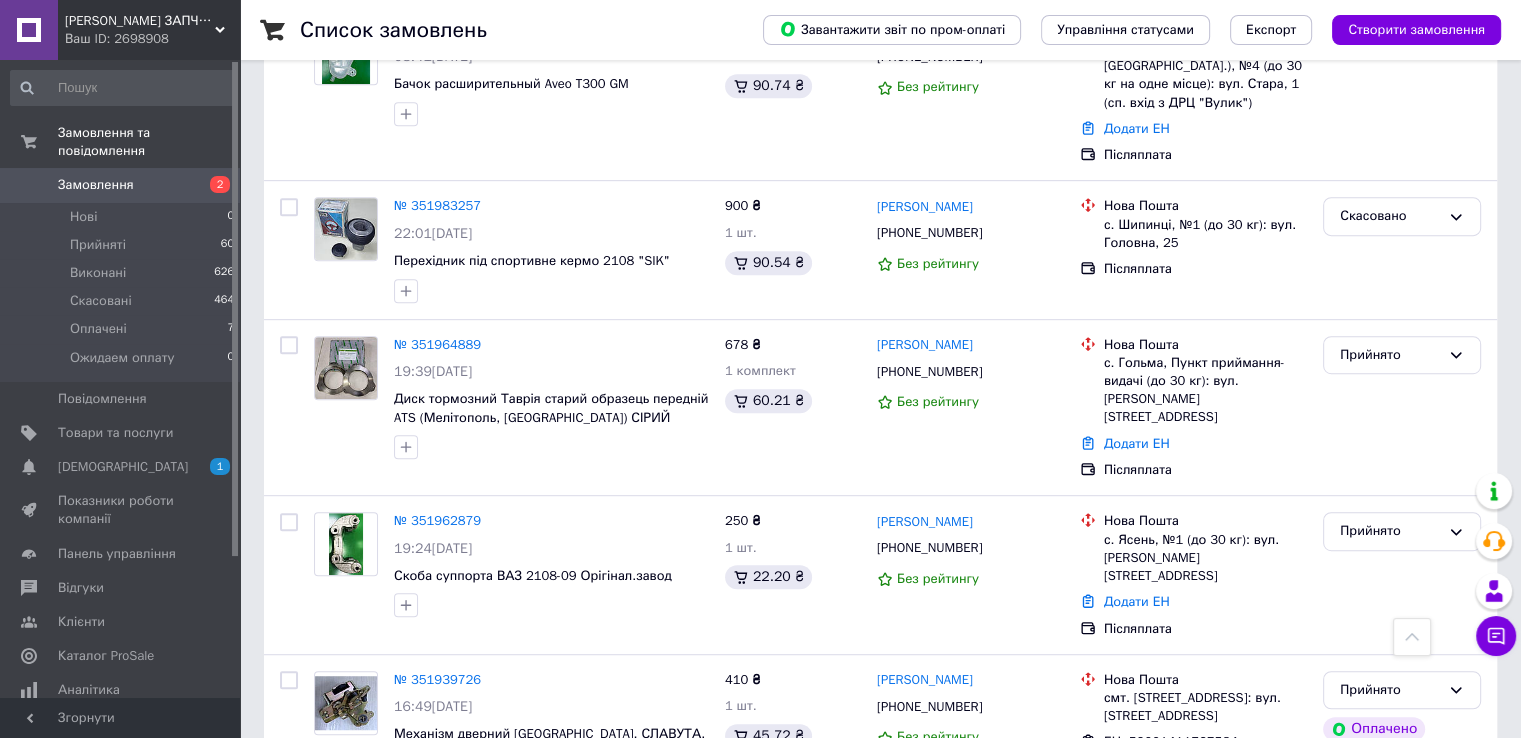 click on "Замовлення" at bounding box center [96, 185] 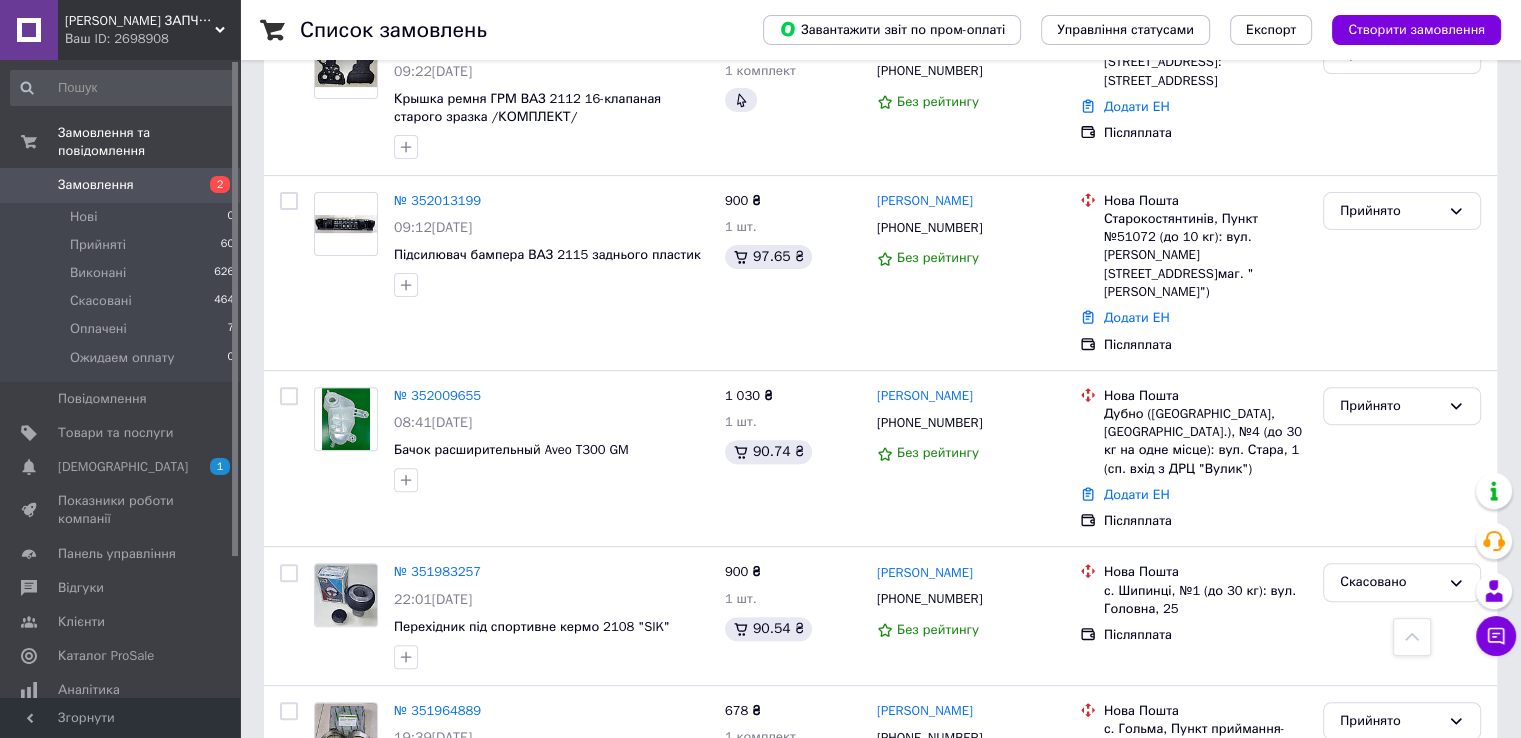 scroll, scrollTop: 679, scrollLeft: 0, axis: vertical 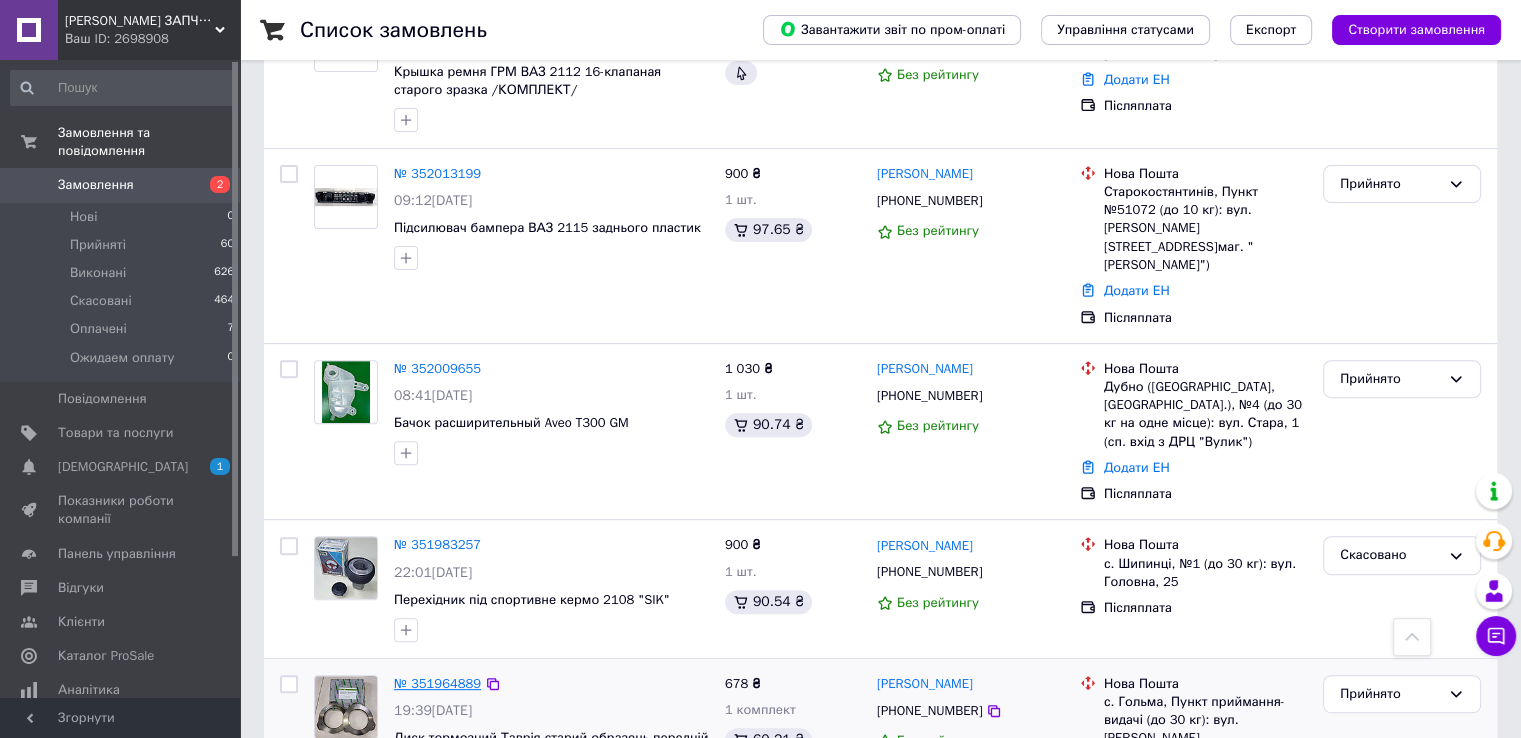click on "№ 351964889" at bounding box center [437, 683] 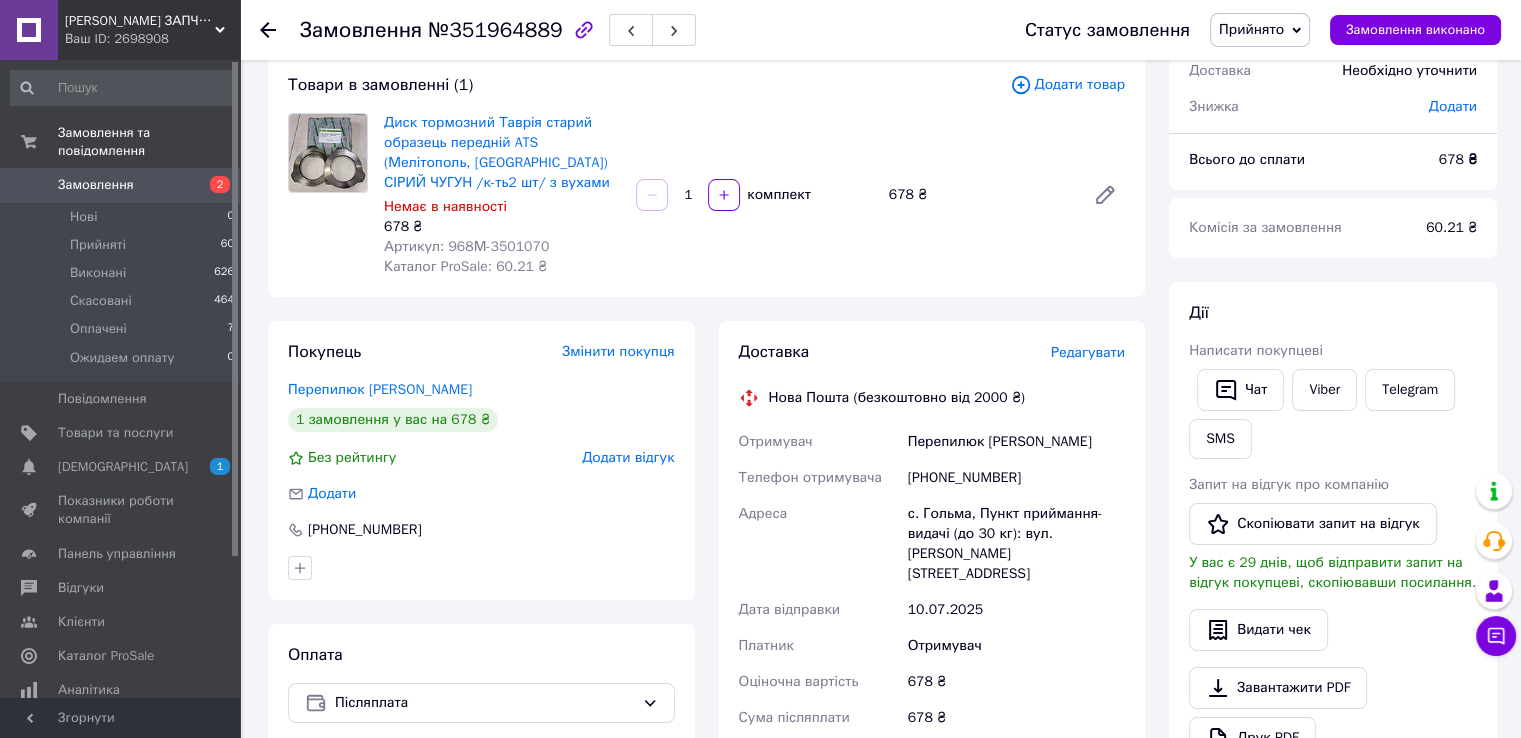 scroll, scrollTop: 0, scrollLeft: 0, axis: both 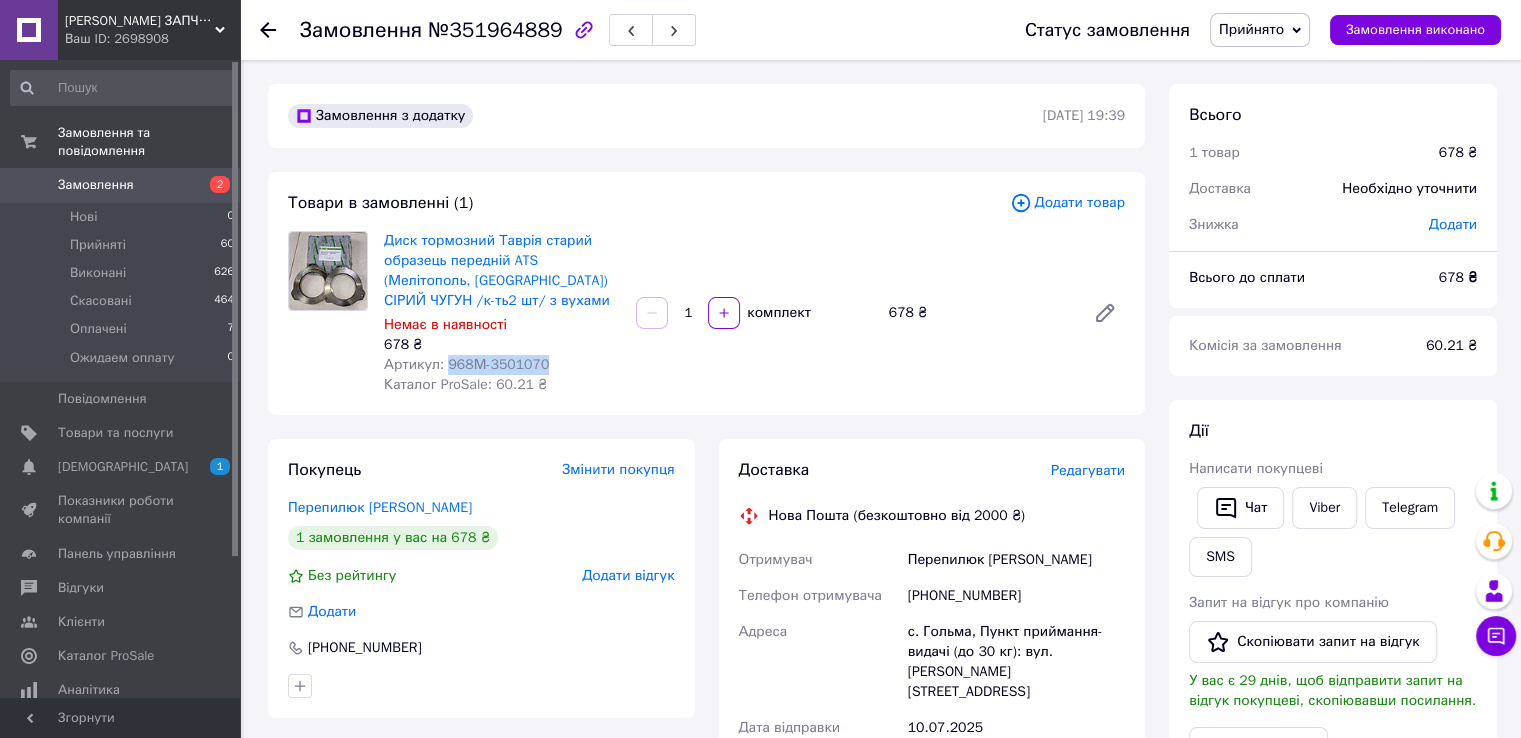 drag, startPoint x: 549, startPoint y: 363, endPoint x: 446, endPoint y: 365, distance: 103.01942 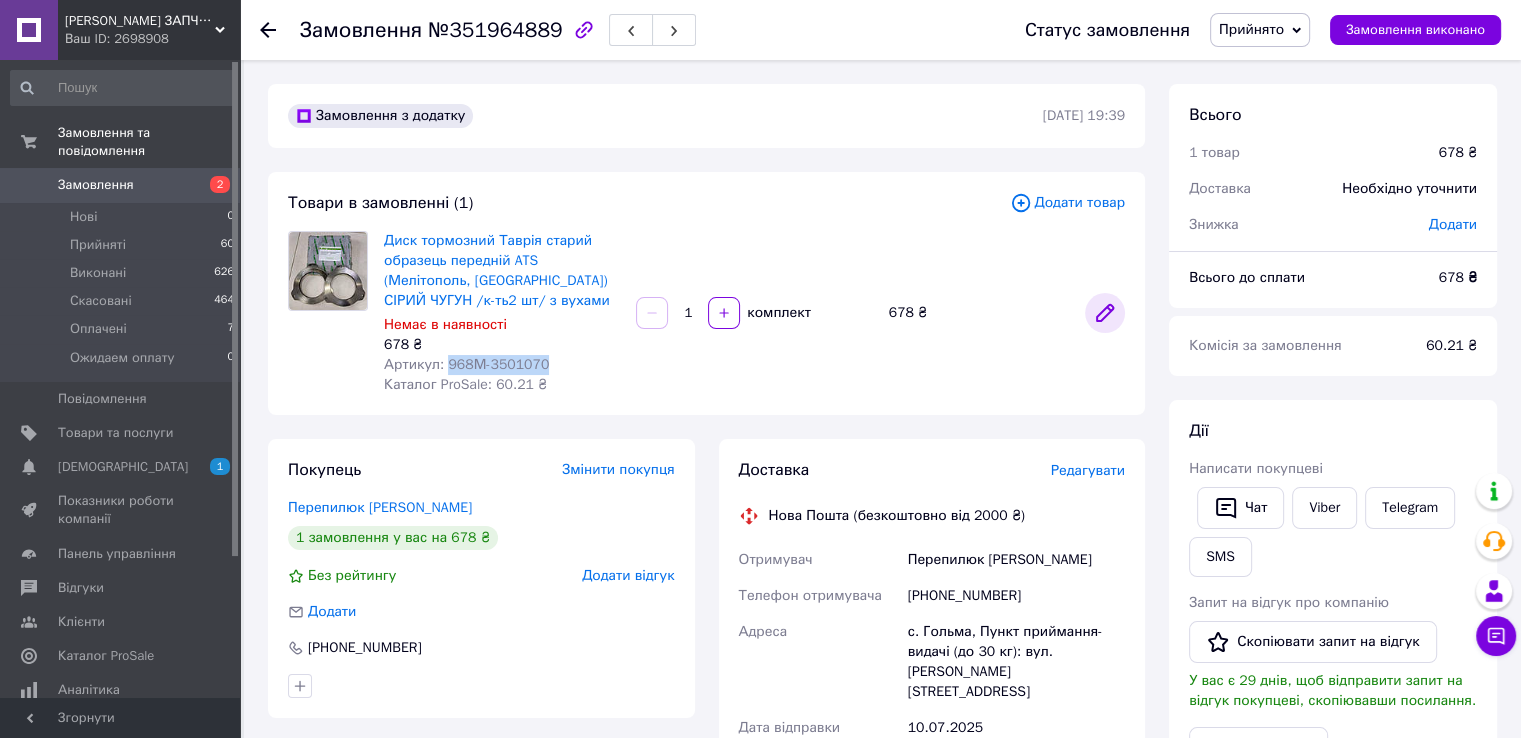 click 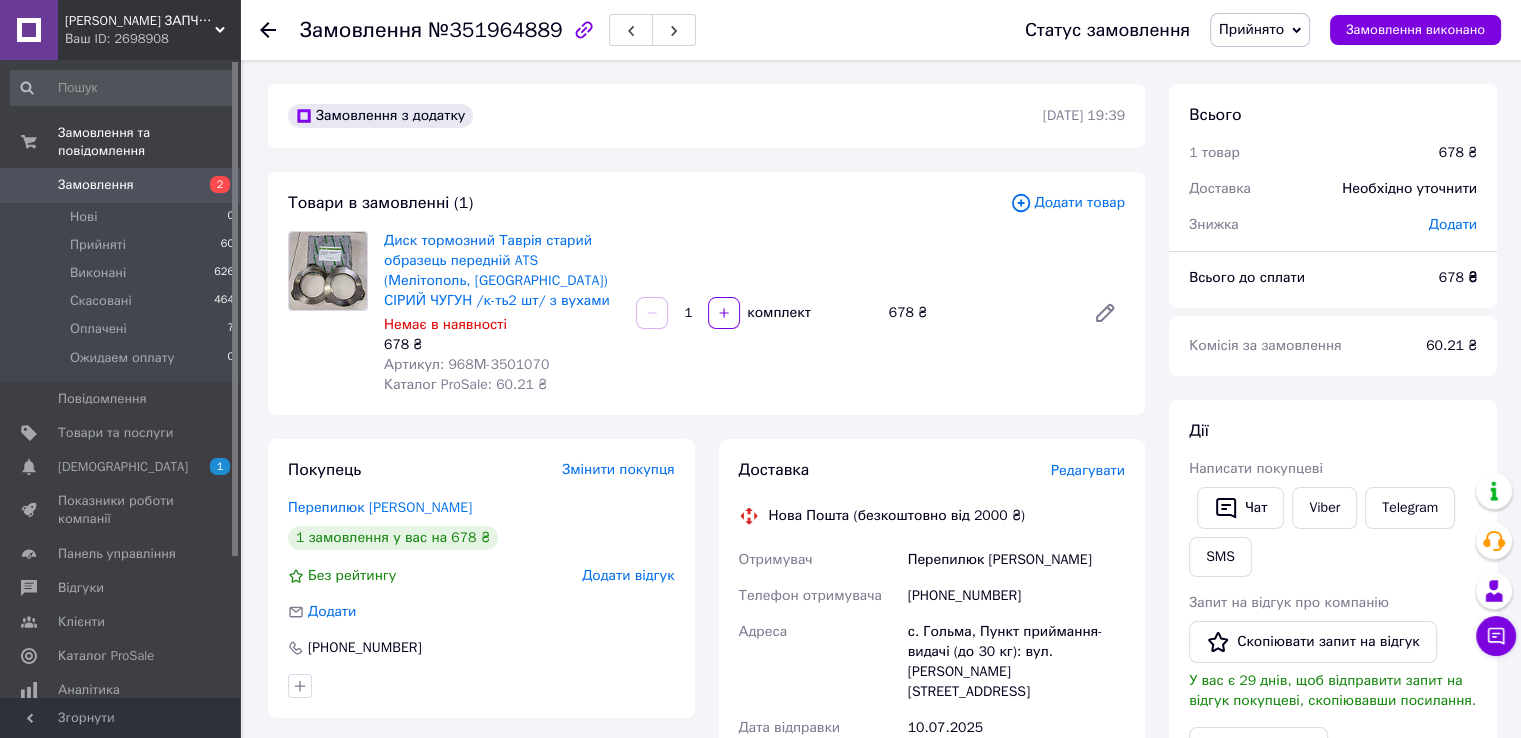 click on "Додати товар" at bounding box center (1067, 203) 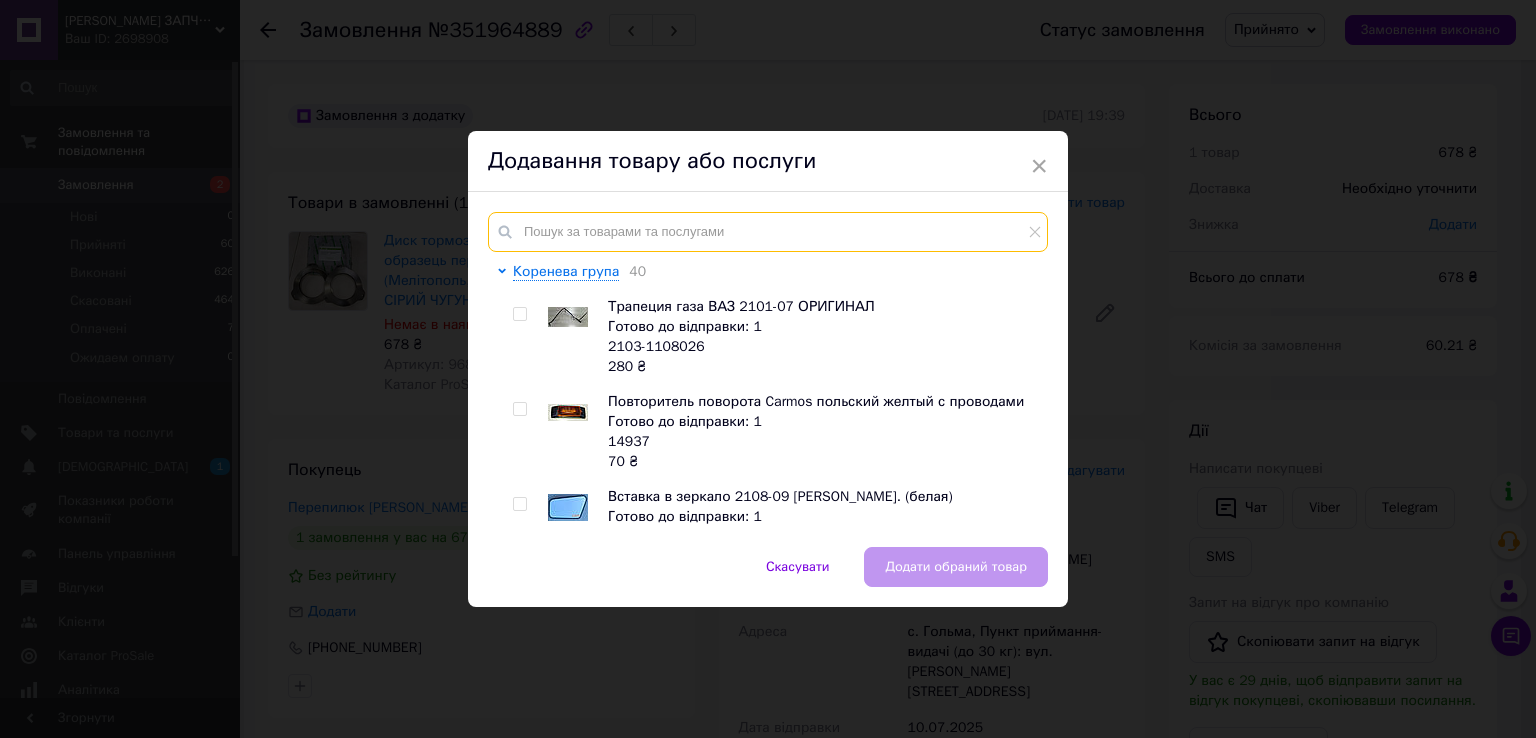 click at bounding box center [768, 232] 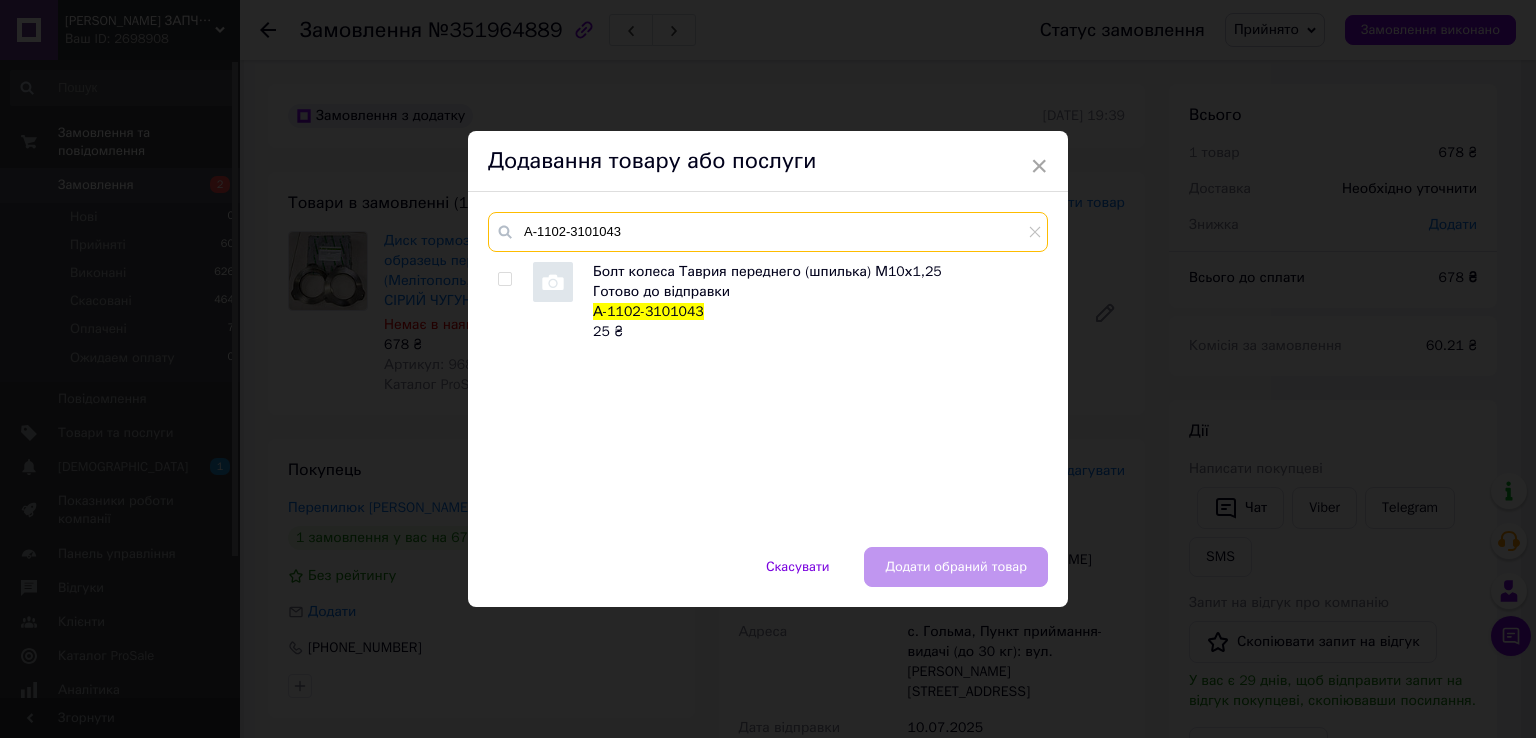 type on "А-1102-3101043" 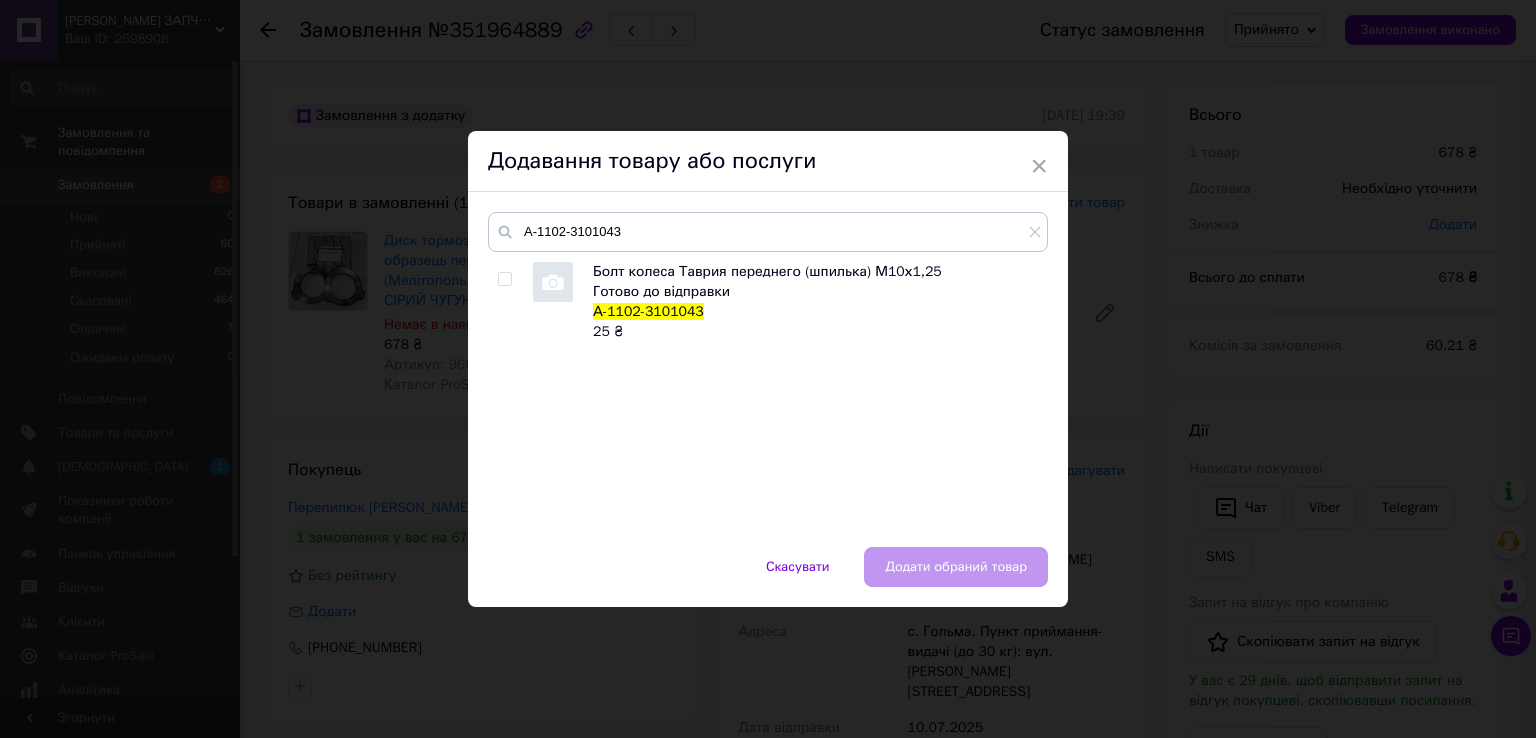 click on "А-1102-3101043" at bounding box center [648, 311] 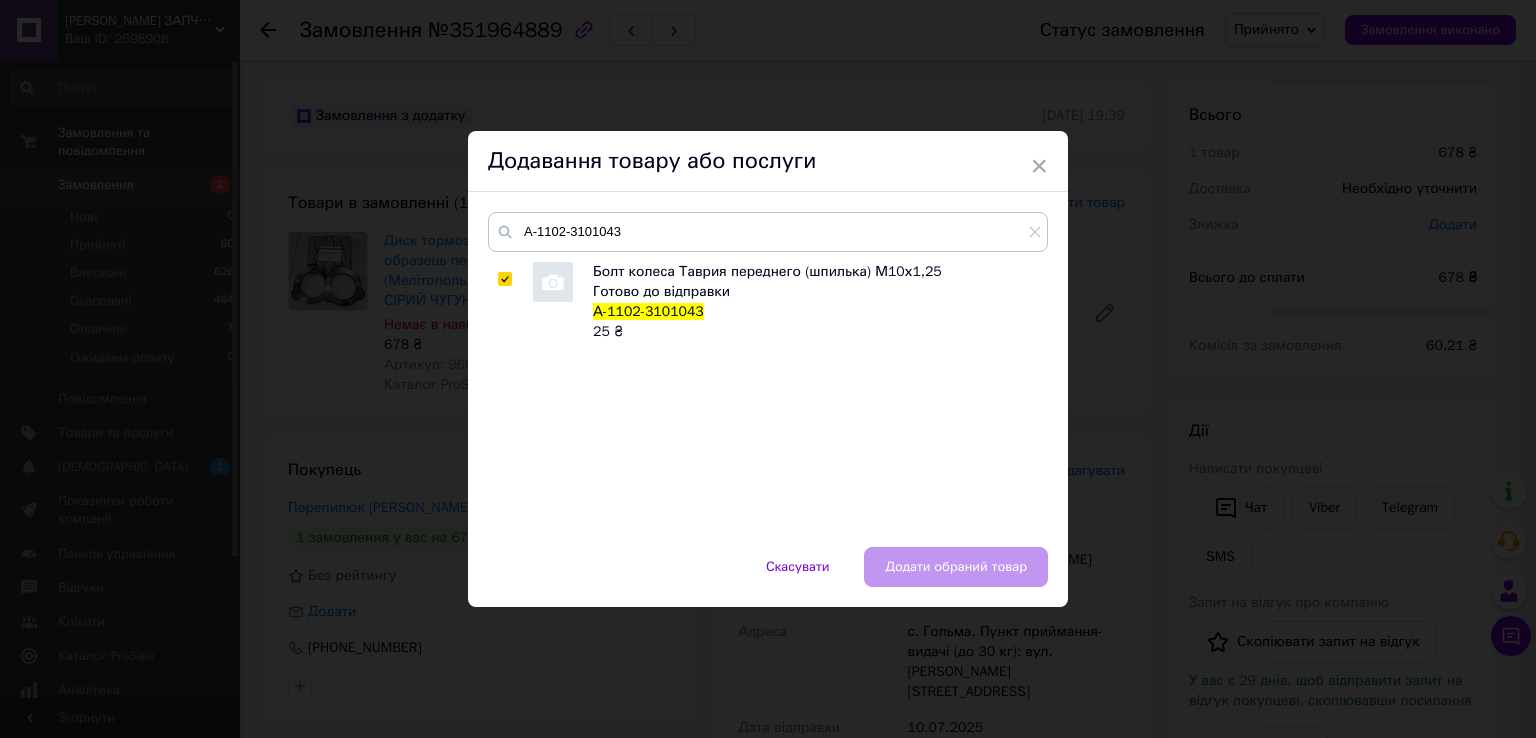 checkbox on "true" 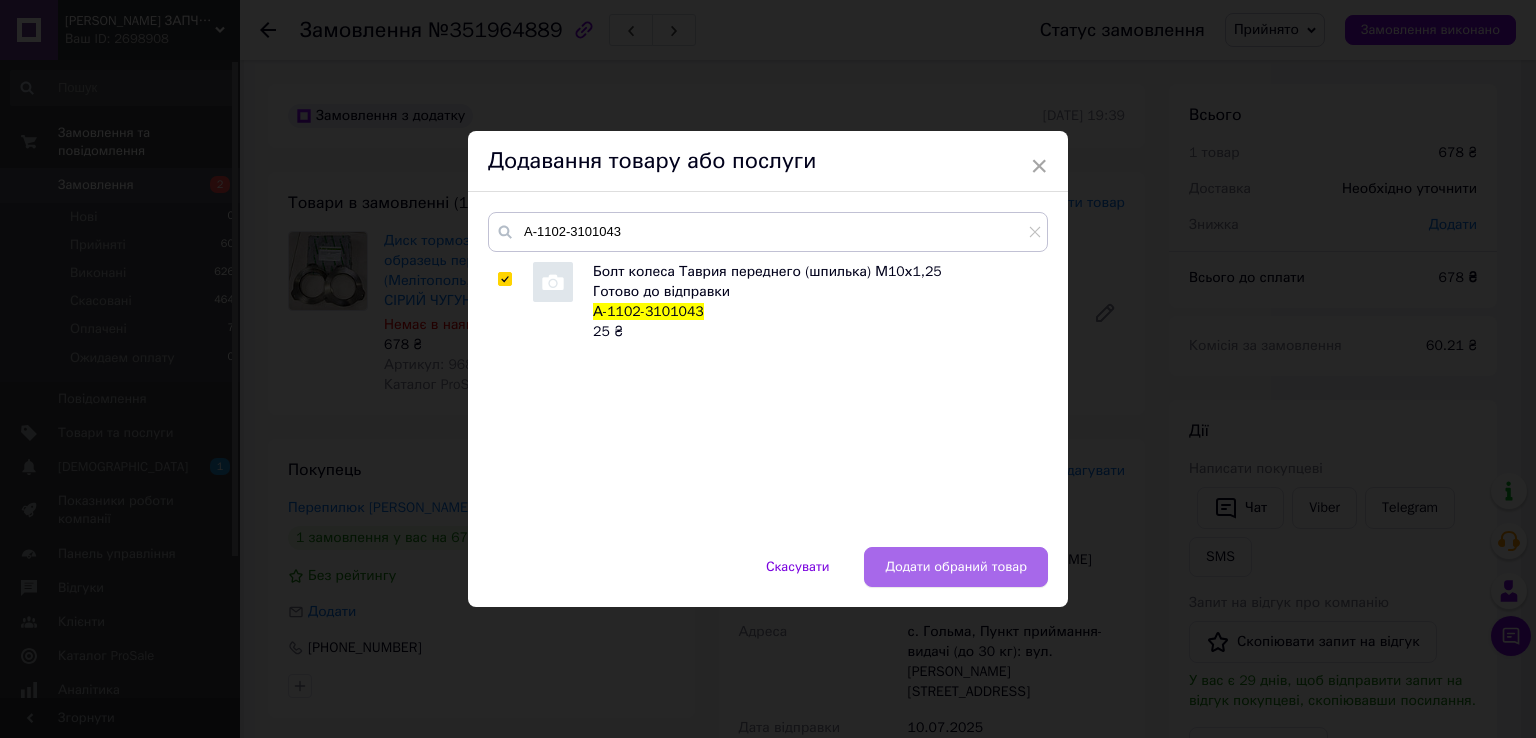 click on "Додати обраний товар" at bounding box center (956, 567) 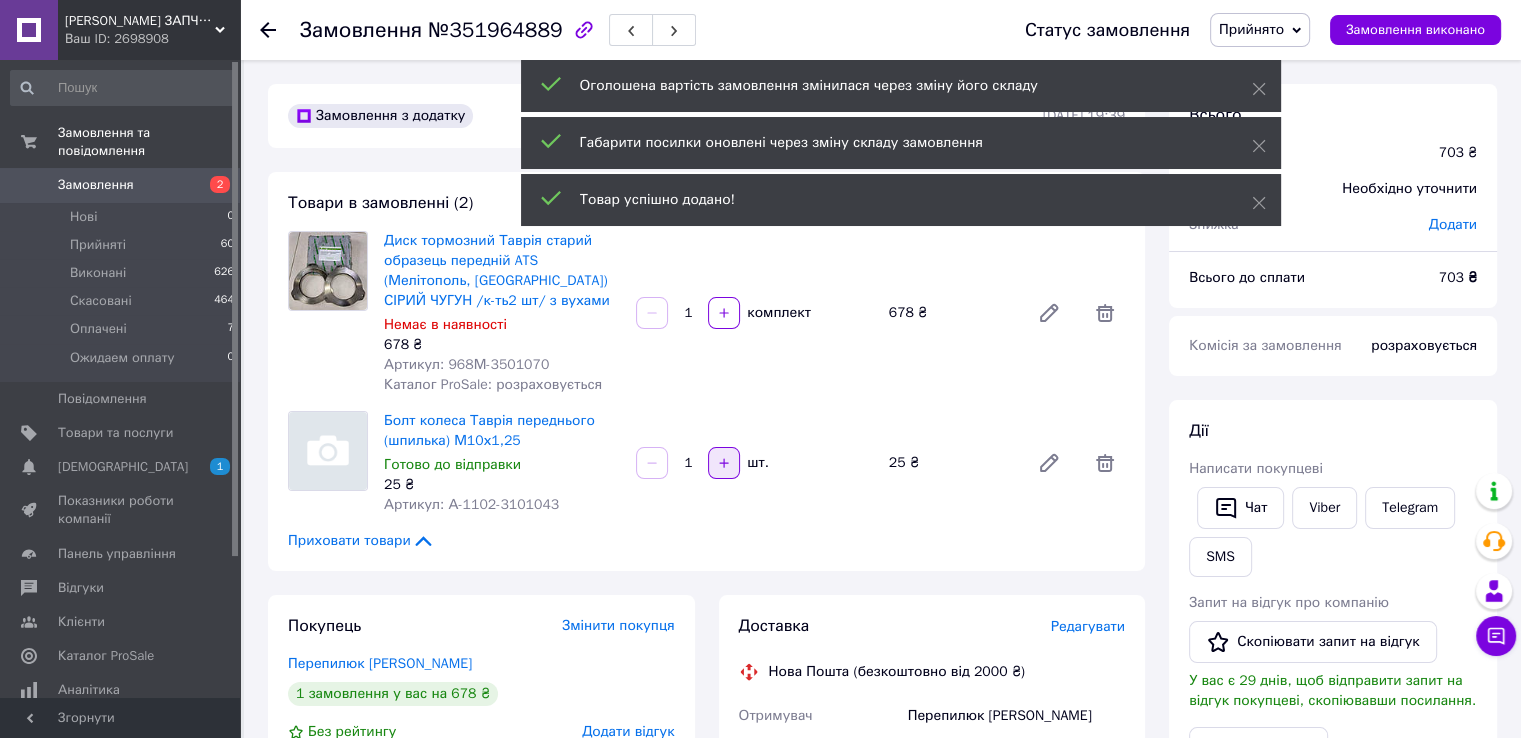 click at bounding box center [724, 463] 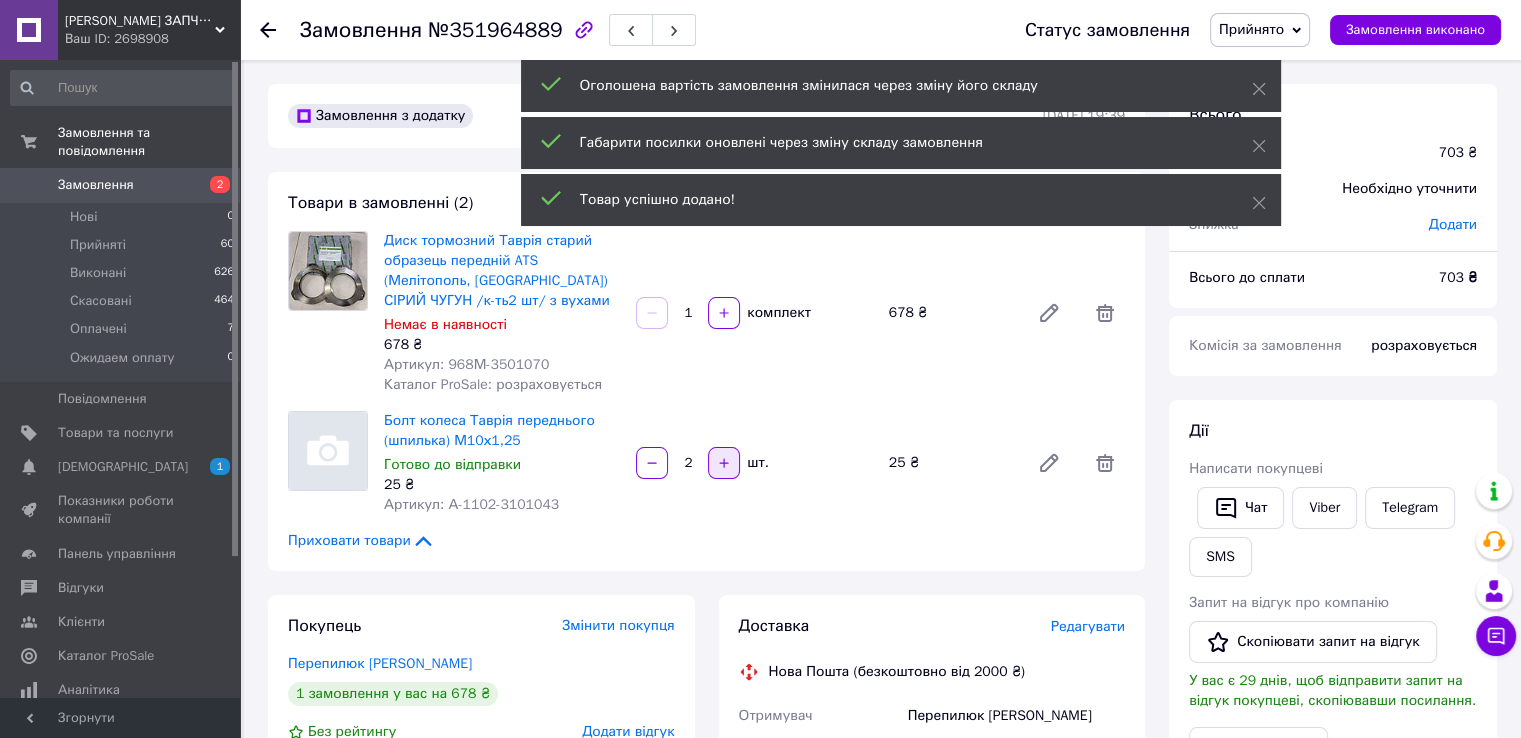 click at bounding box center [724, 463] 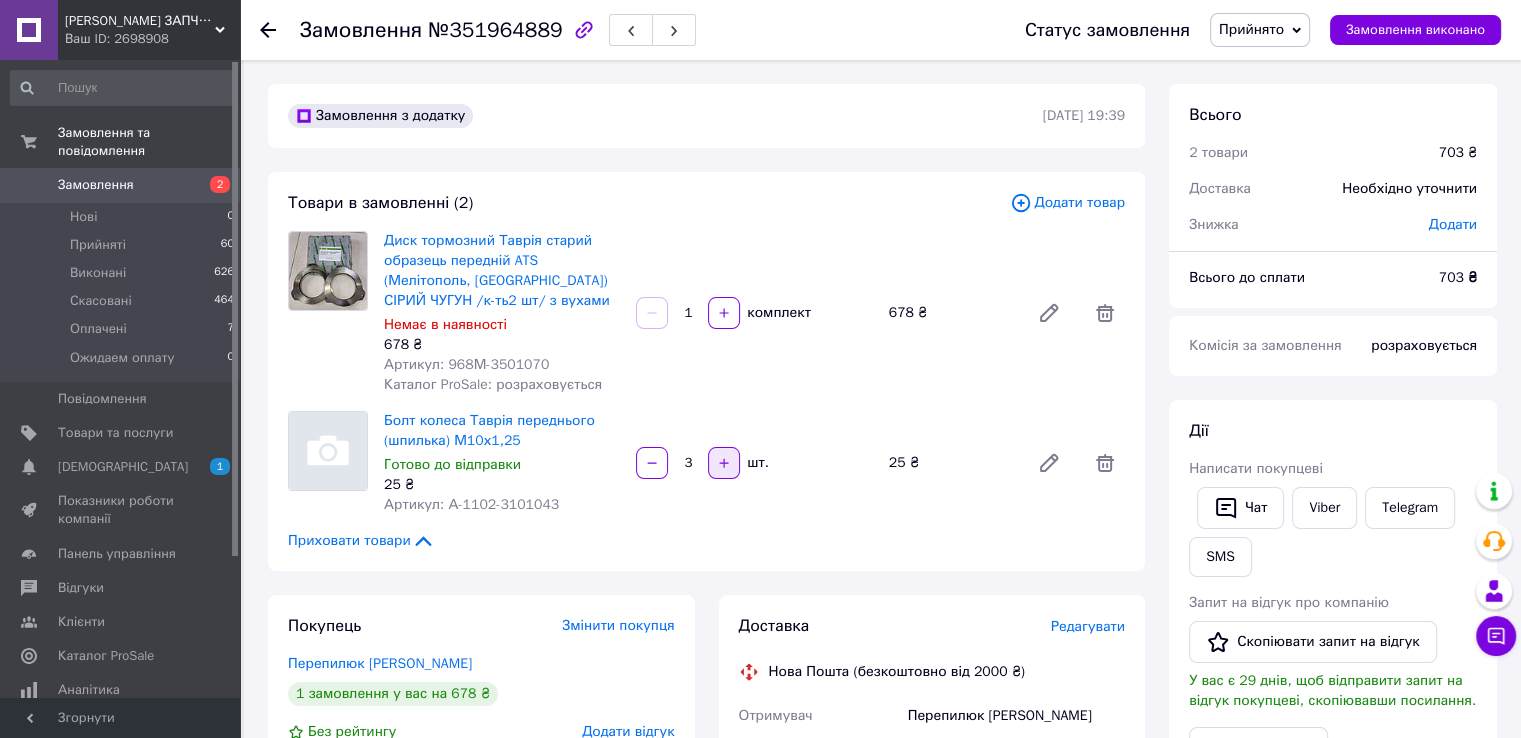 click at bounding box center [724, 463] 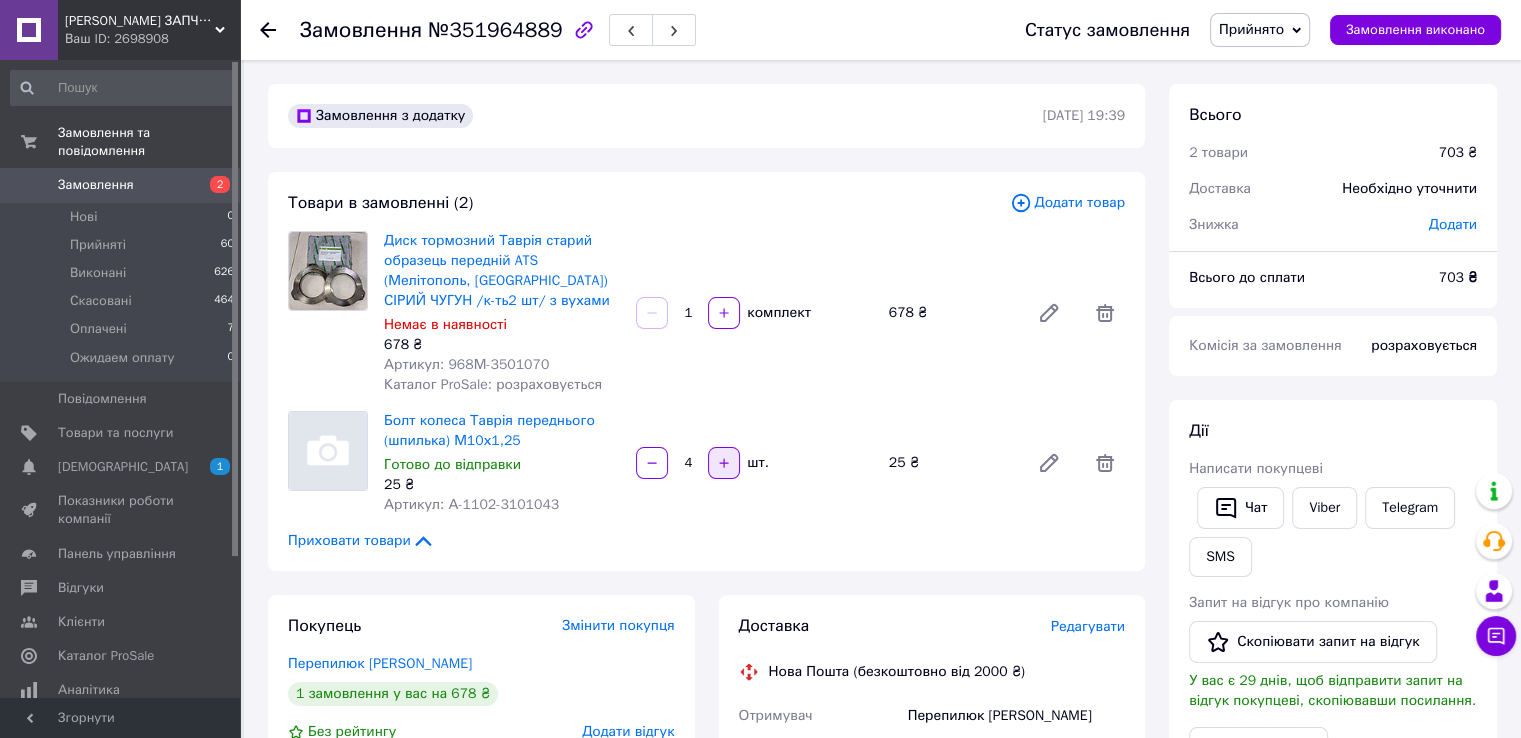 click at bounding box center (724, 463) 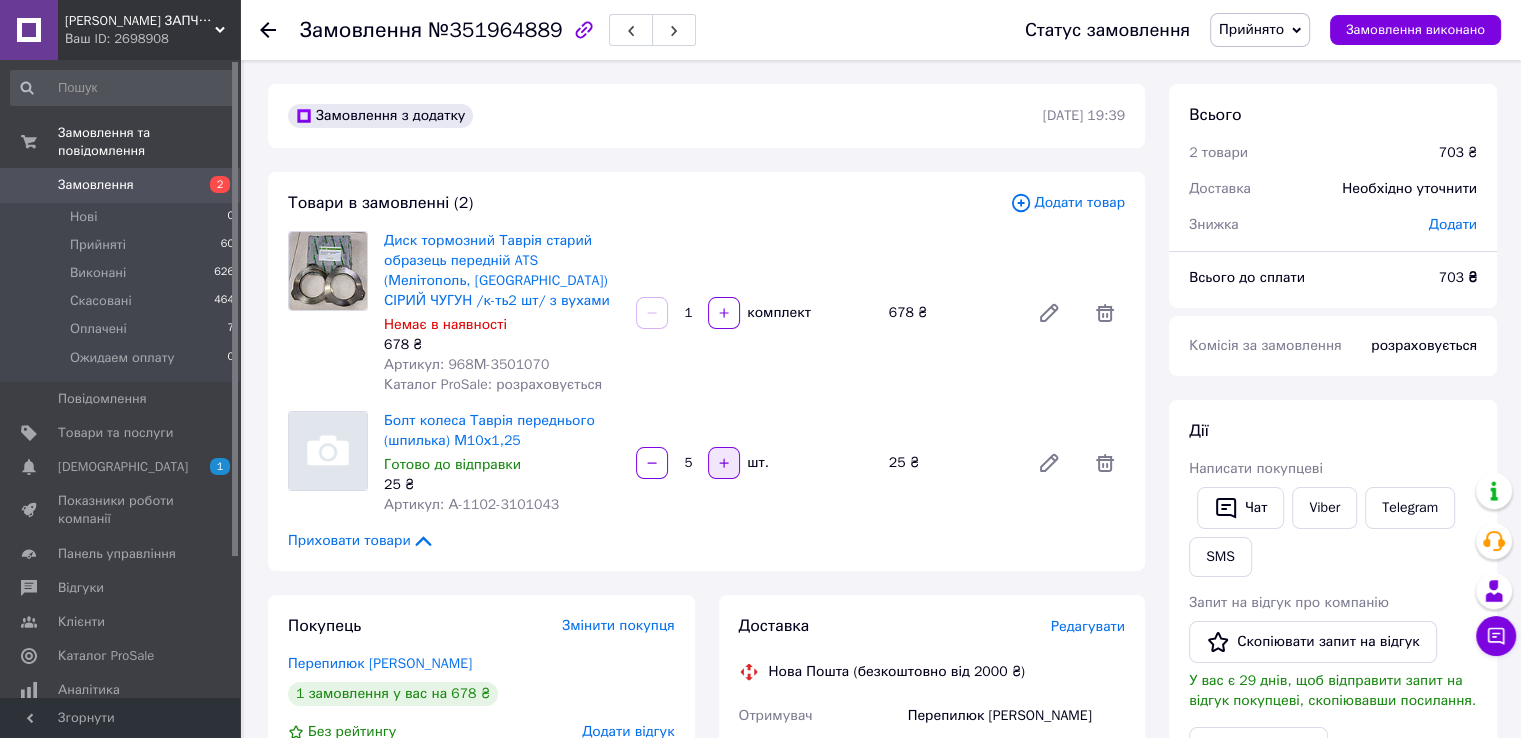 click at bounding box center (724, 463) 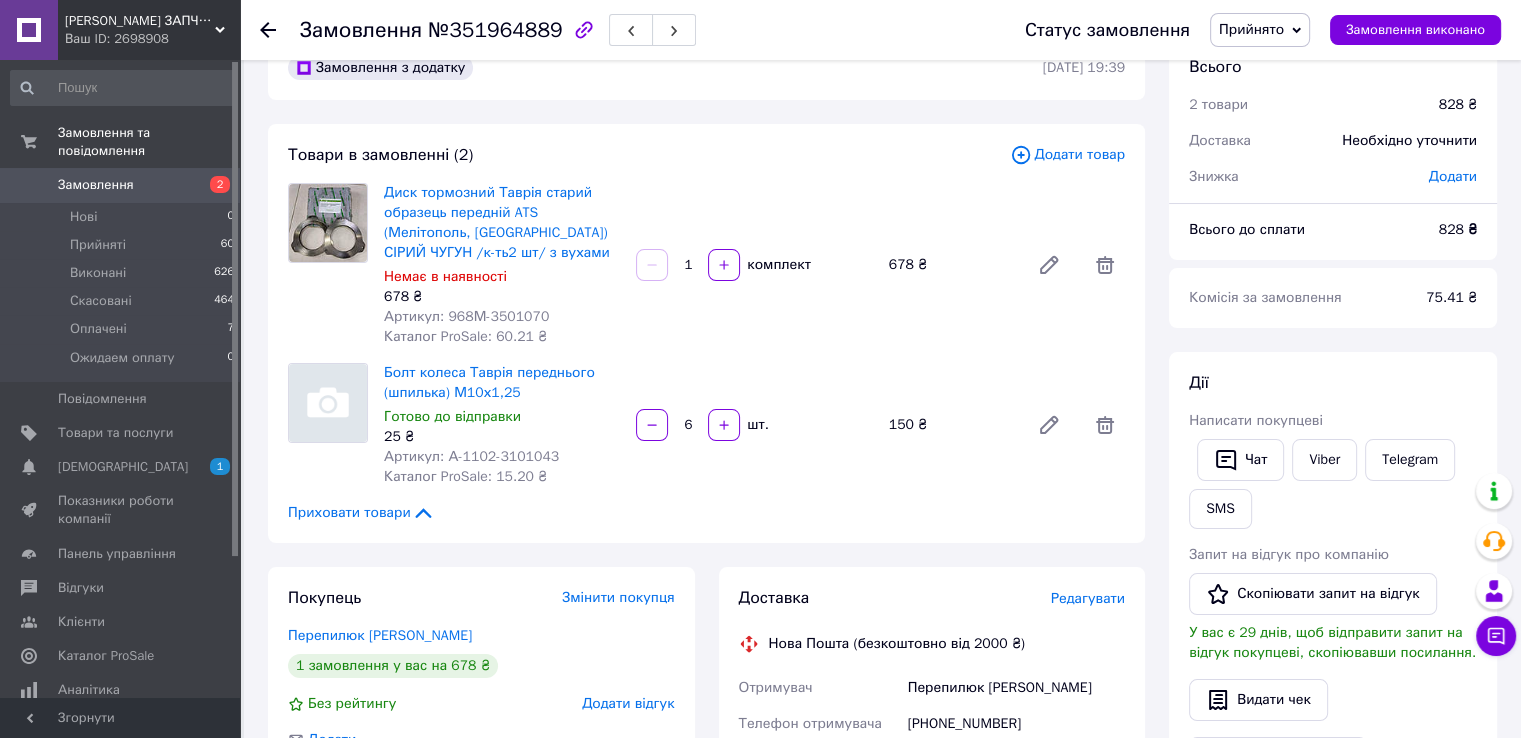 scroll, scrollTop: 0, scrollLeft: 0, axis: both 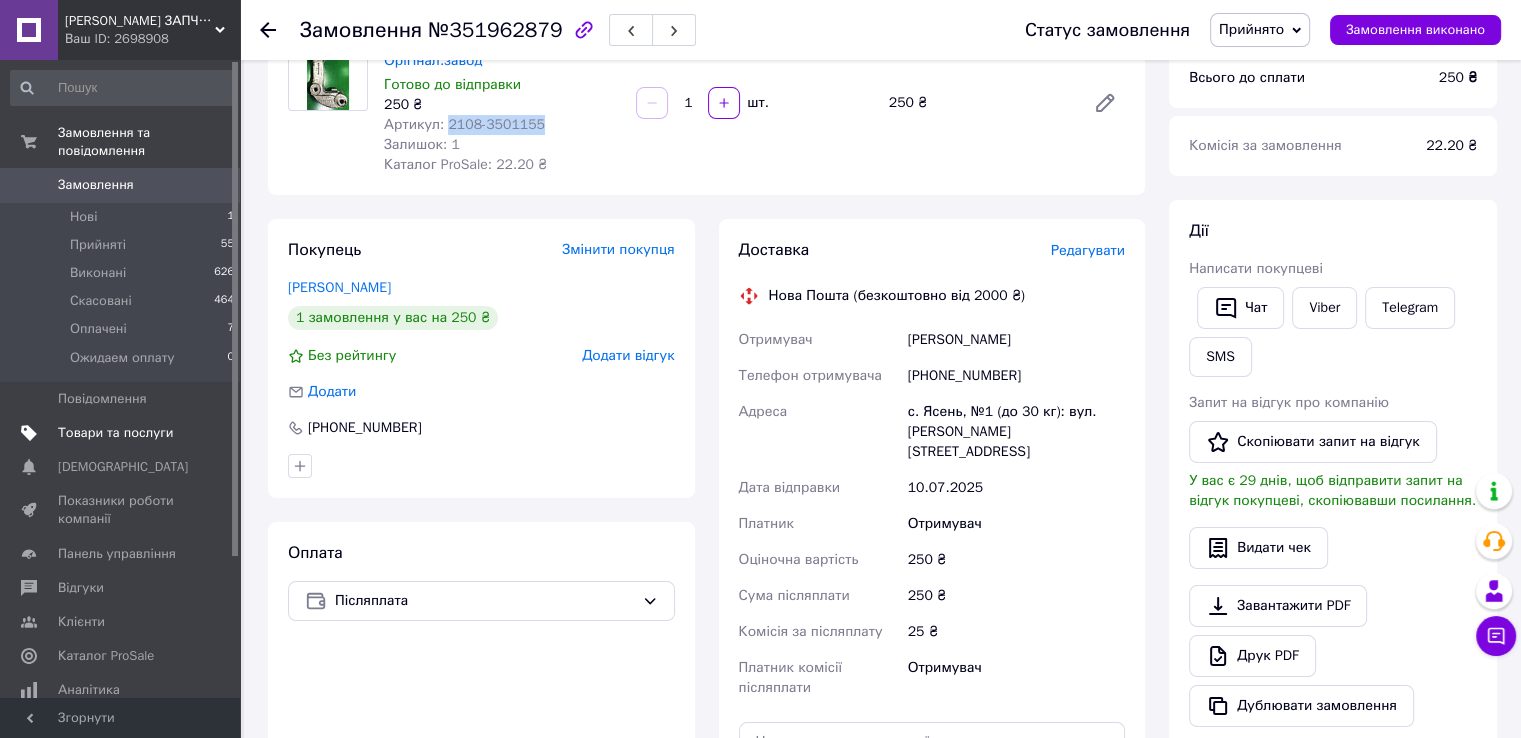 click on "Товари та послуги" at bounding box center [115, 433] 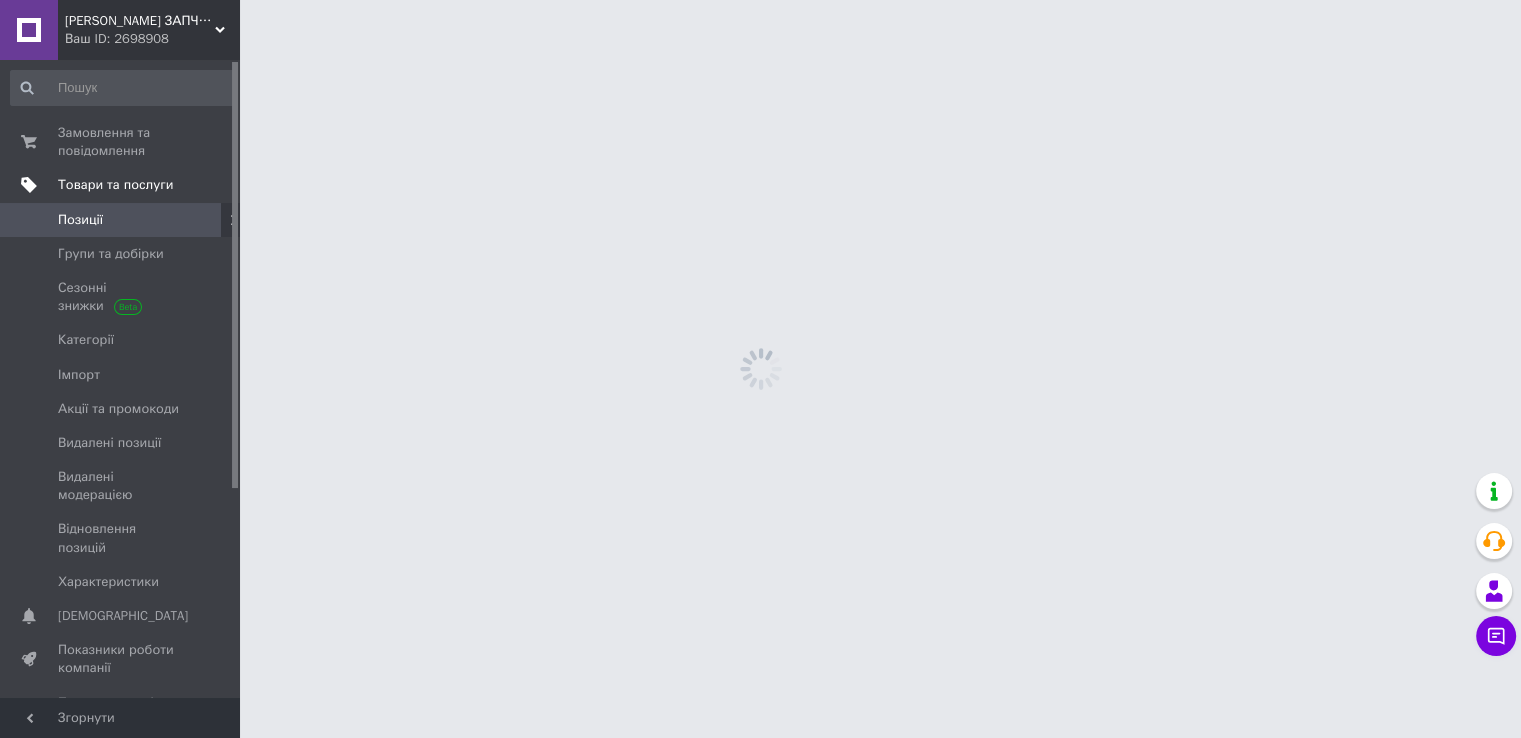 scroll, scrollTop: 0, scrollLeft: 0, axis: both 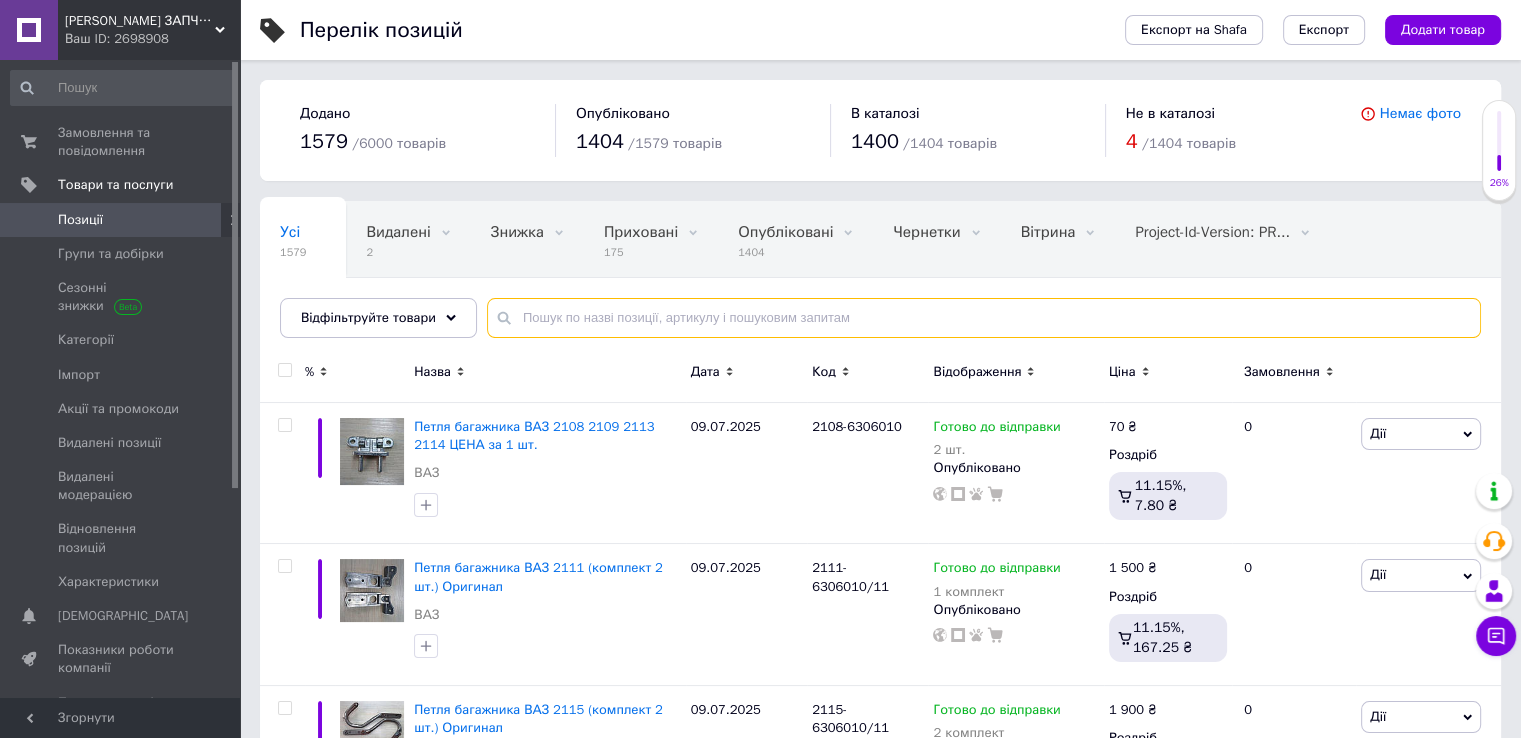 click at bounding box center (984, 318) 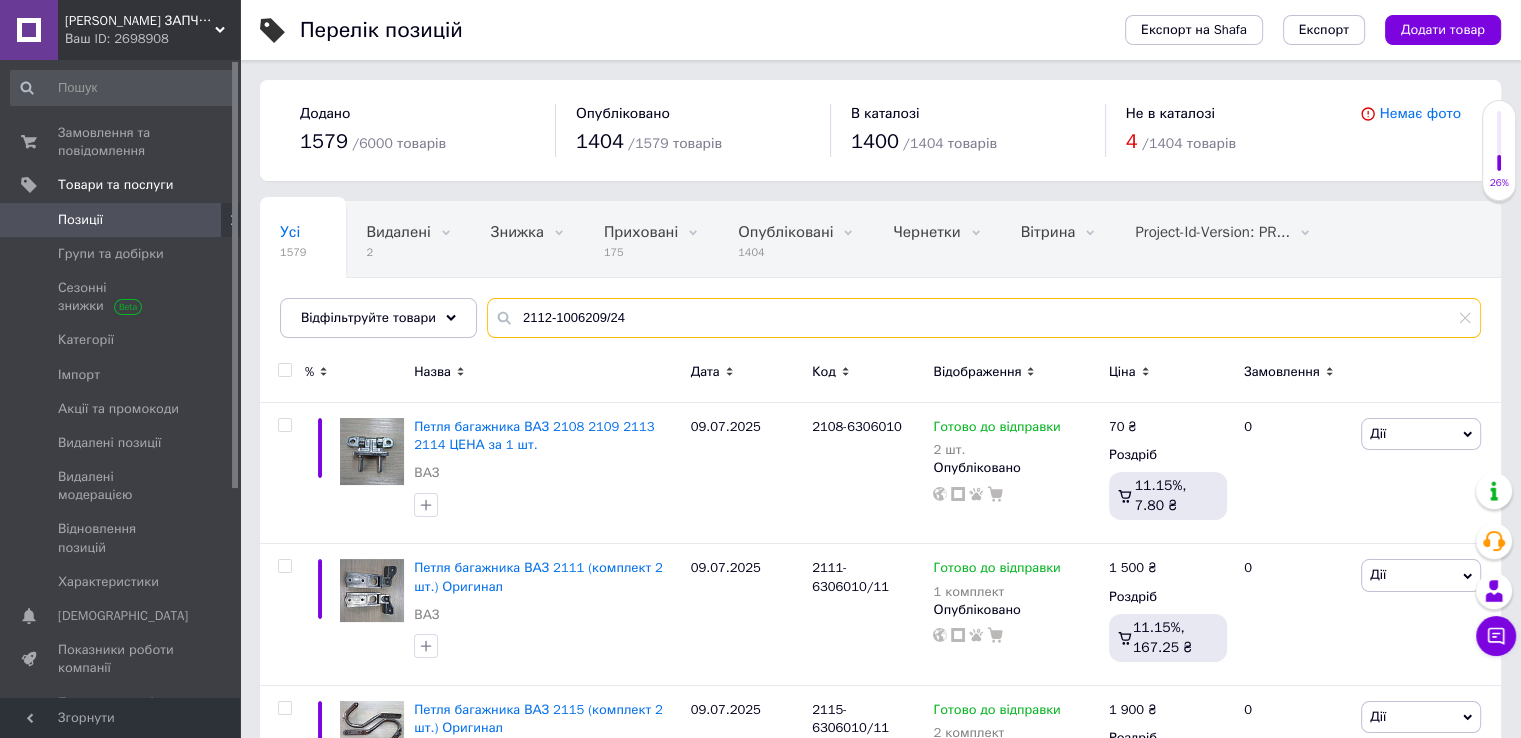 click on "2112-1006209/24" at bounding box center (984, 318) 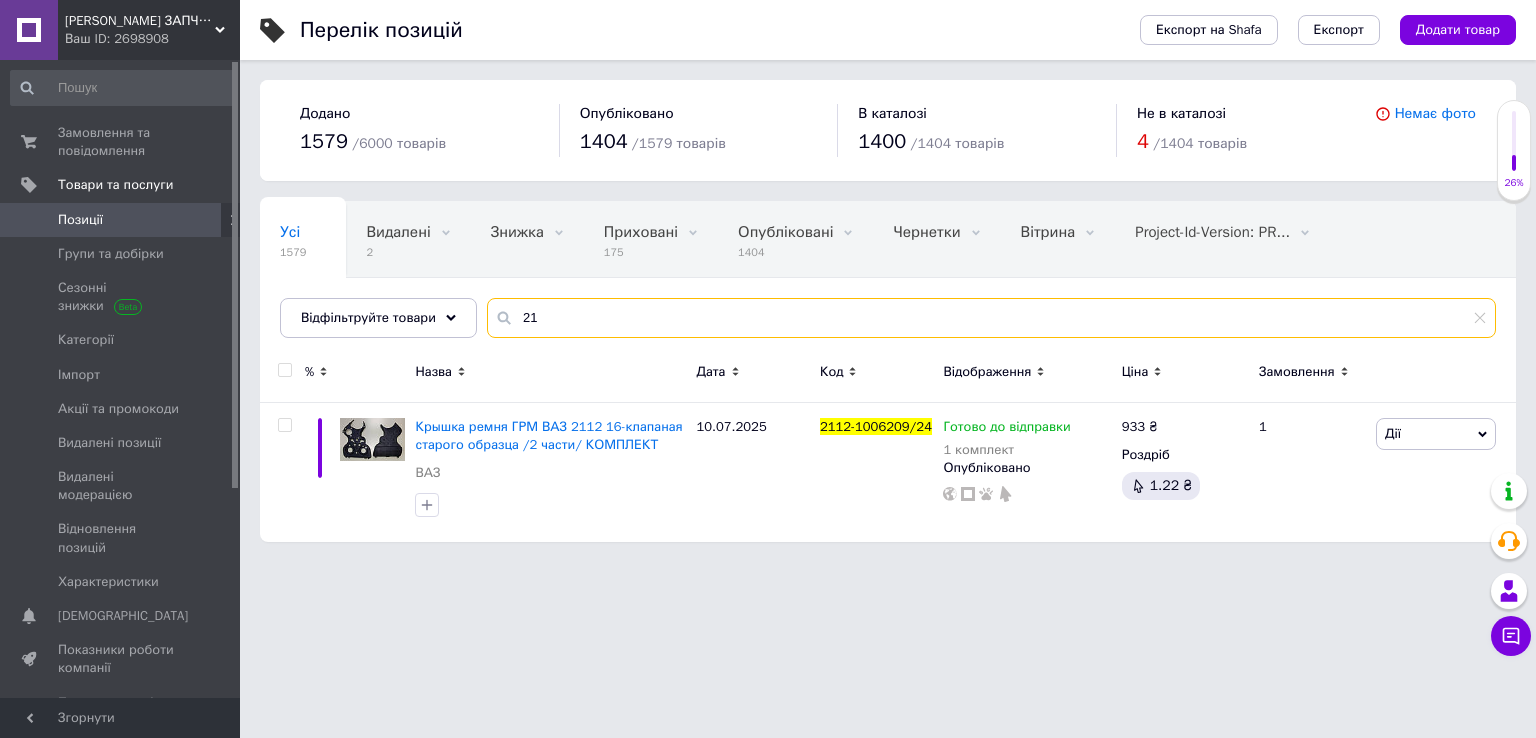 type on "2" 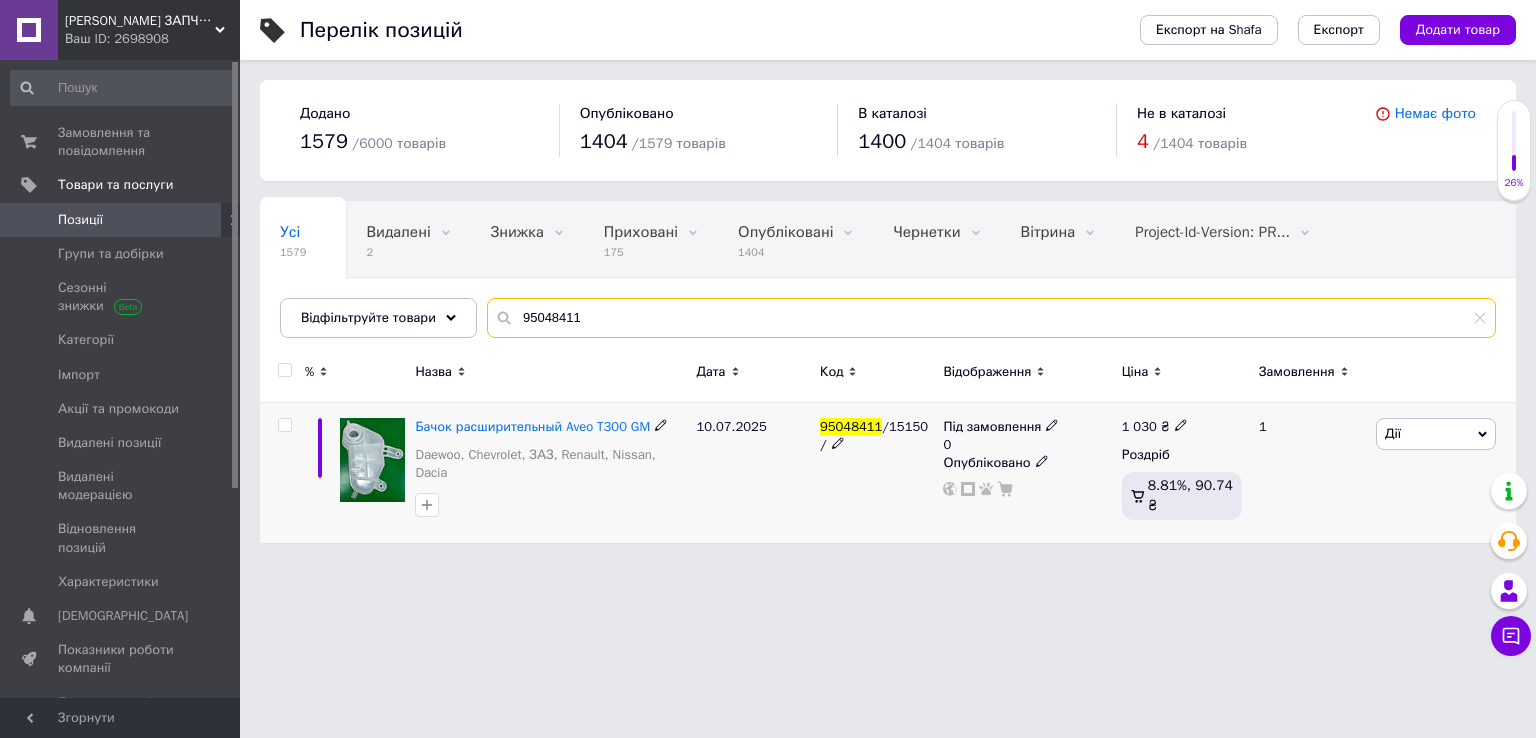 type on "95048411" 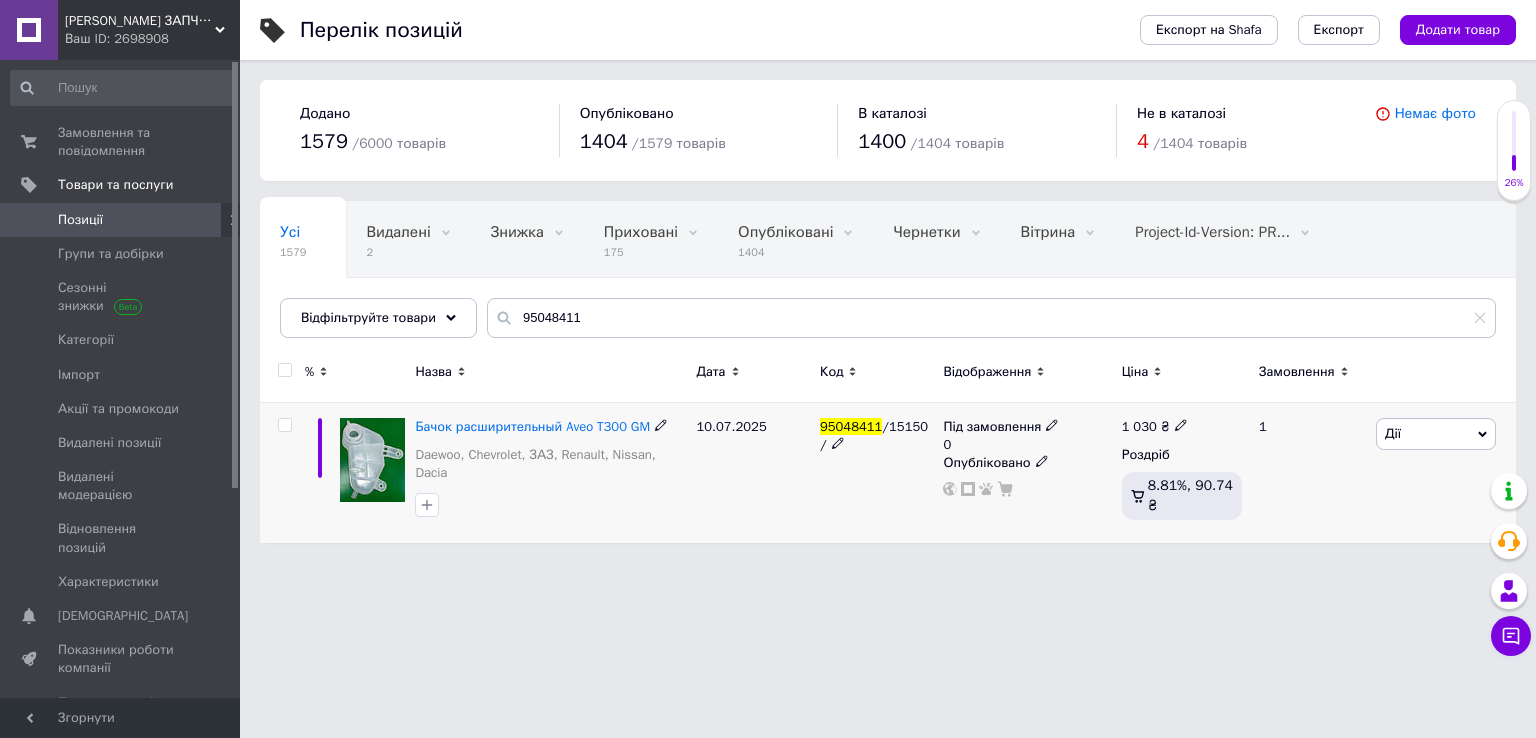 click 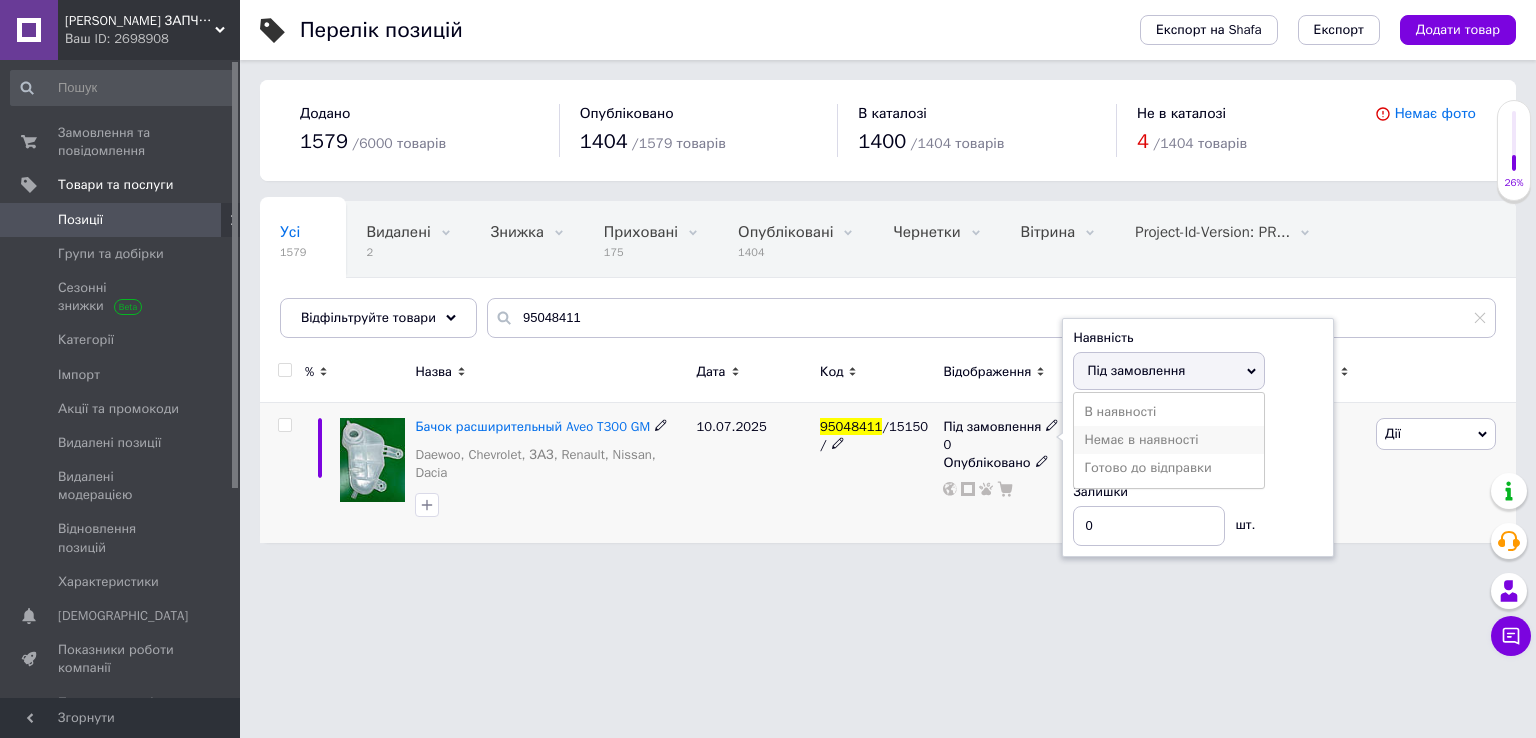 click on "Немає в наявності" at bounding box center (1169, 440) 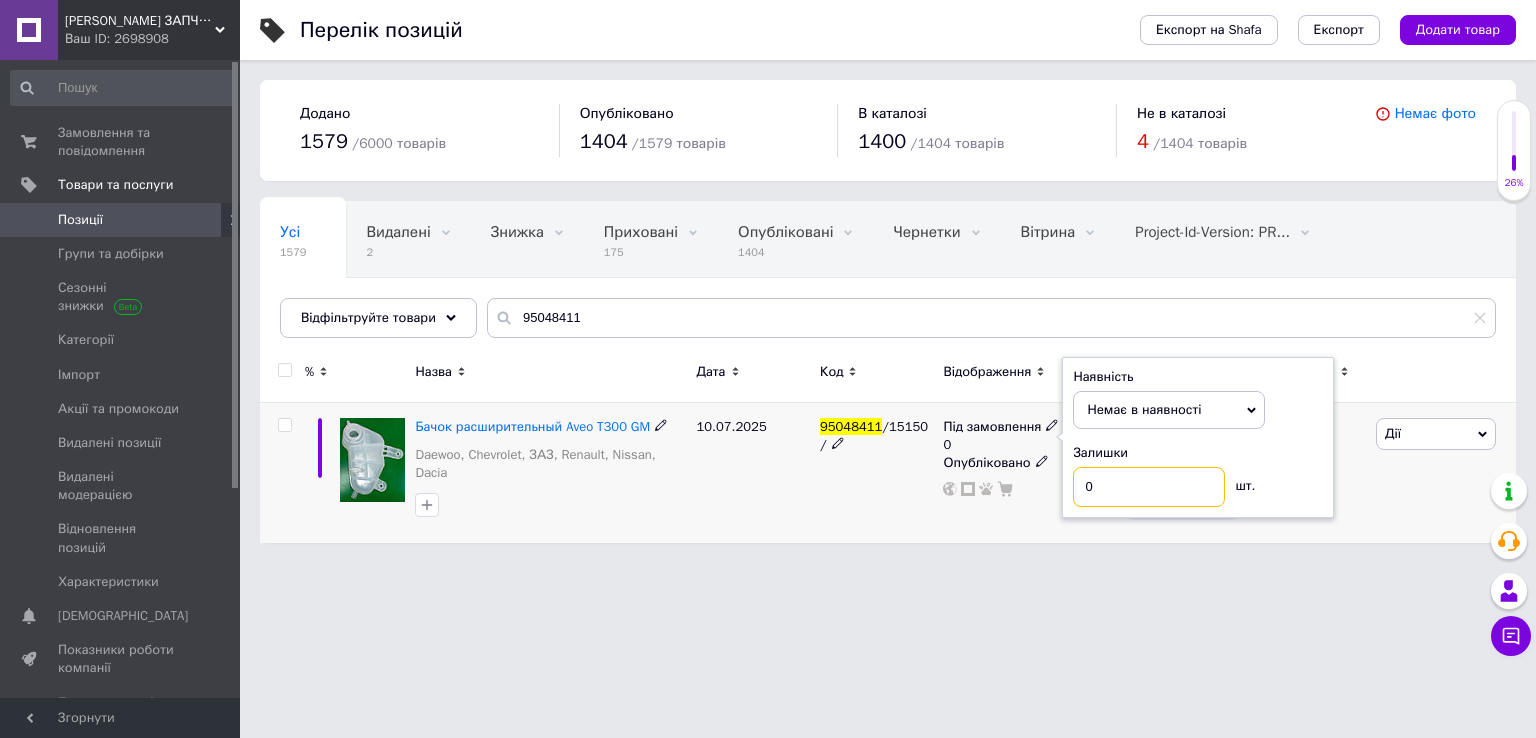 click on "0" at bounding box center (1149, 487) 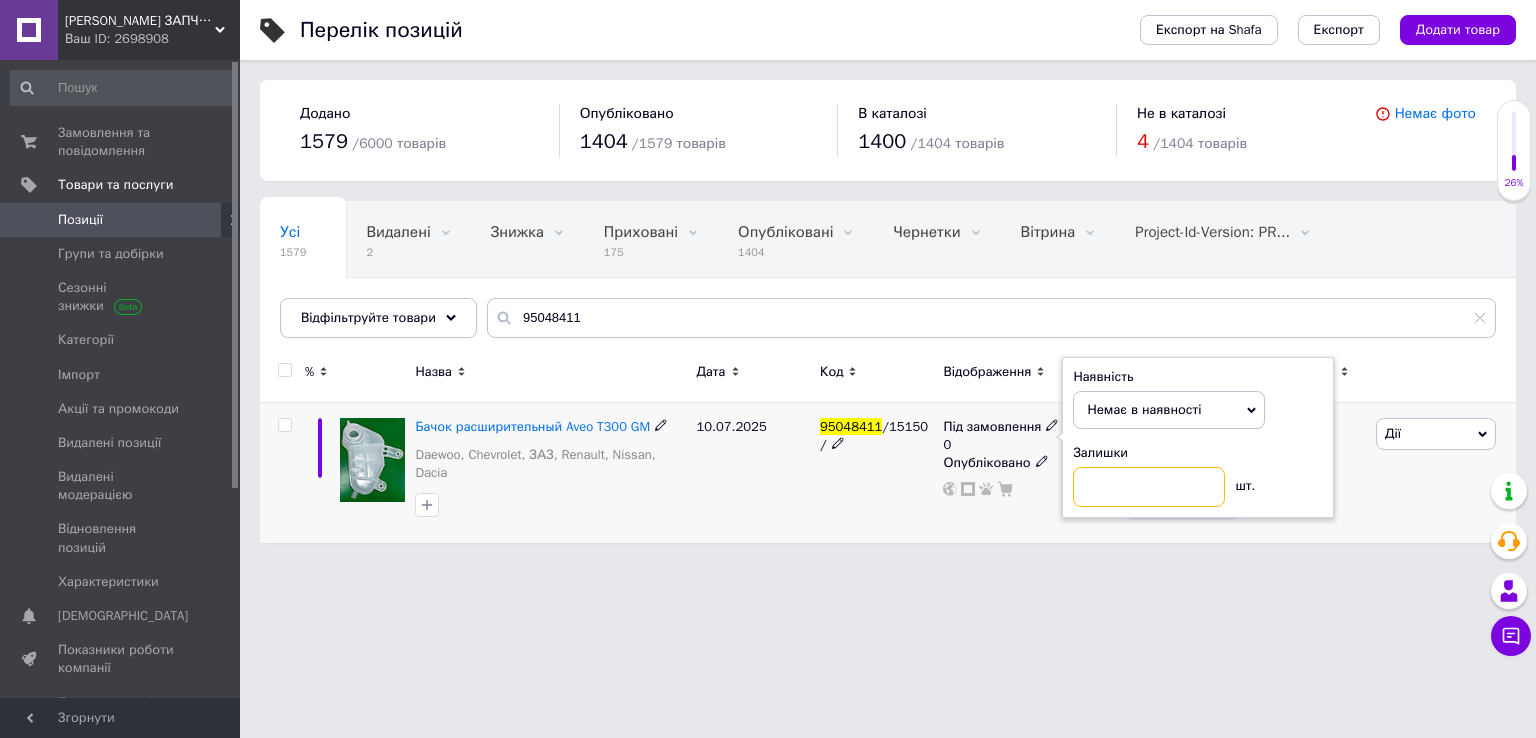 type 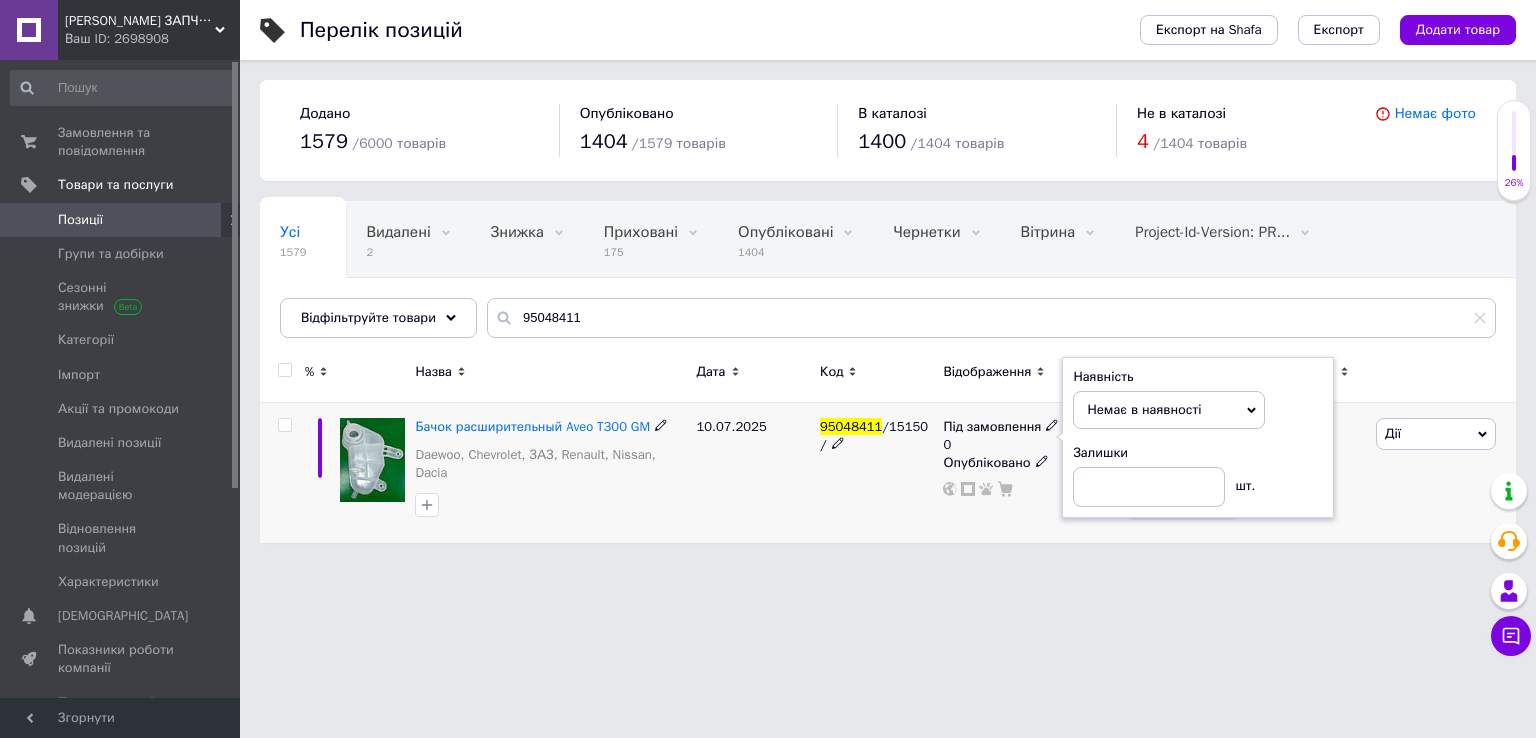click 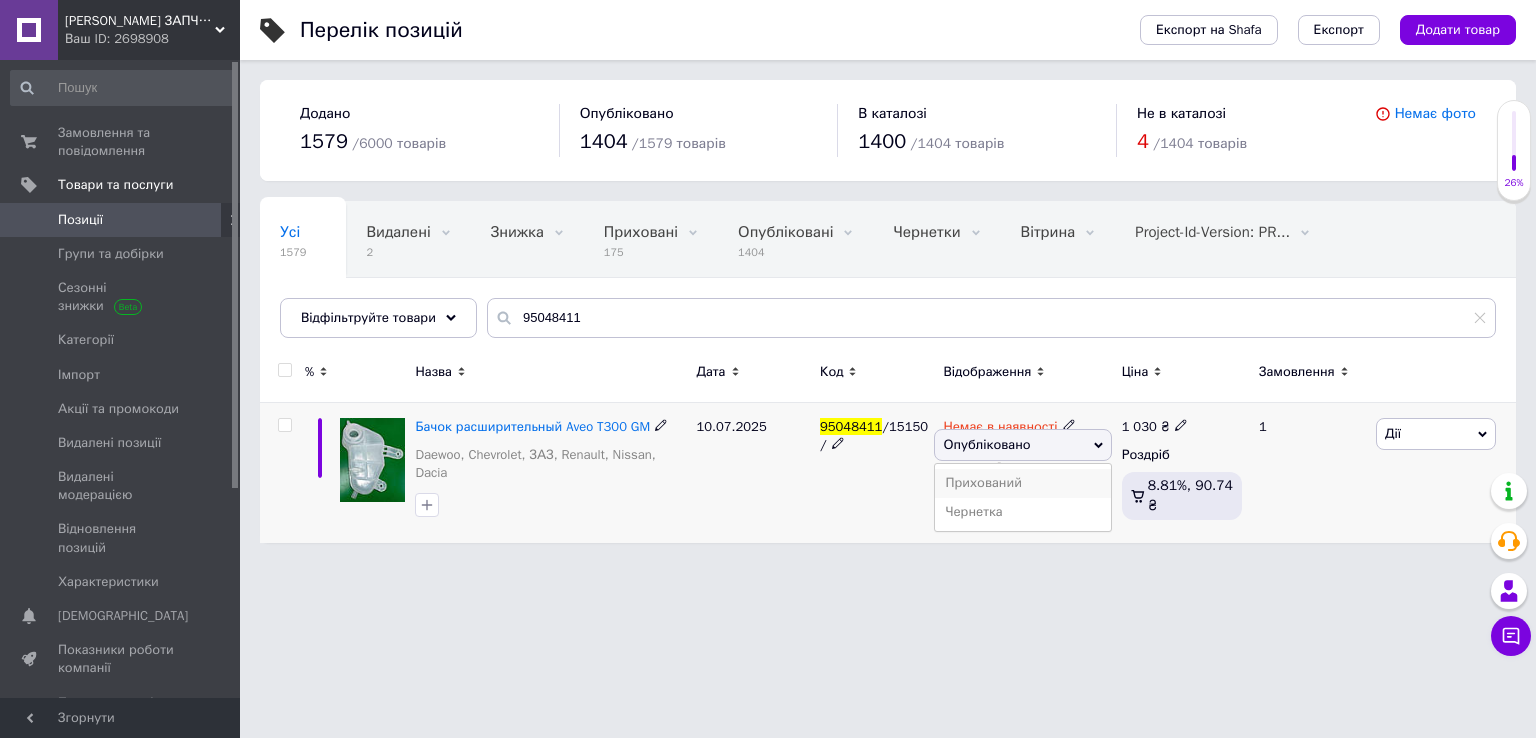 click on "Прихований" at bounding box center [1022, 483] 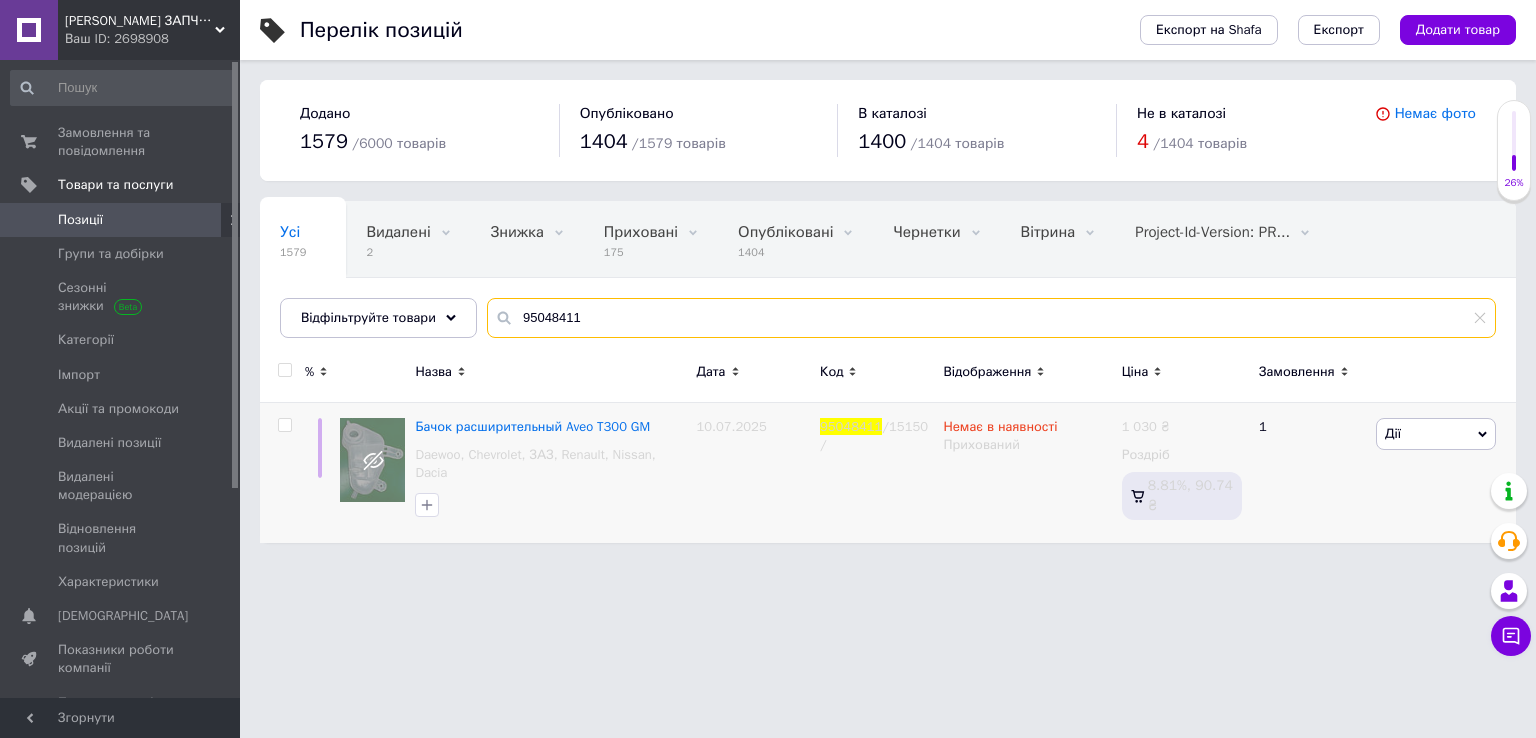 click on "95048411" at bounding box center (991, 318) 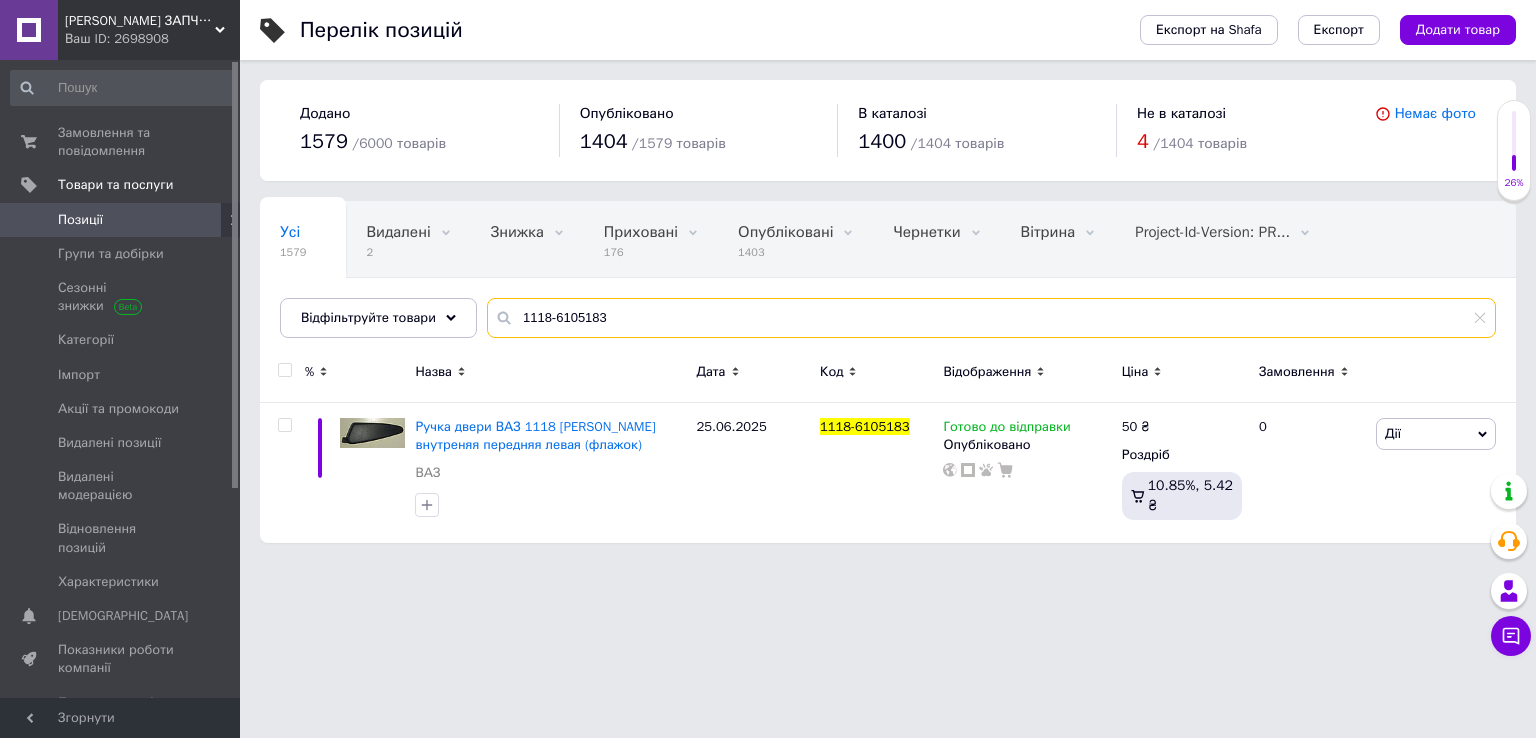 type on "1118-6105183" 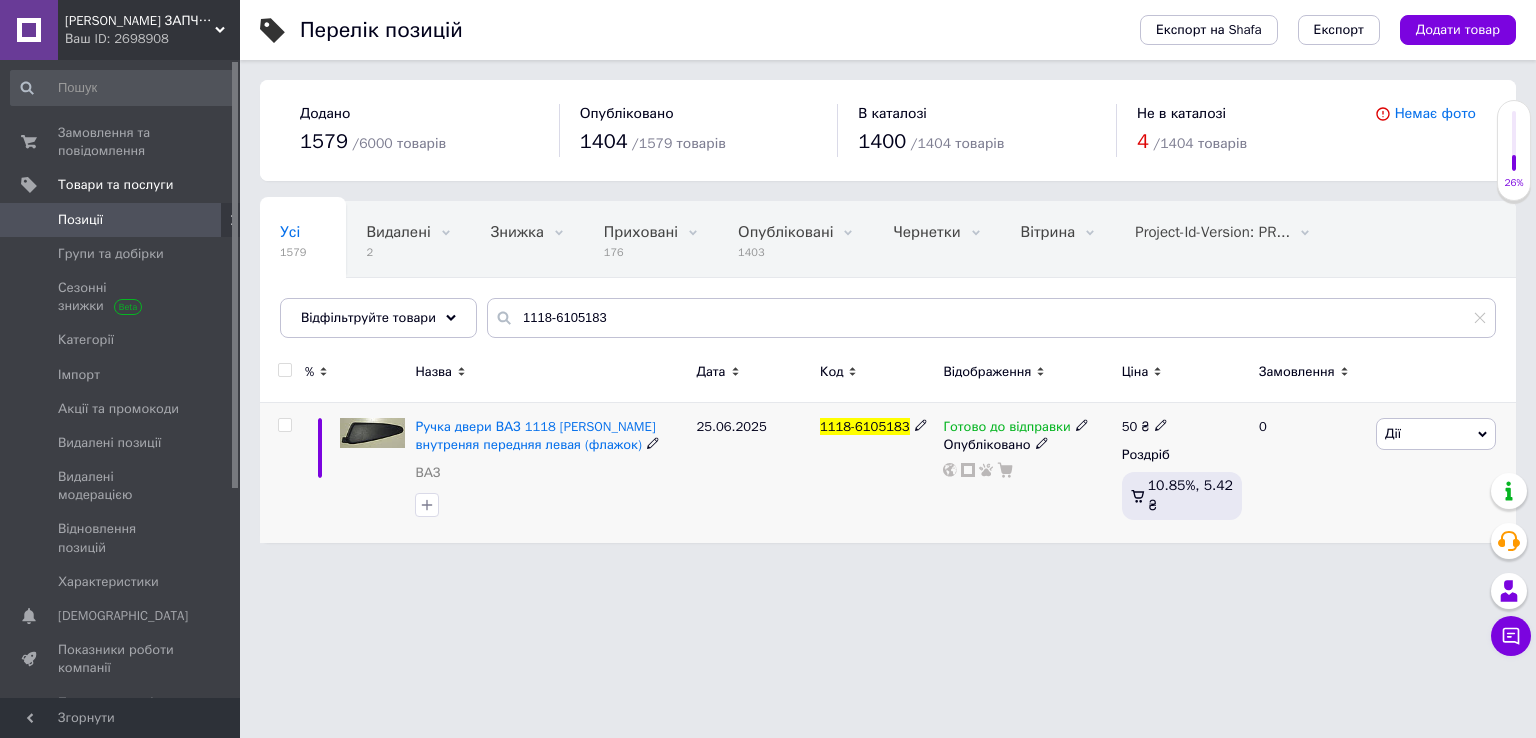 click 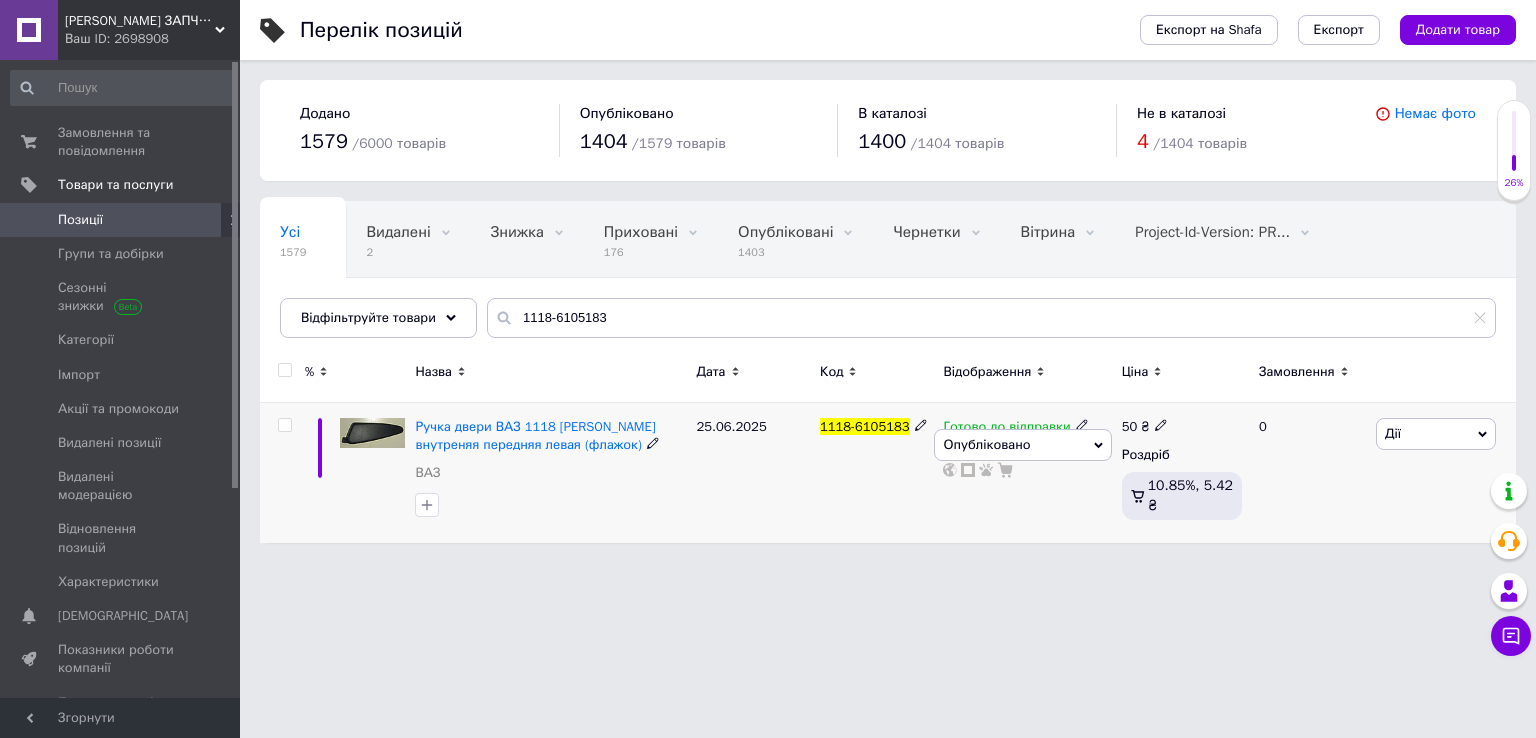 click on "Готово до відправки" at bounding box center [1006, 429] 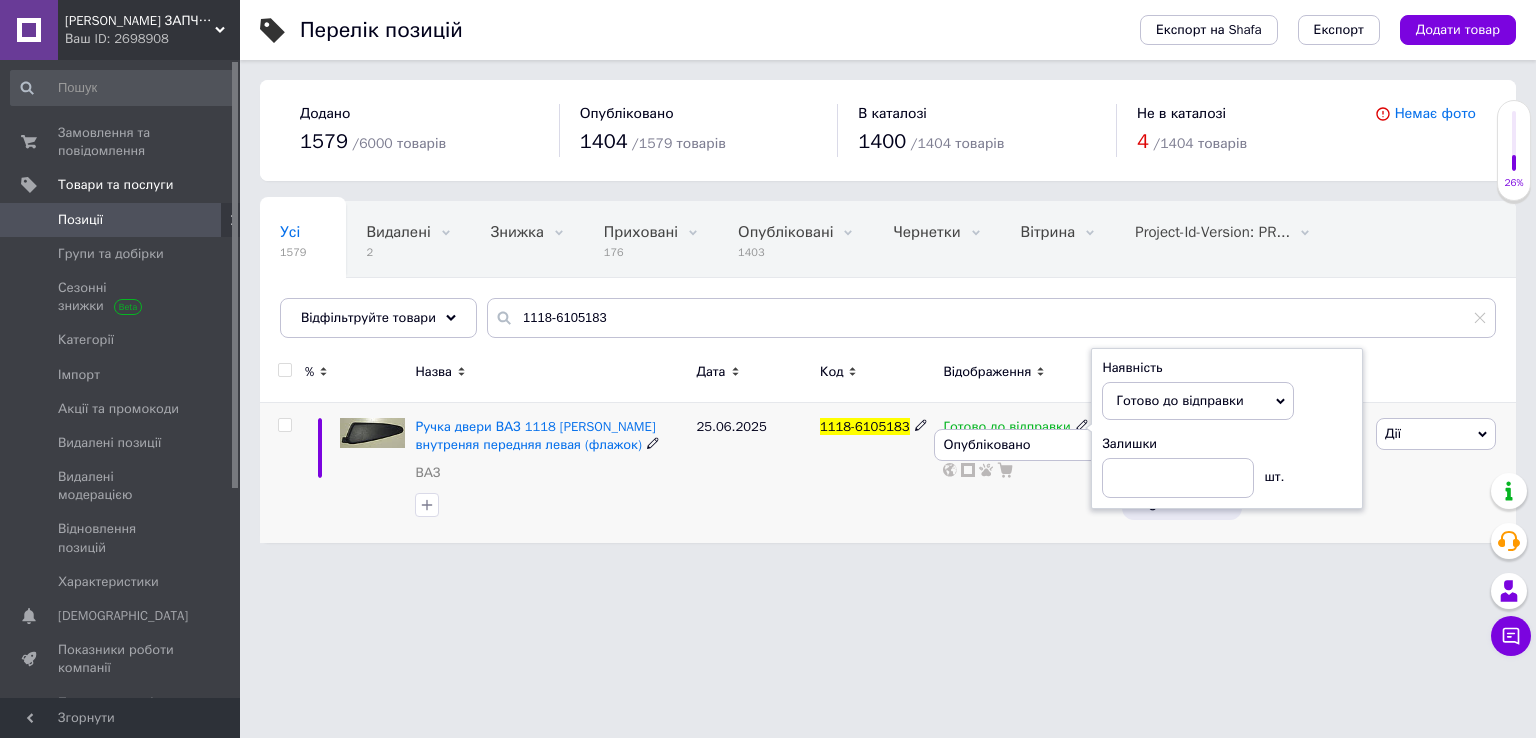 click on "Залишки шт." at bounding box center (1227, 466) 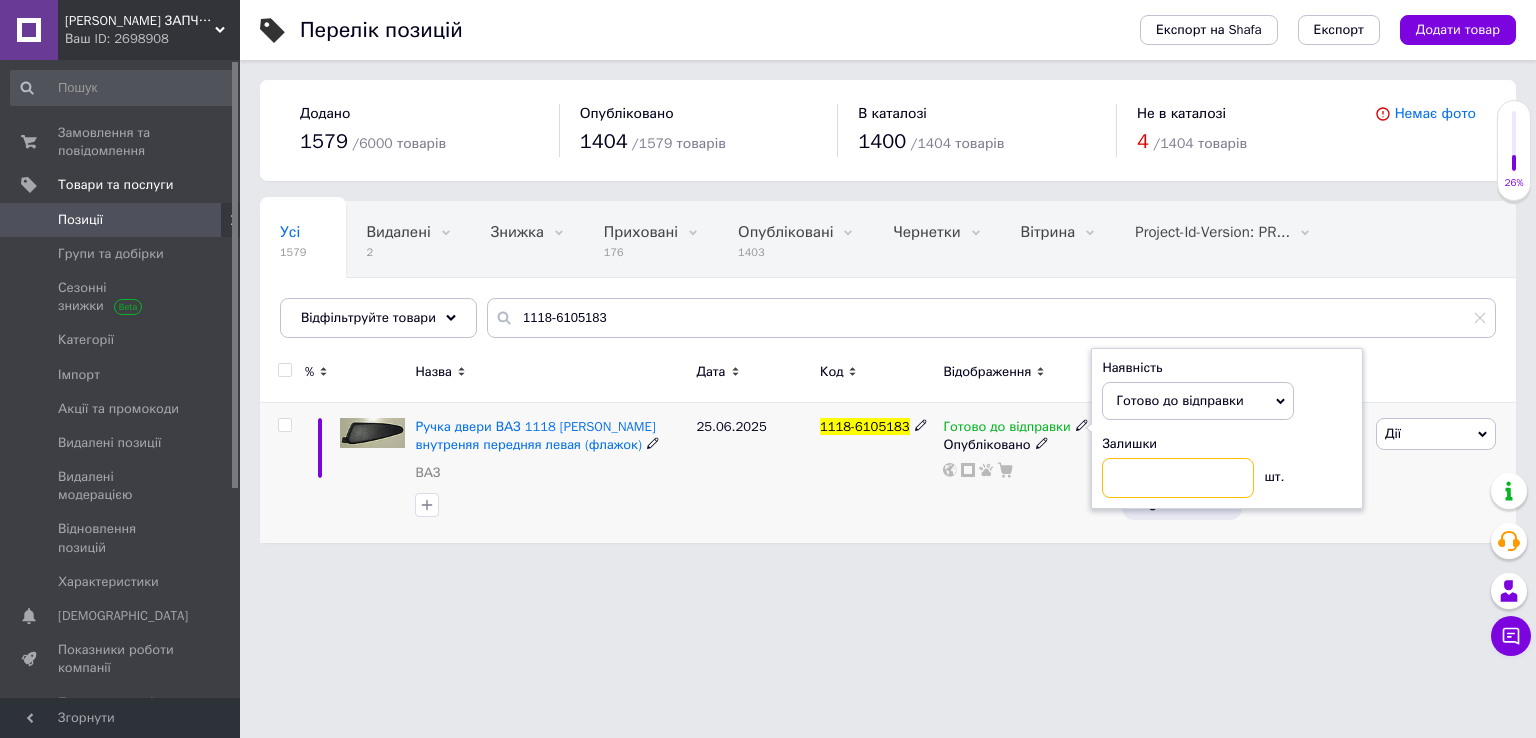 click at bounding box center [1178, 478] 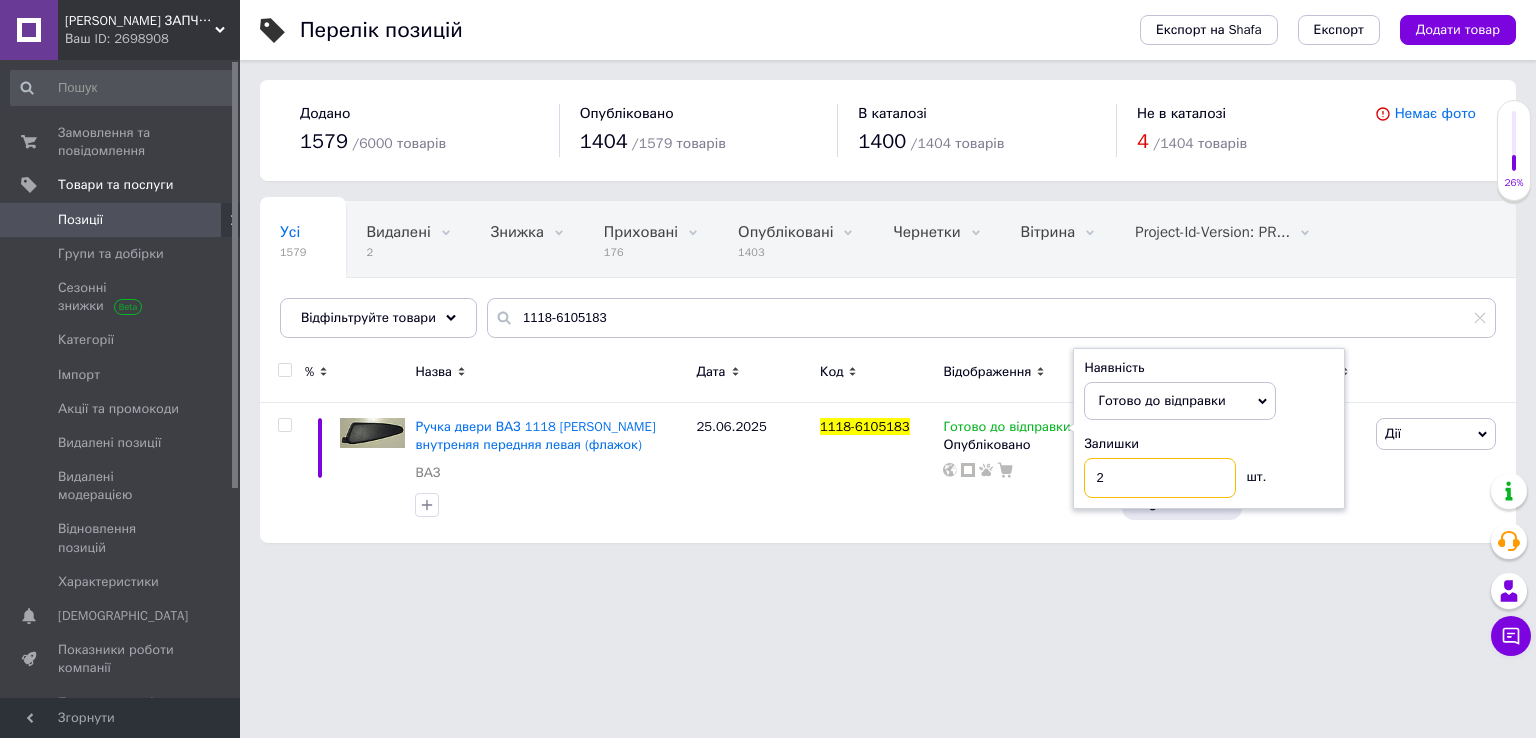 type on "2" 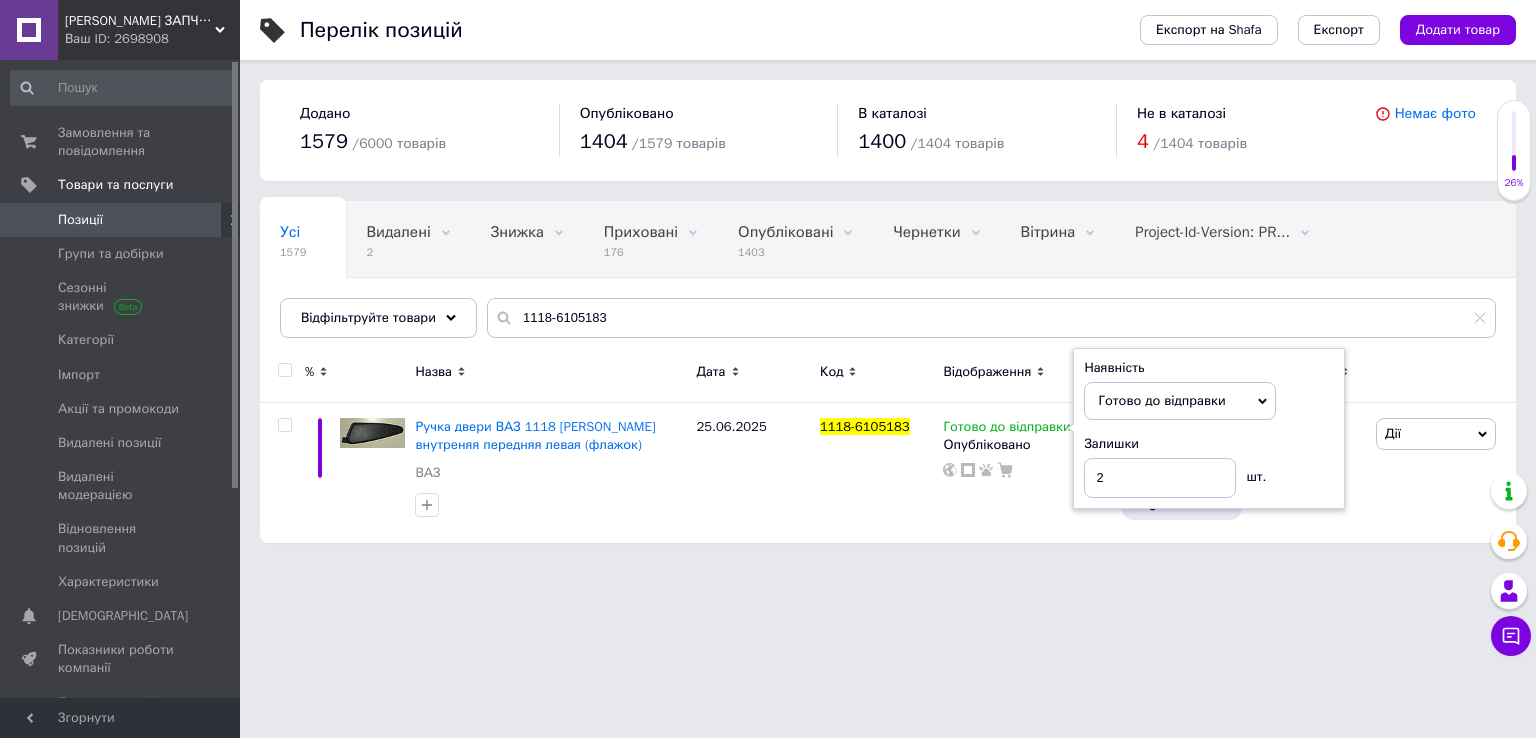 click on "ТИТАН ЧЕРКАСИ ЗАПЧАСТИНИ Ваш ID: 2698908 Сайт ТИТАН ЧЕРКАСИ ЗАПЧАСТИНИ Кабінет покупця Перевірити стан системи Сторінка на порталі ТИТАН ЧЕРКАСИ ЗАПЧАСТИНИ Довідка Вийти Замовлення та повідомлення 0 0 Товари та послуги Позиції Групи та добірки Сезонні знижки Категорії Імпорт Акції та промокоди Видалені позиції Видалені модерацією Відновлення позицій Характеристики Сповіщення 0 0 Показники роботи компанії Панель управління Відгуки Клієнти Каталог ProSale Аналітика Управління сайтом Гаманець компанії 1579   /" at bounding box center (768, 281) 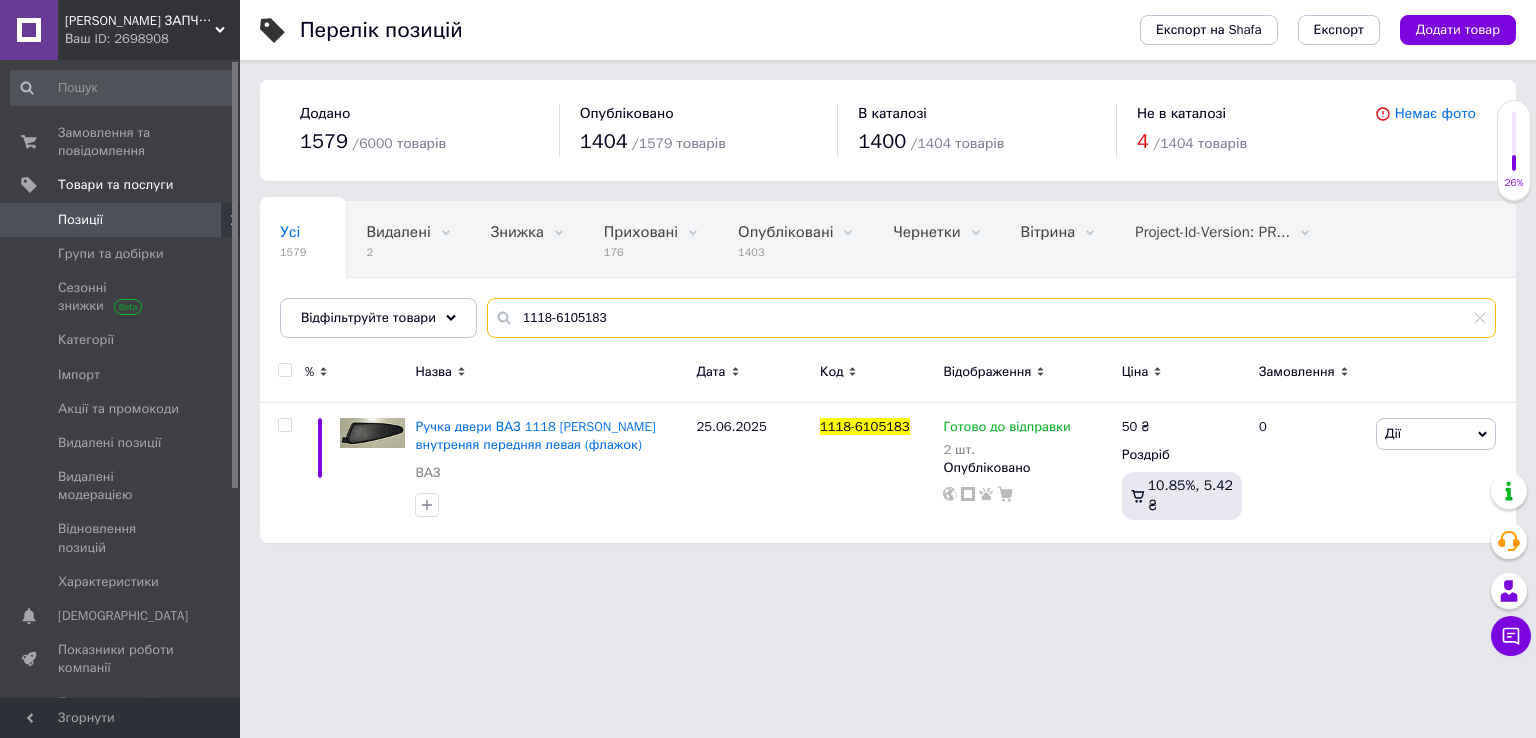 click on "1118-6105183" at bounding box center (991, 318) 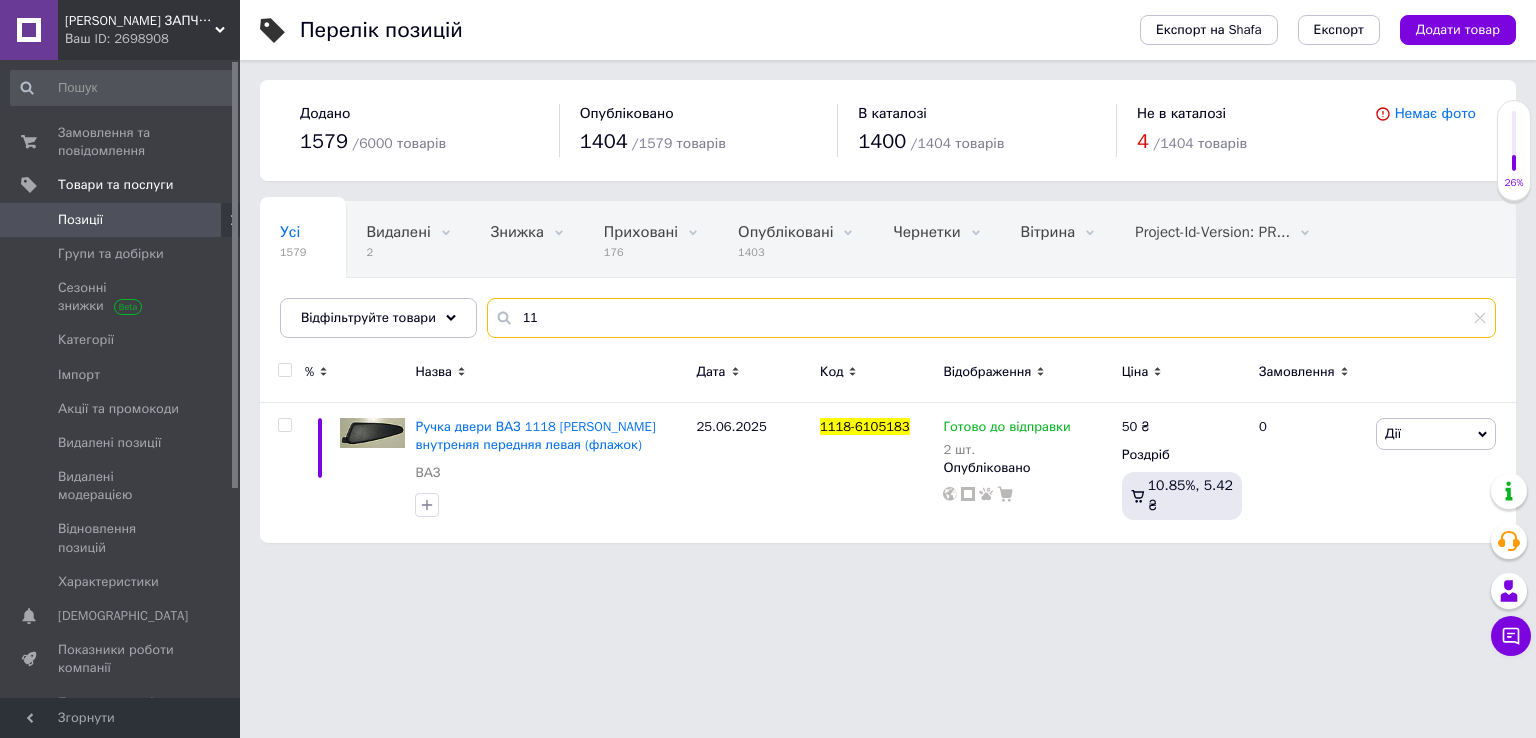 type on "1" 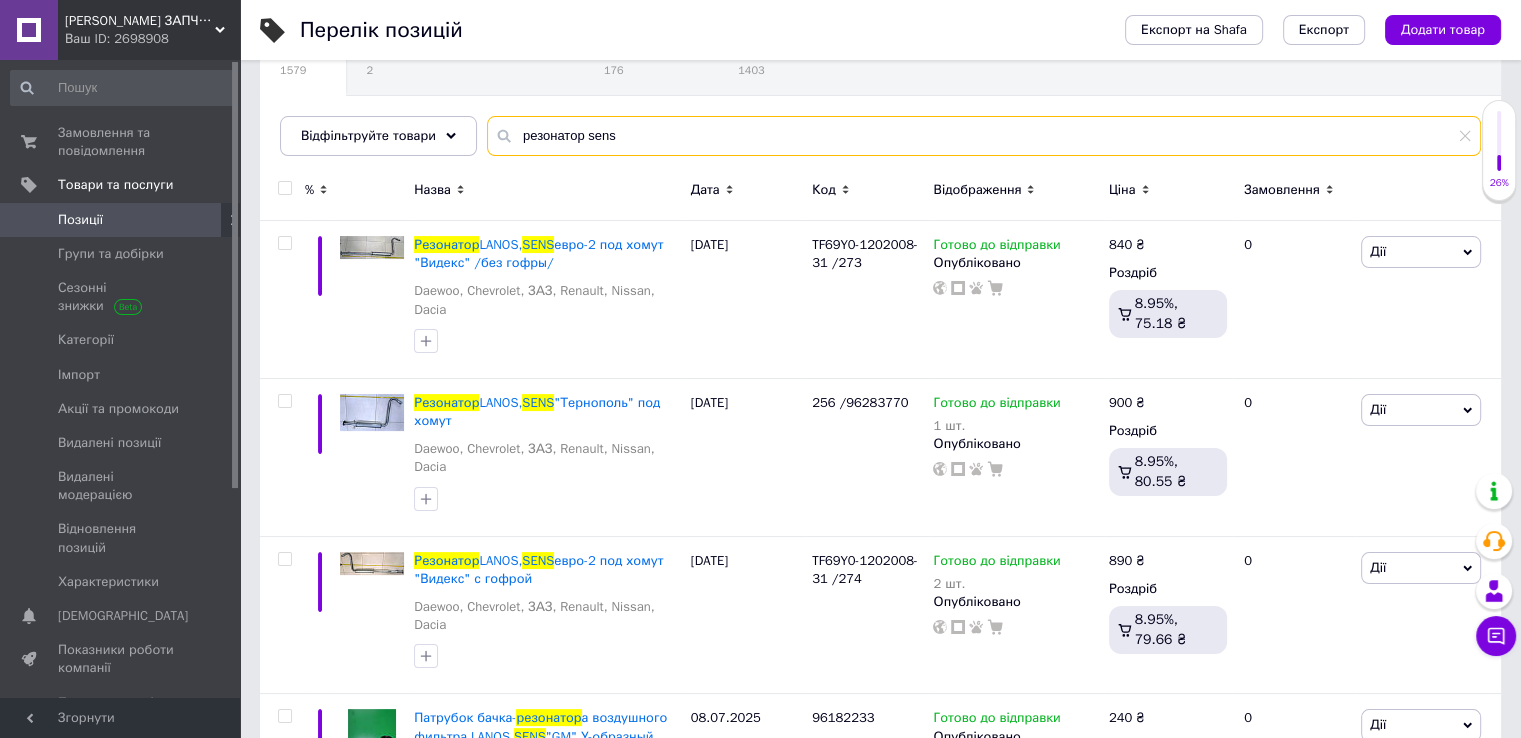 scroll, scrollTop: 200, scrollLeft: 0, axis: vertical 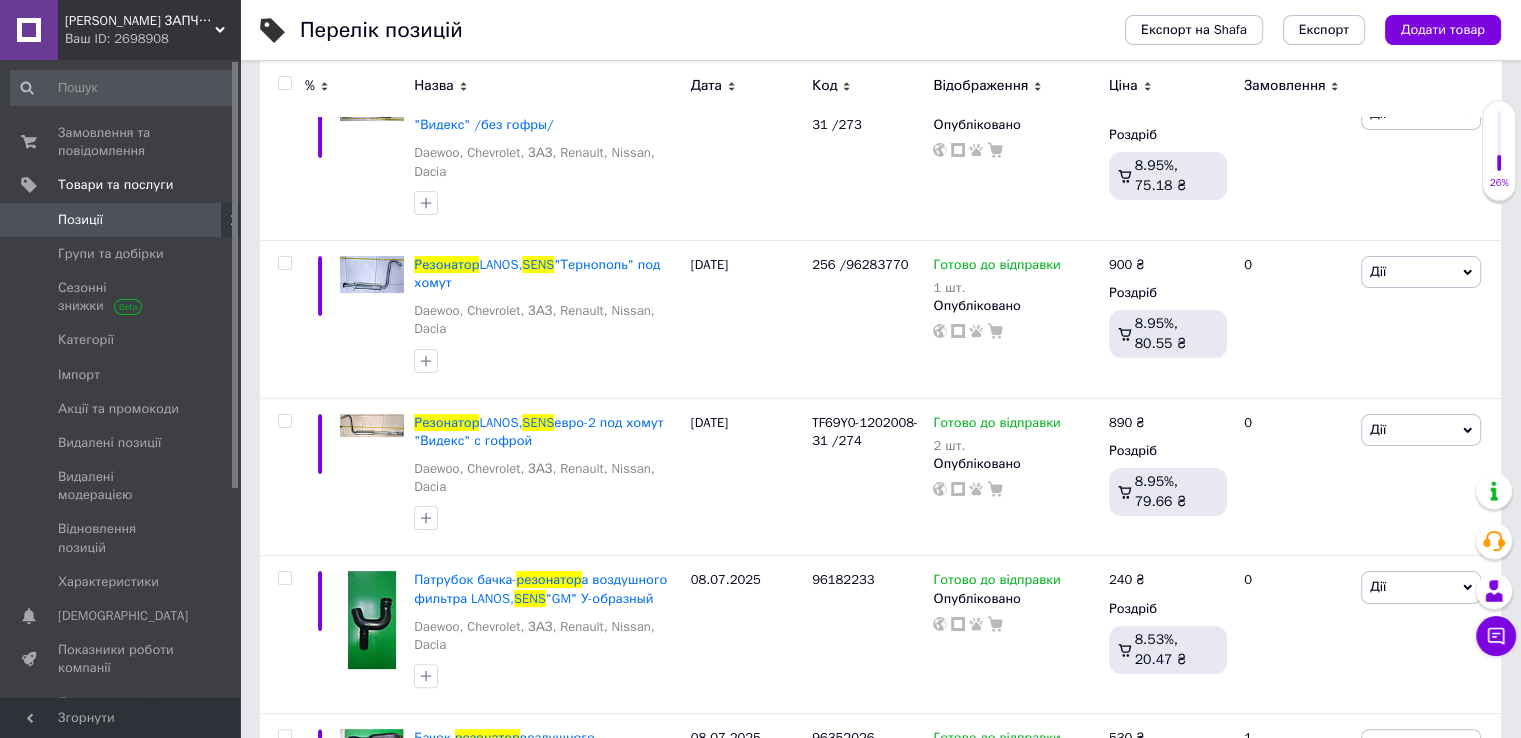 type on "резонатор sens" 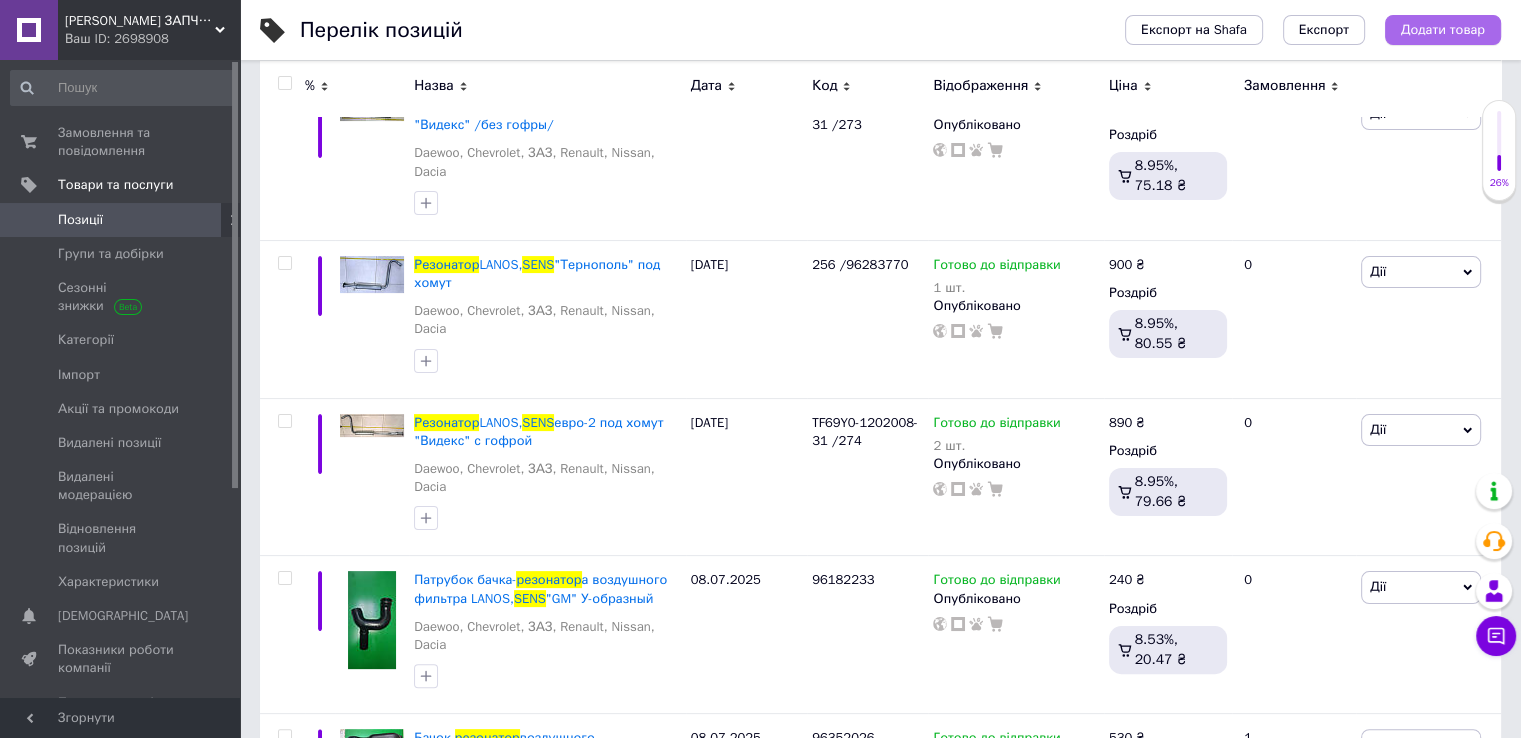 click on "Додати товар" at bounding box center [1443, 30] 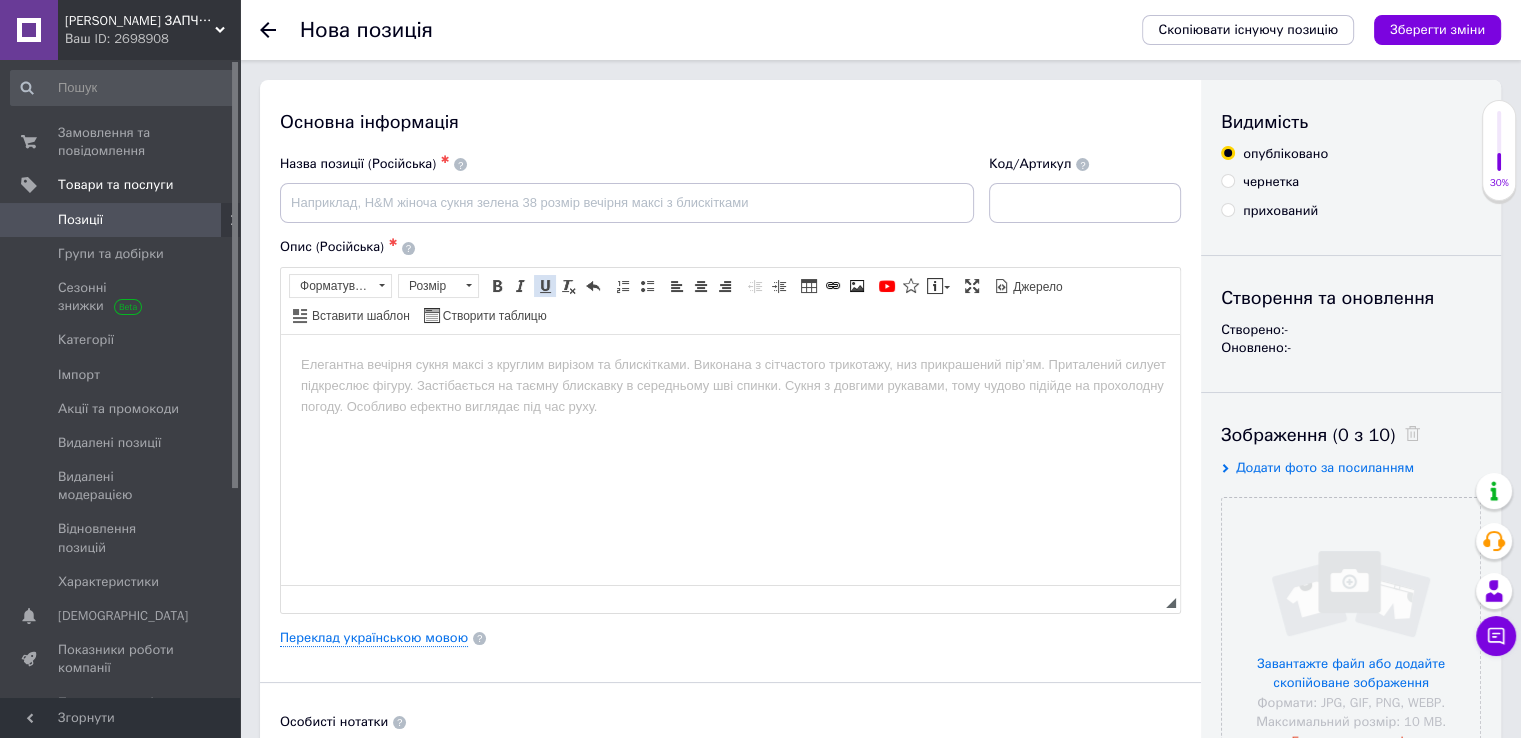 scroll, scrollTop: 0, scrollLeft: 0, axis: both 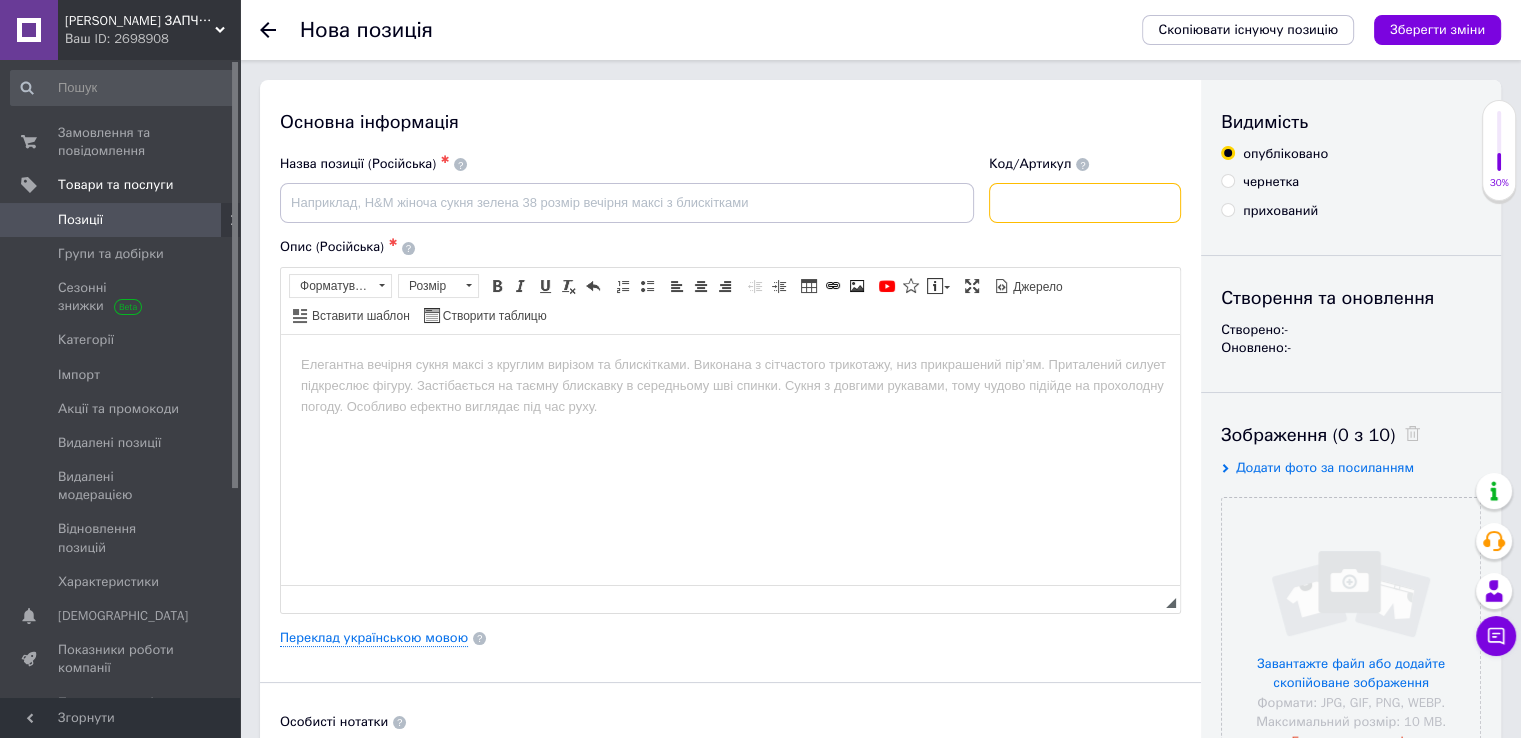 paste on "А-1102-3101043 /15/" 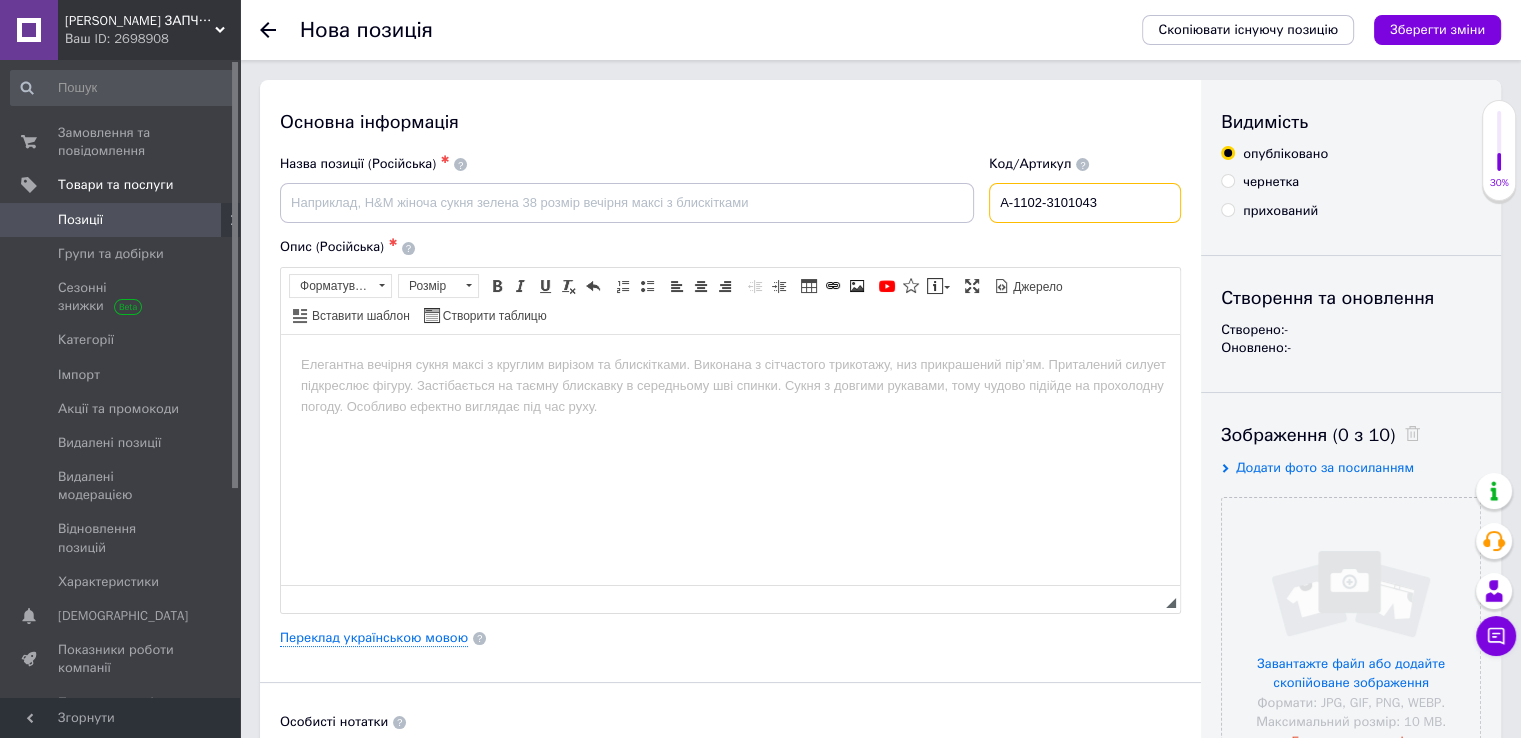 scroll, scrollTop: 12, scrollLeft: 0, axis: vertical 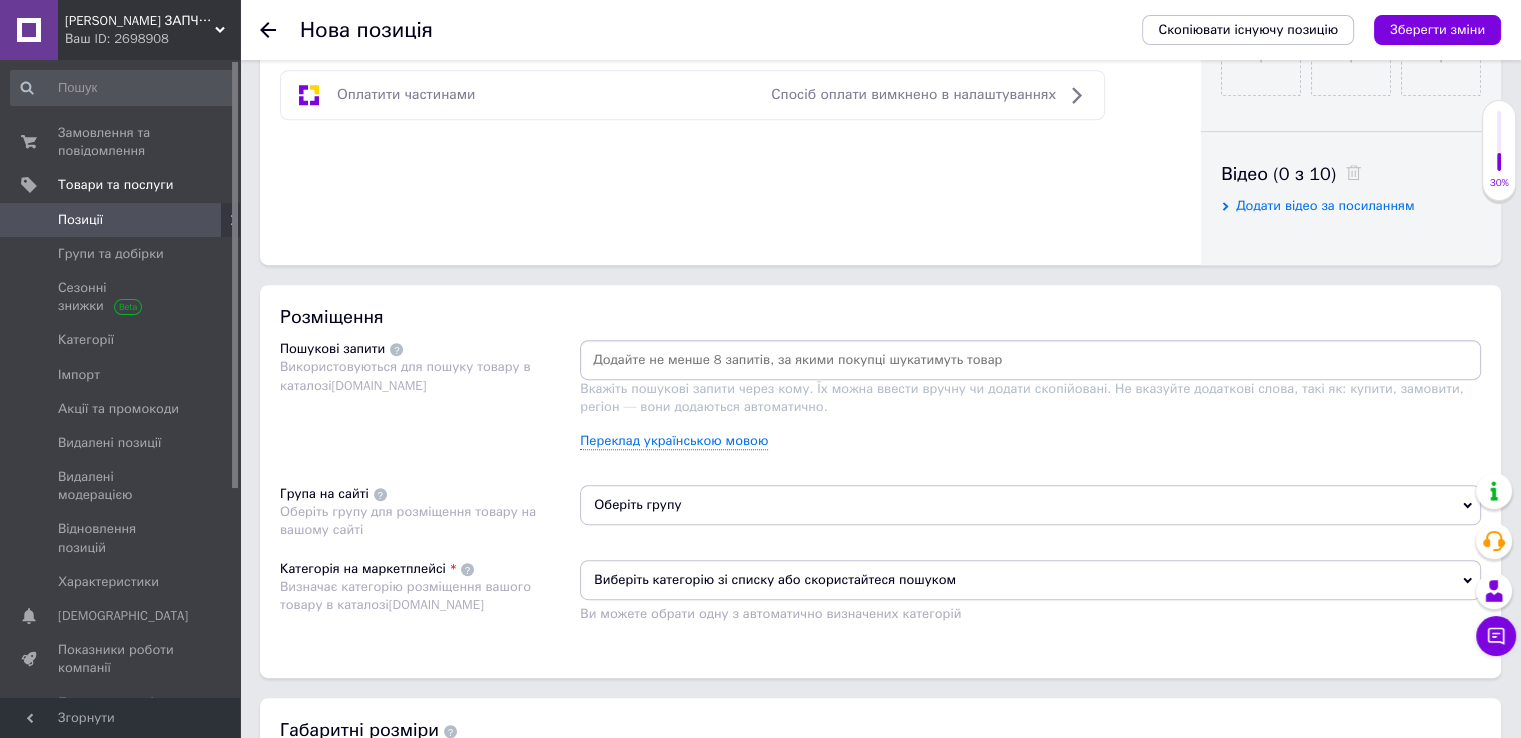 type on "А-1102-3101043" 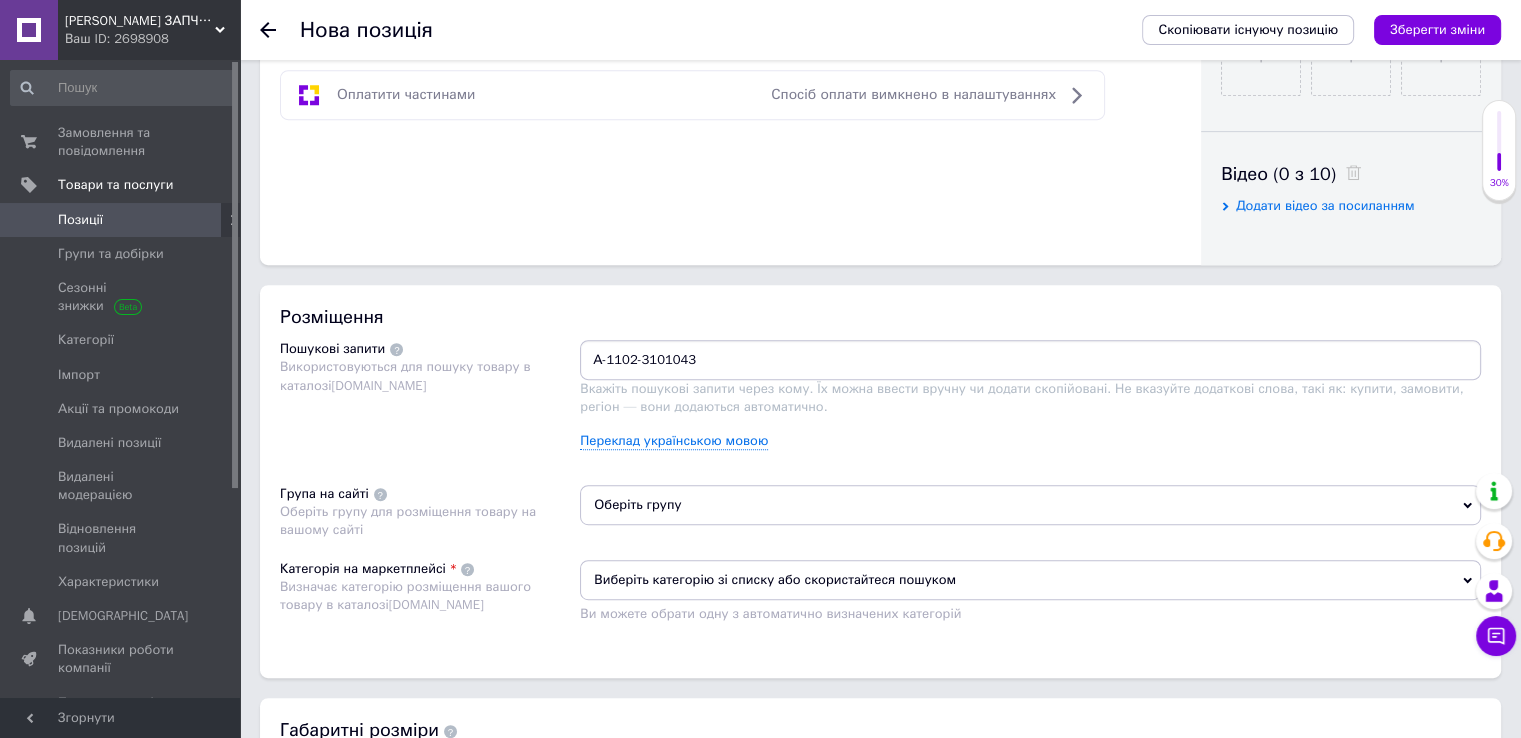 type on "А-1102-3101043" 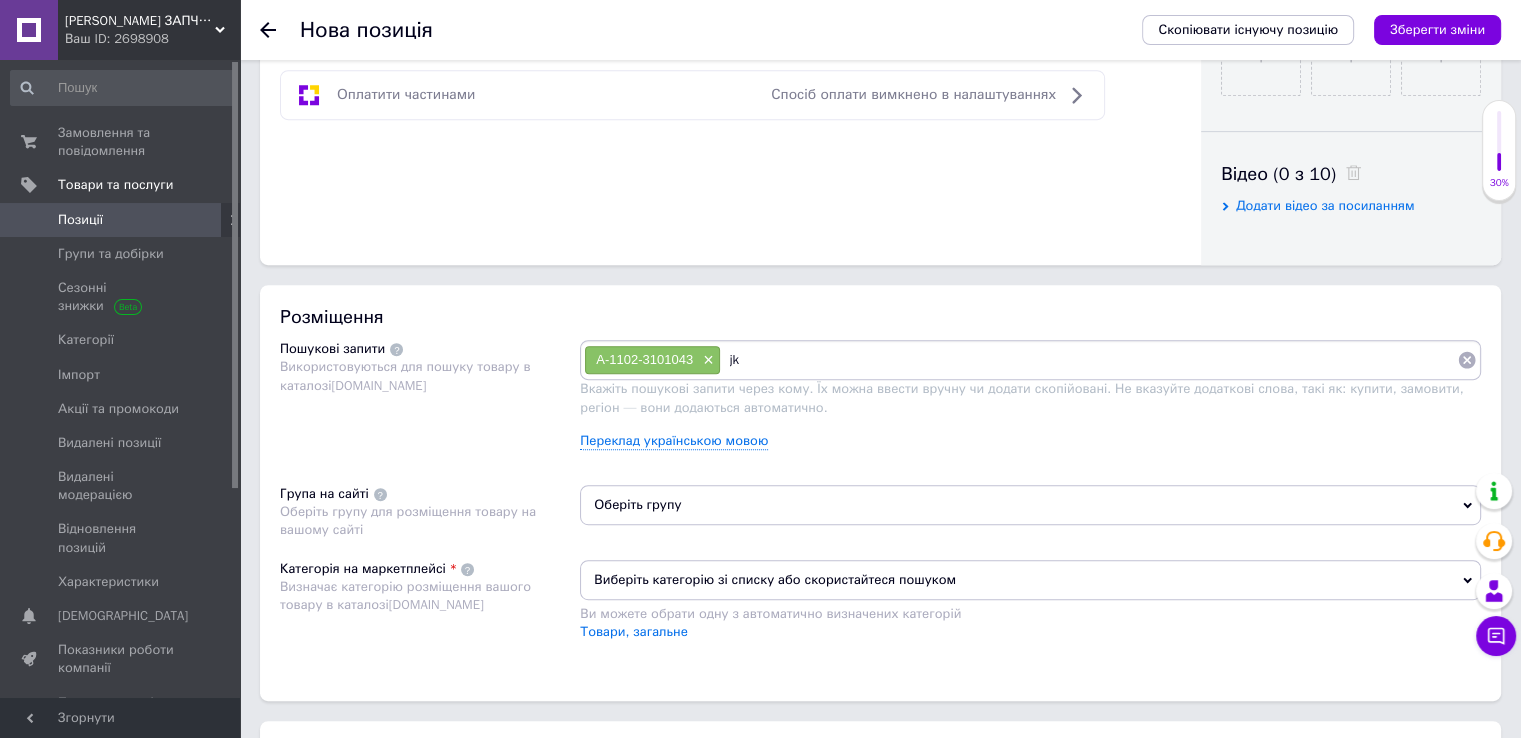 type on "j" 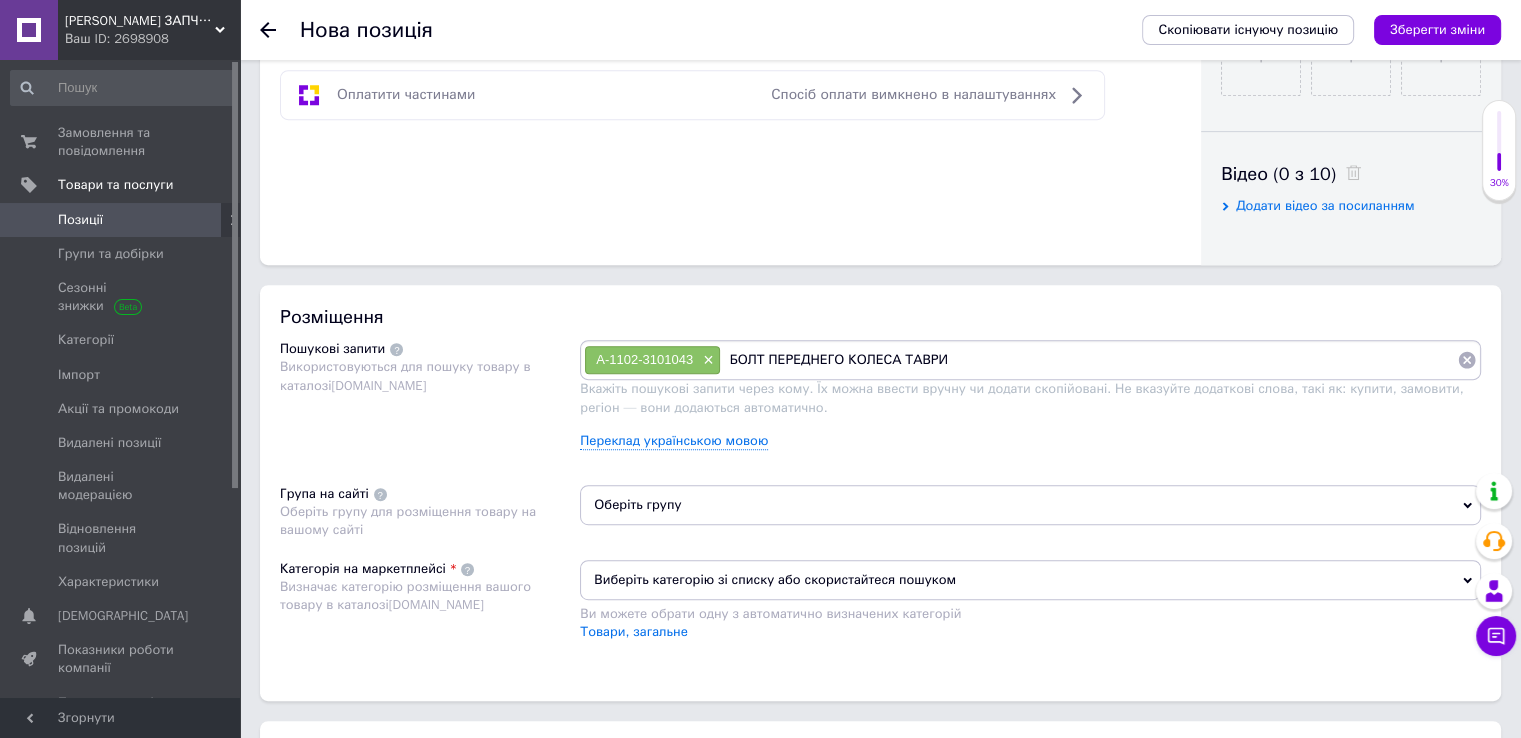 type on "БОЛТ ПЕРЕДНЕГО КОЛЕСА ТАВРИЯ" 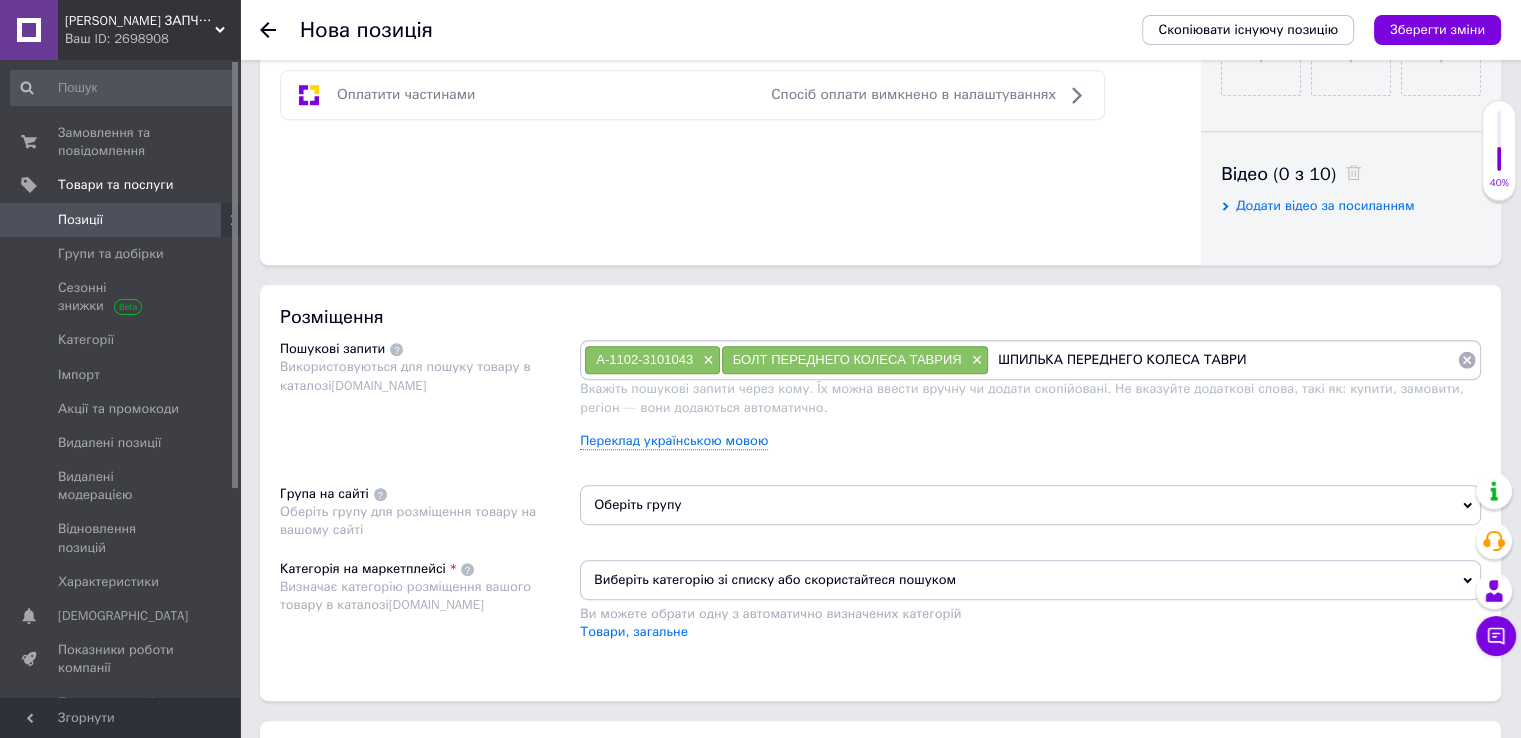 type on "ШПИЛЬКА ПЕРЕДНЕГО КОЛЕСА ТАВРИЯ" 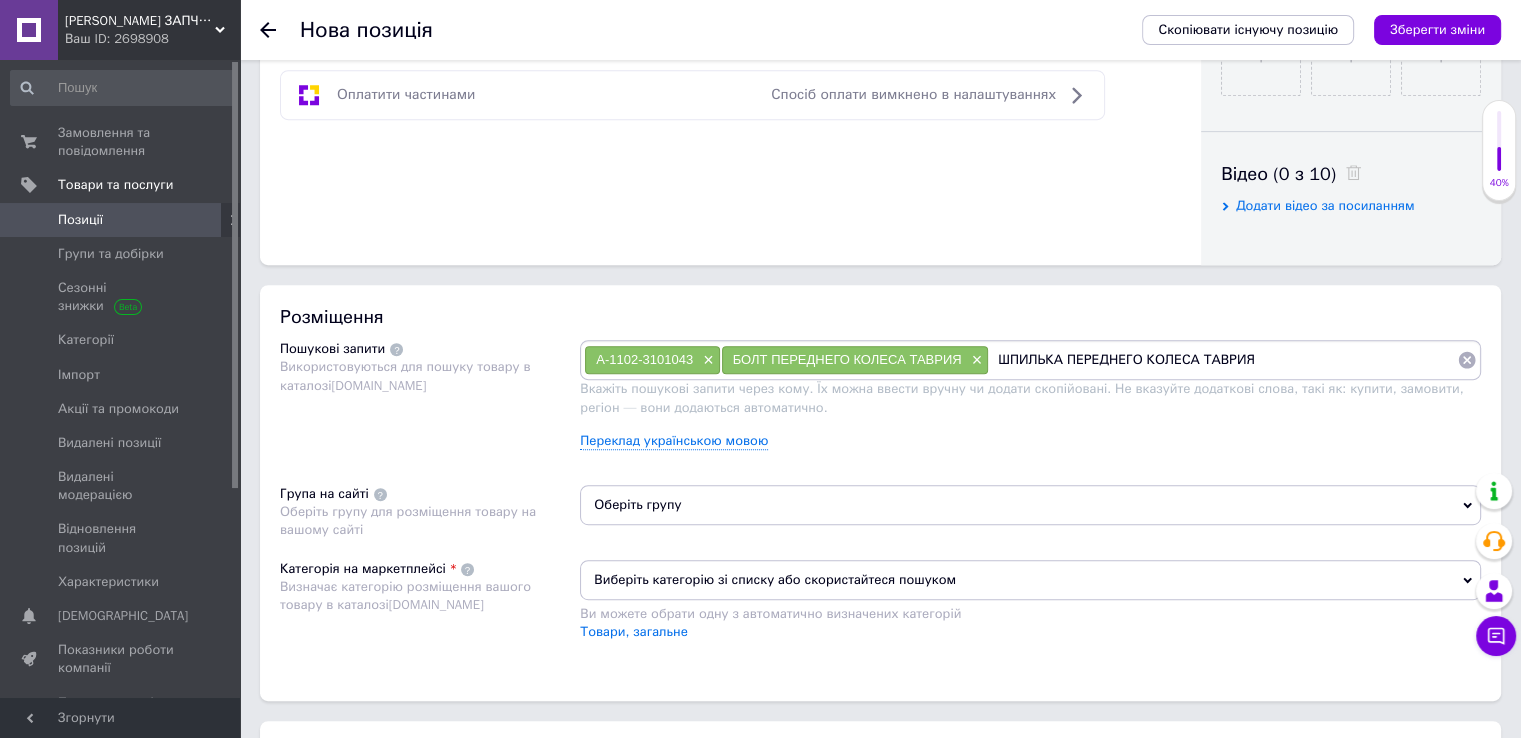 type 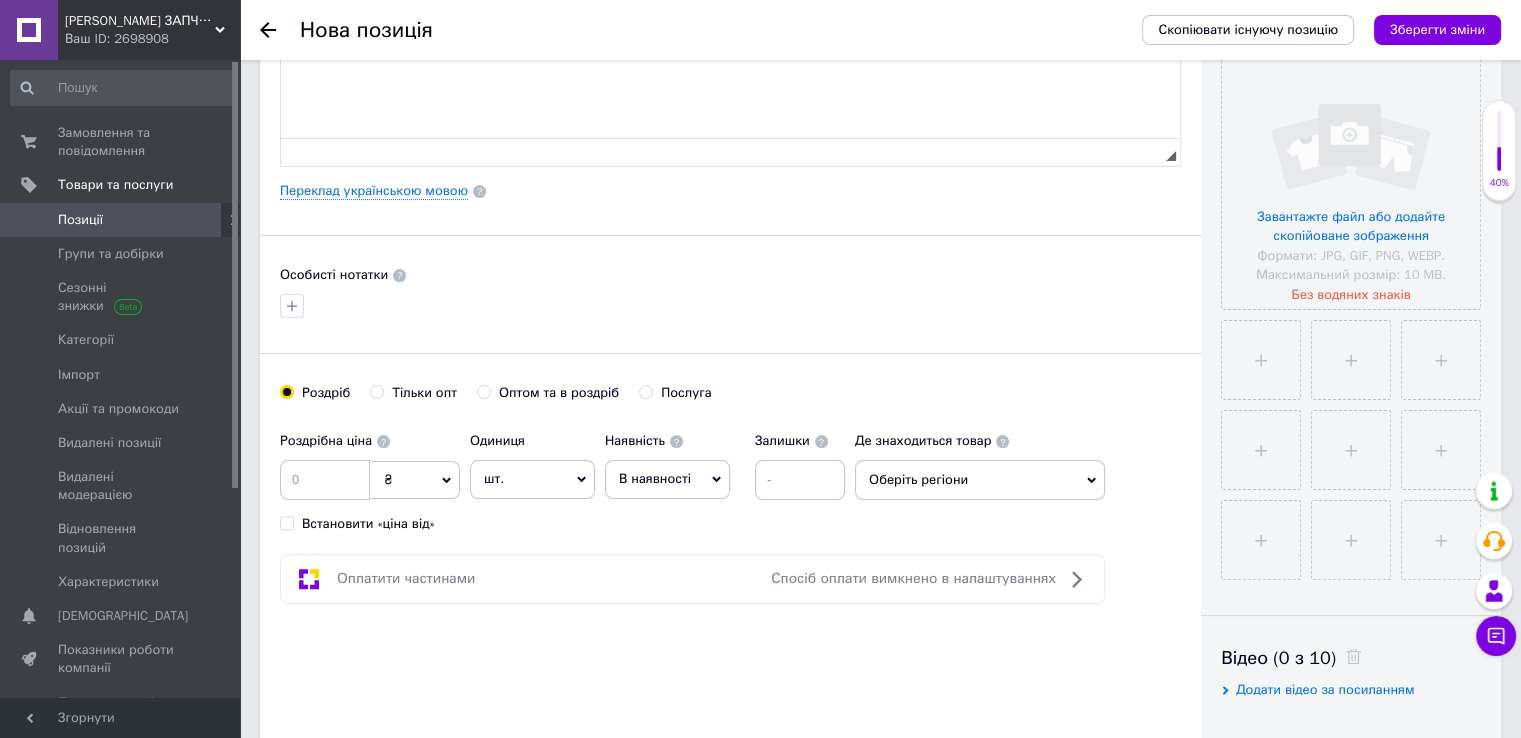scroll, scrollTop: 436, scrollLeft: 0, axis: vertical 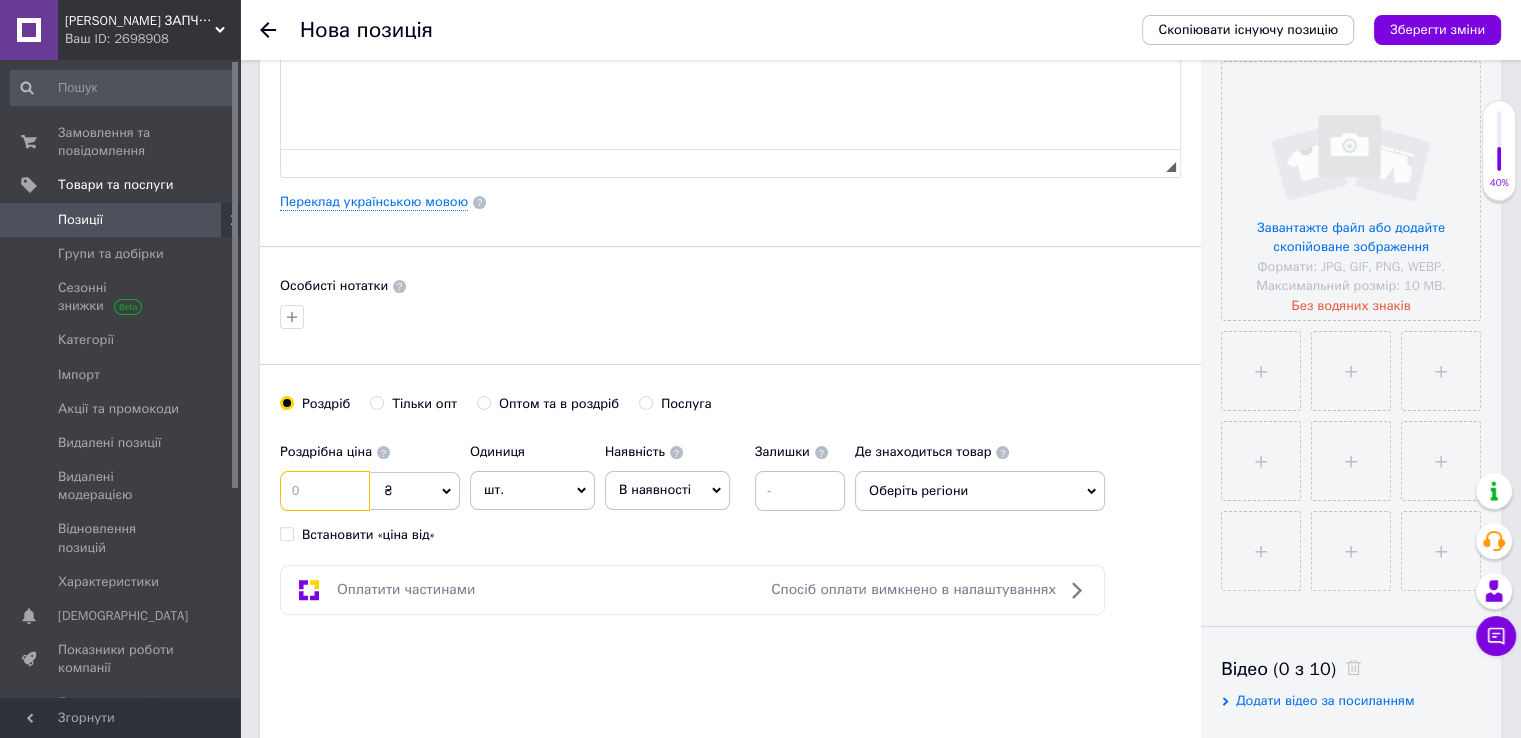 click at bounding box center (325, 491) 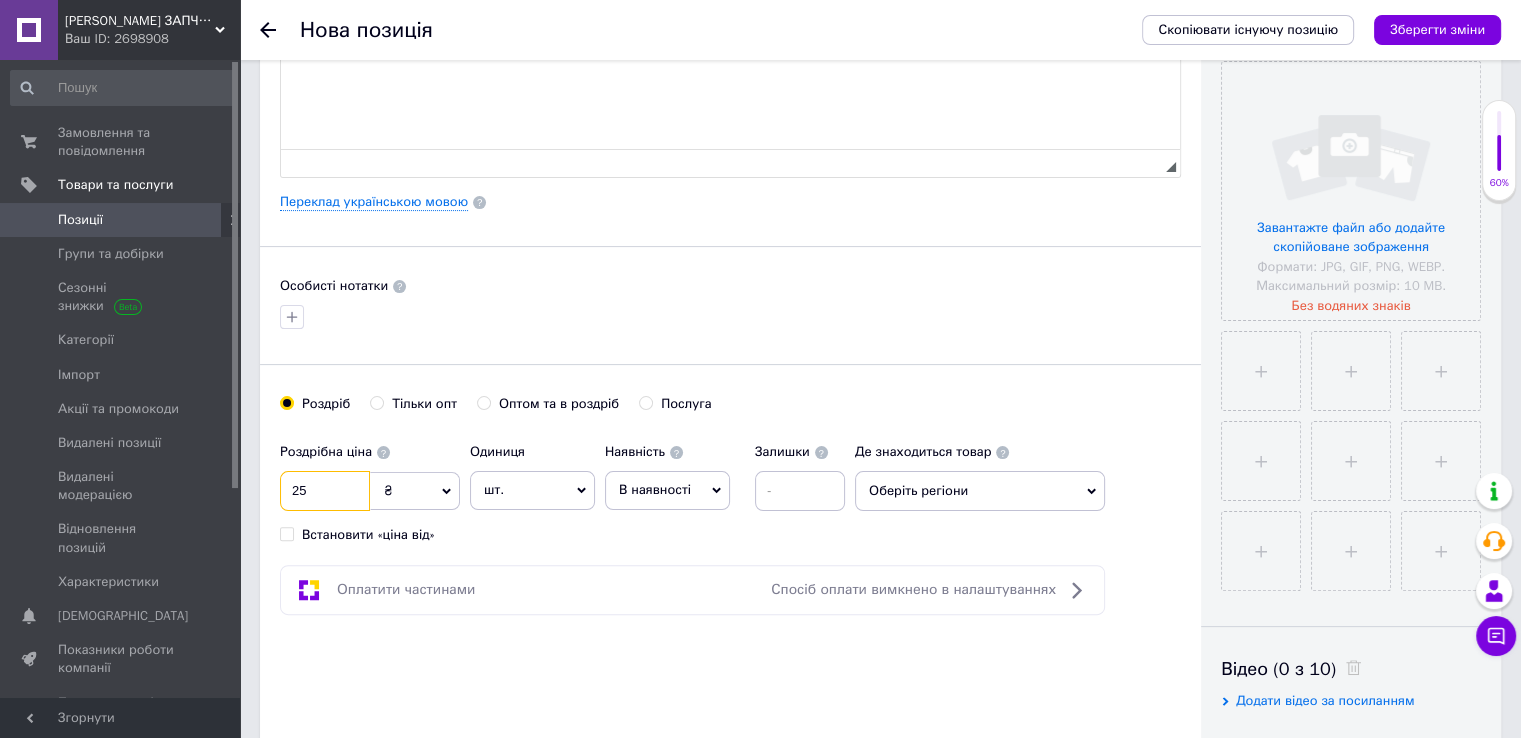 type on "25" 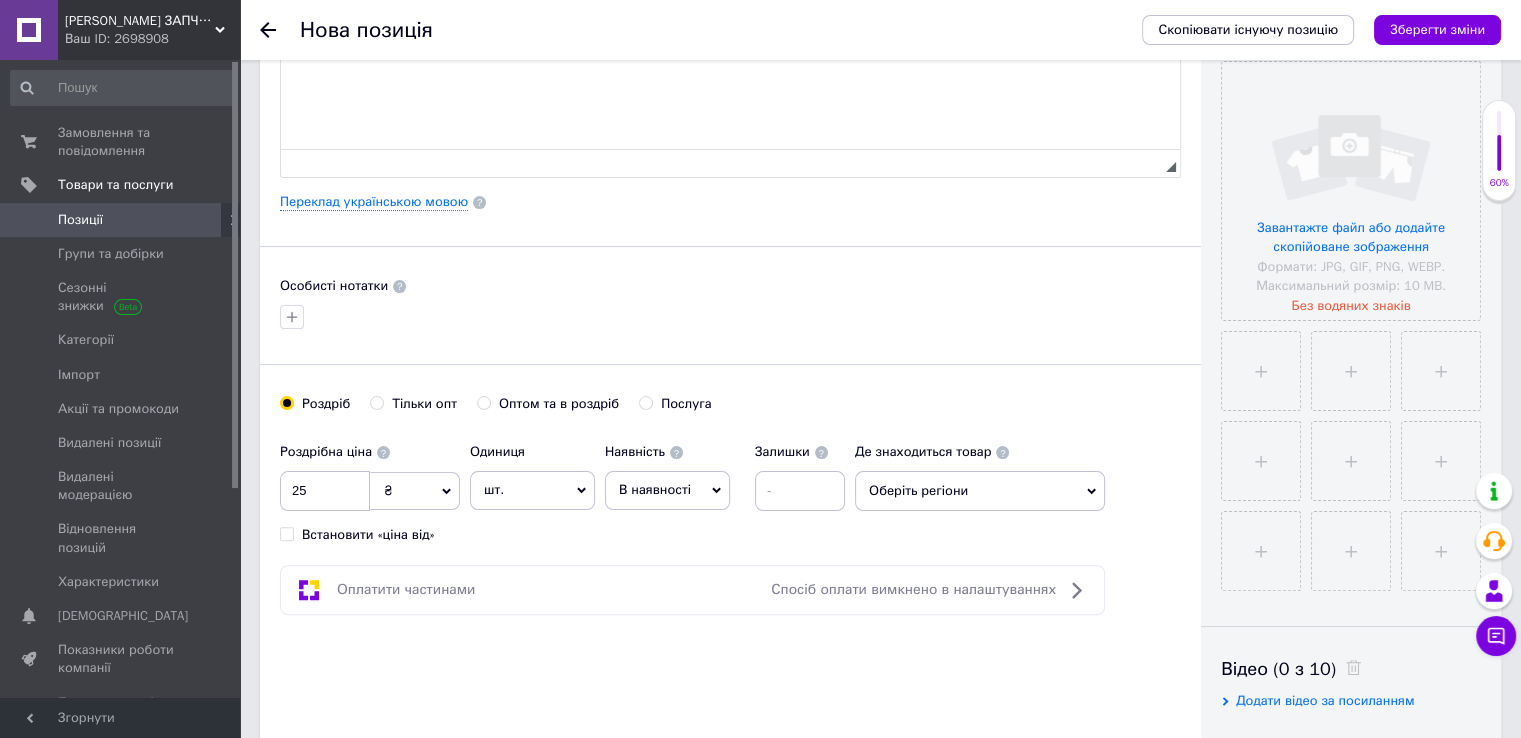 click on "В наявності" at bounding box center [667, 490] 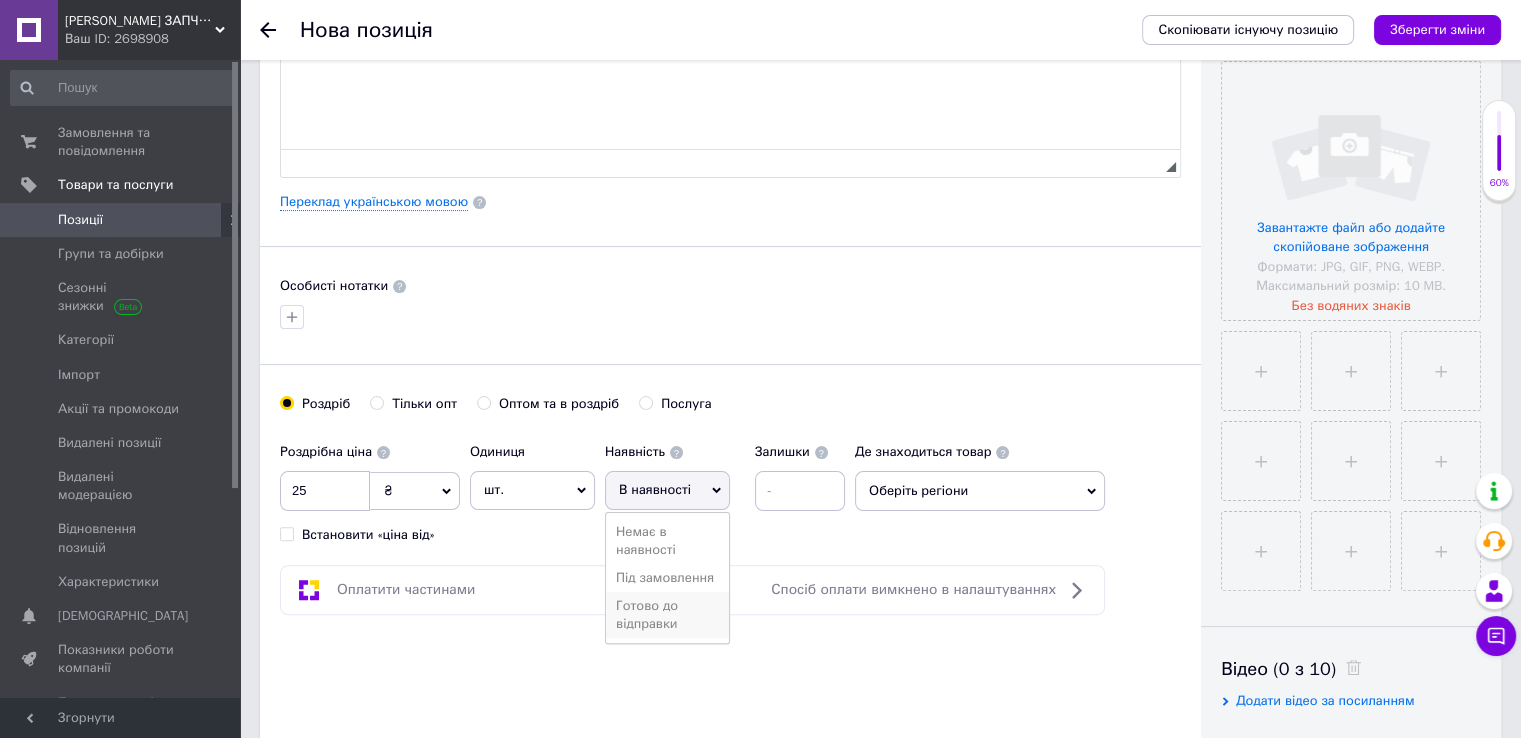 click on "Готово до відправки" at bounding box center (667, 615) 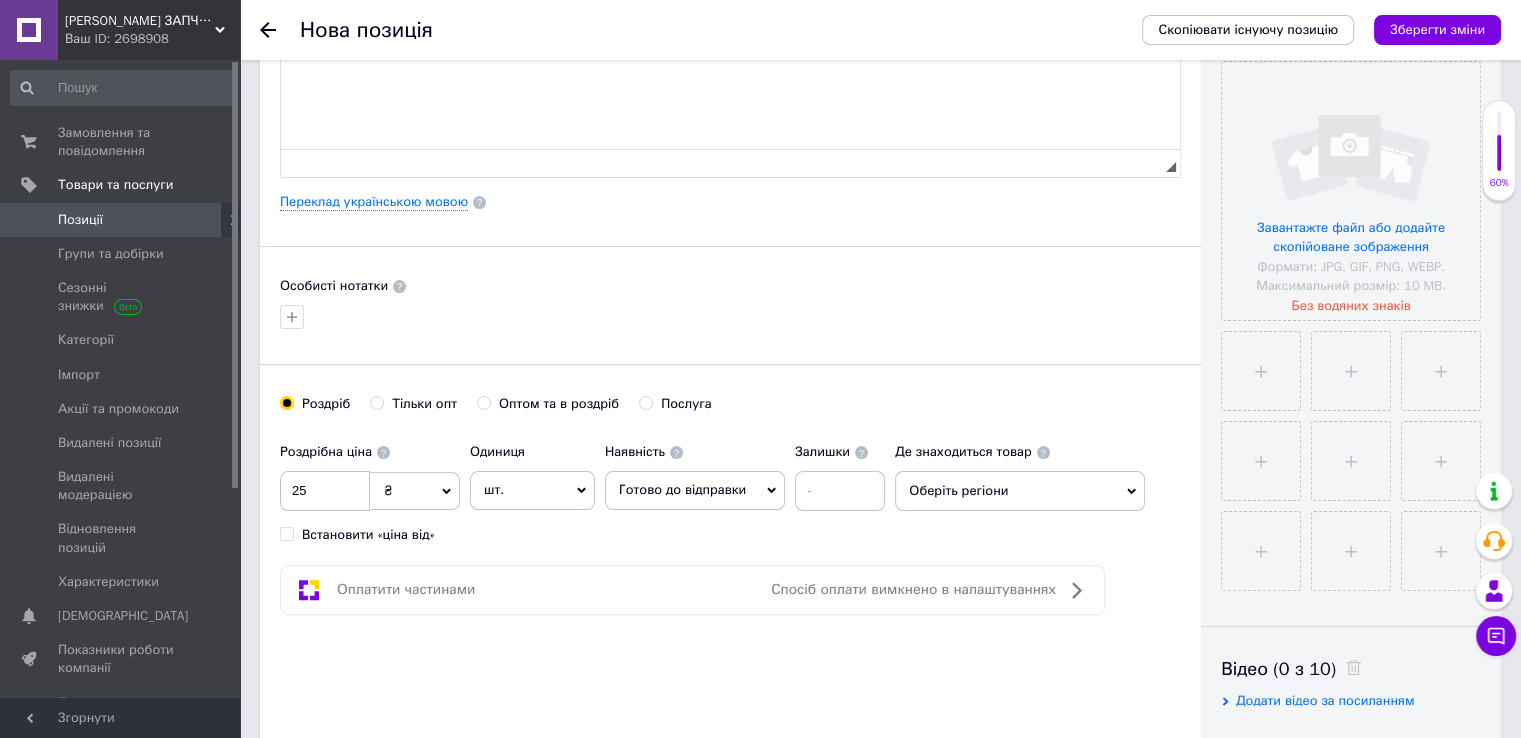 click on "Оберіть регіони" at bounding box center (1020, 491) 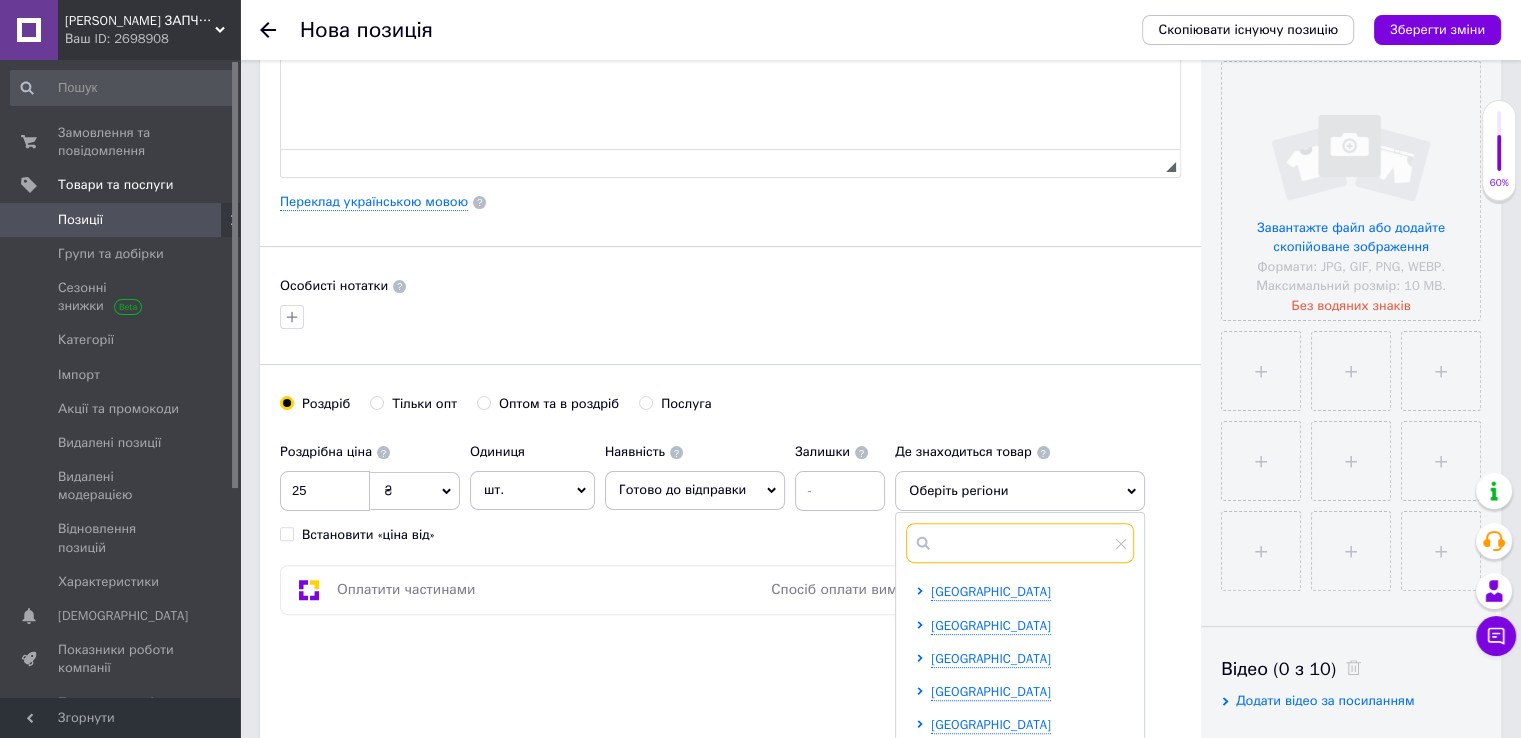 click at bounding box center (1020, 543) 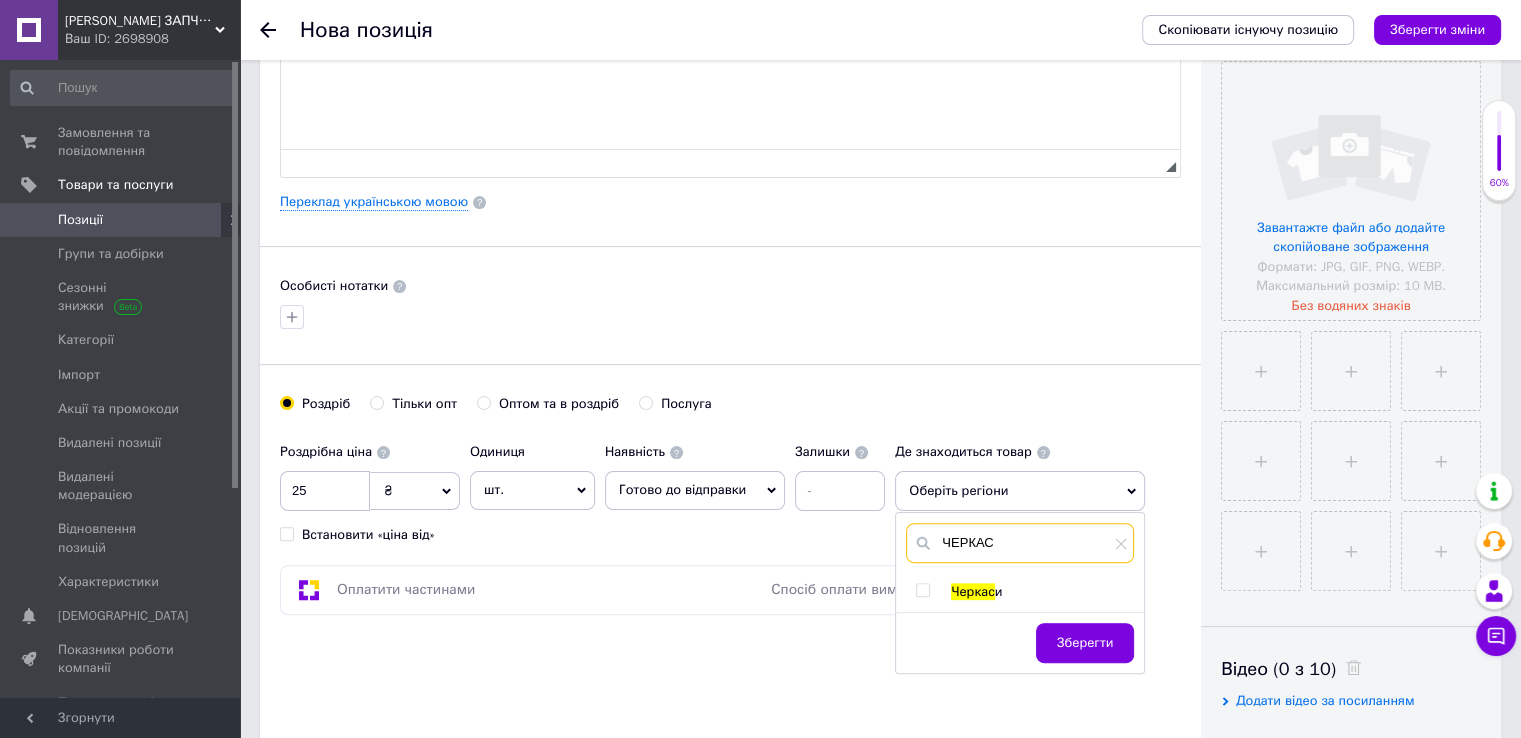 type on "ЧЕРКАС" 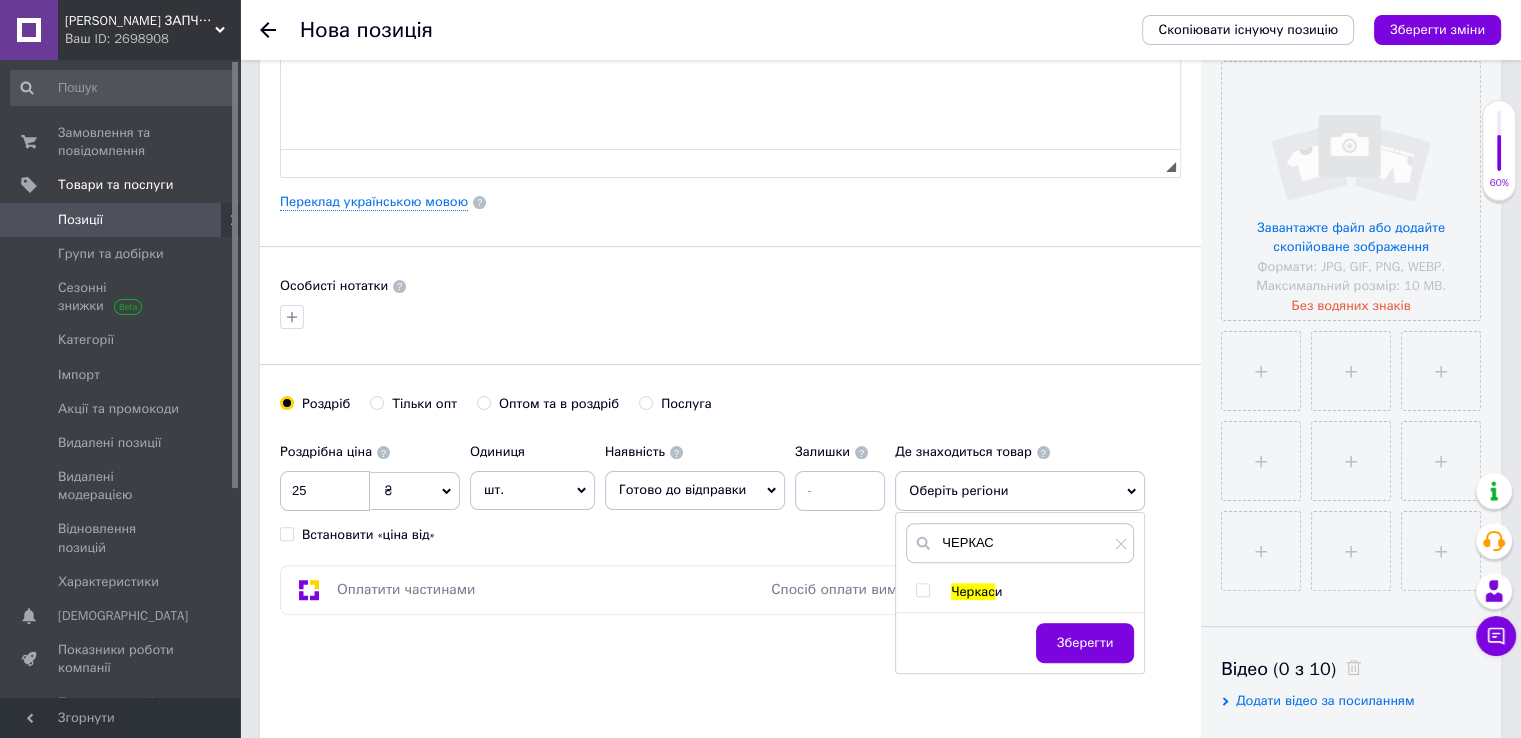 click at bounding box center (922, 590) 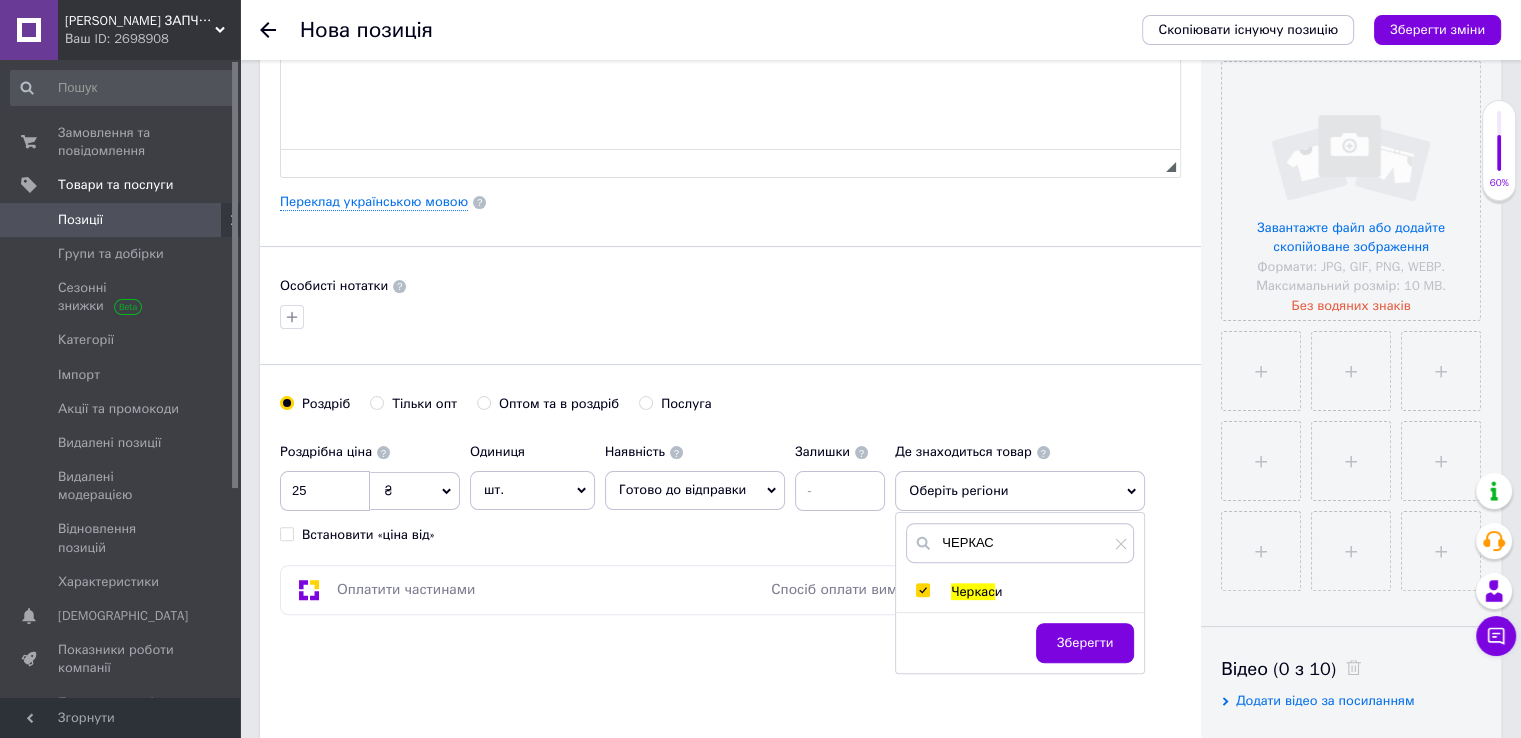checkbox on "true" 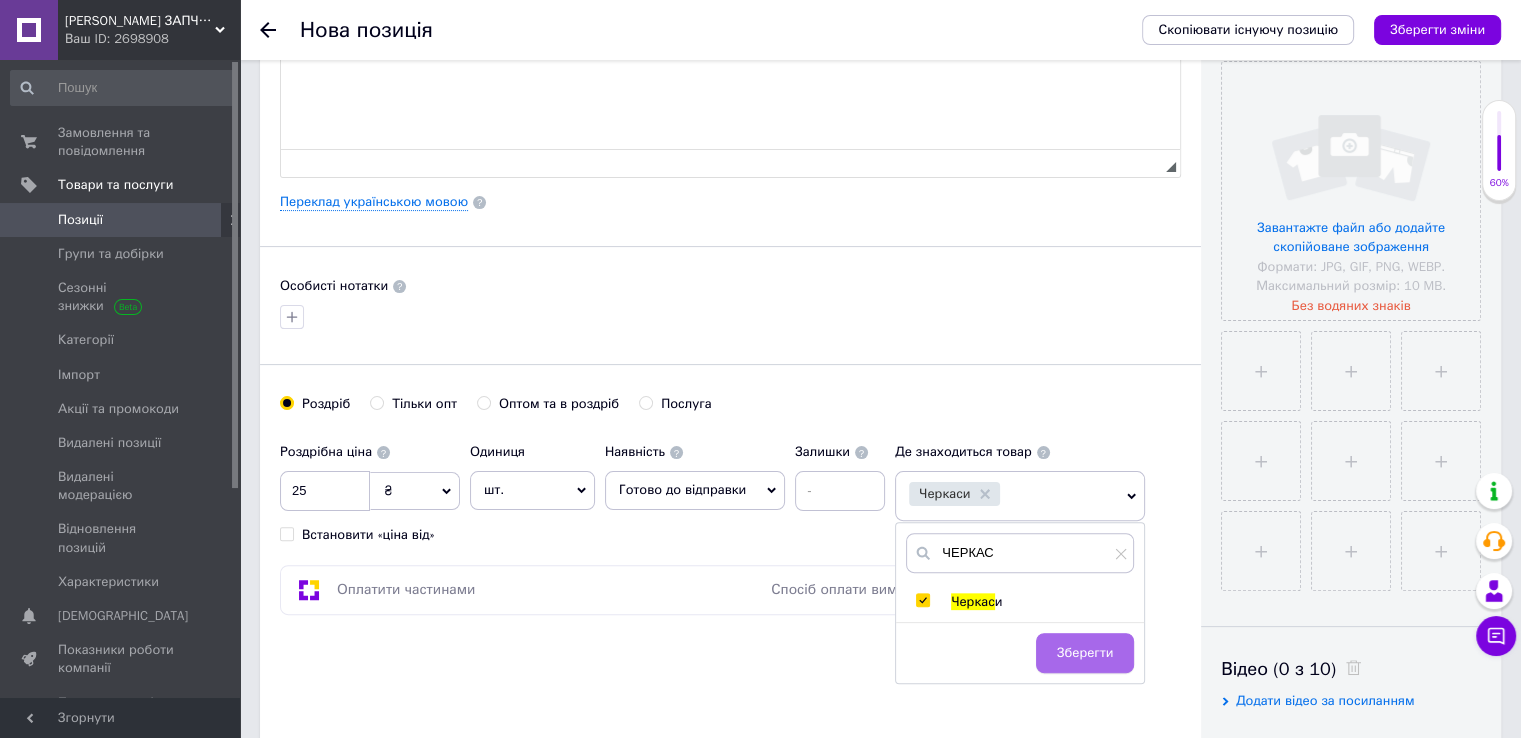 click on "Зберегти" at bounding box center [1085, 653] 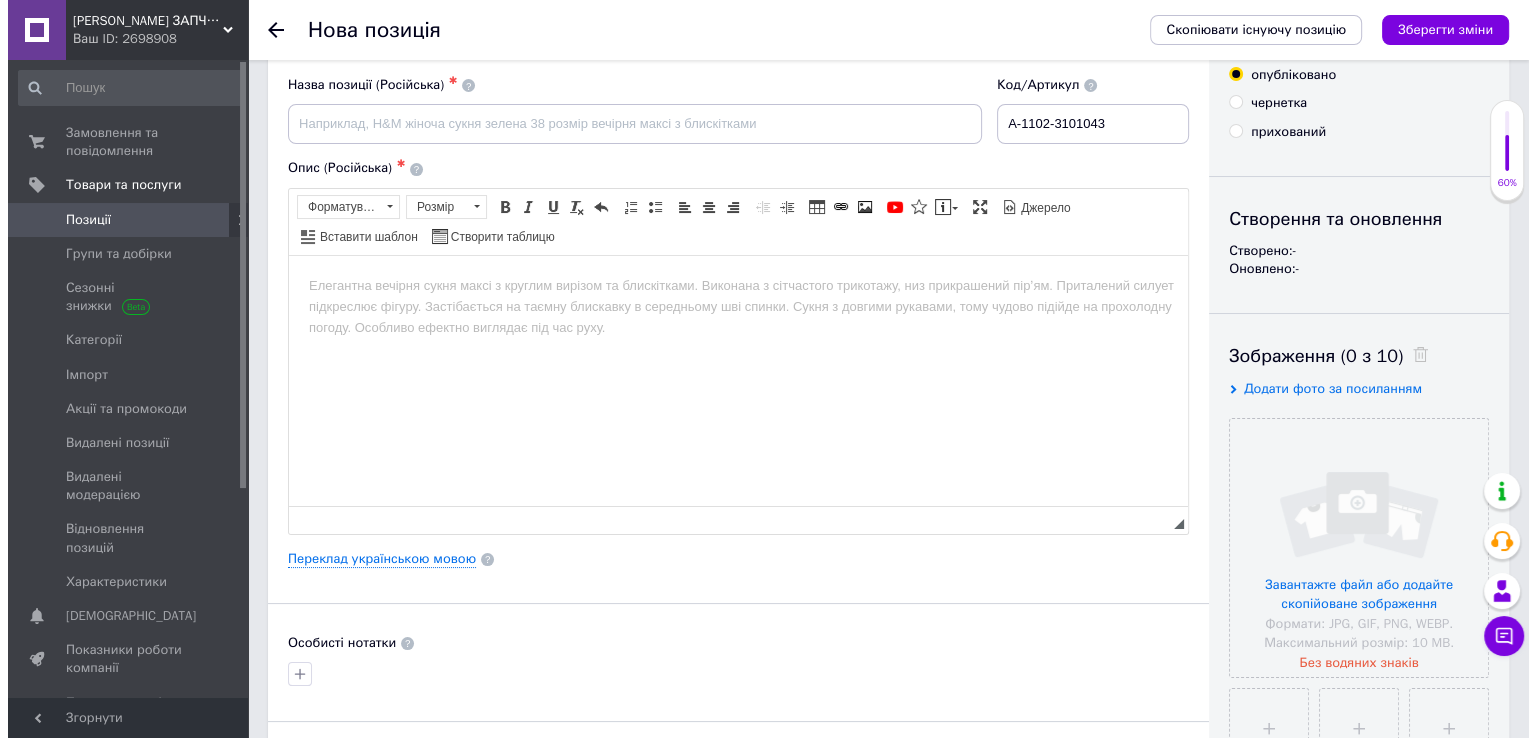 scroll, scrollTop: 0, scrollLeft: 0, axis: both 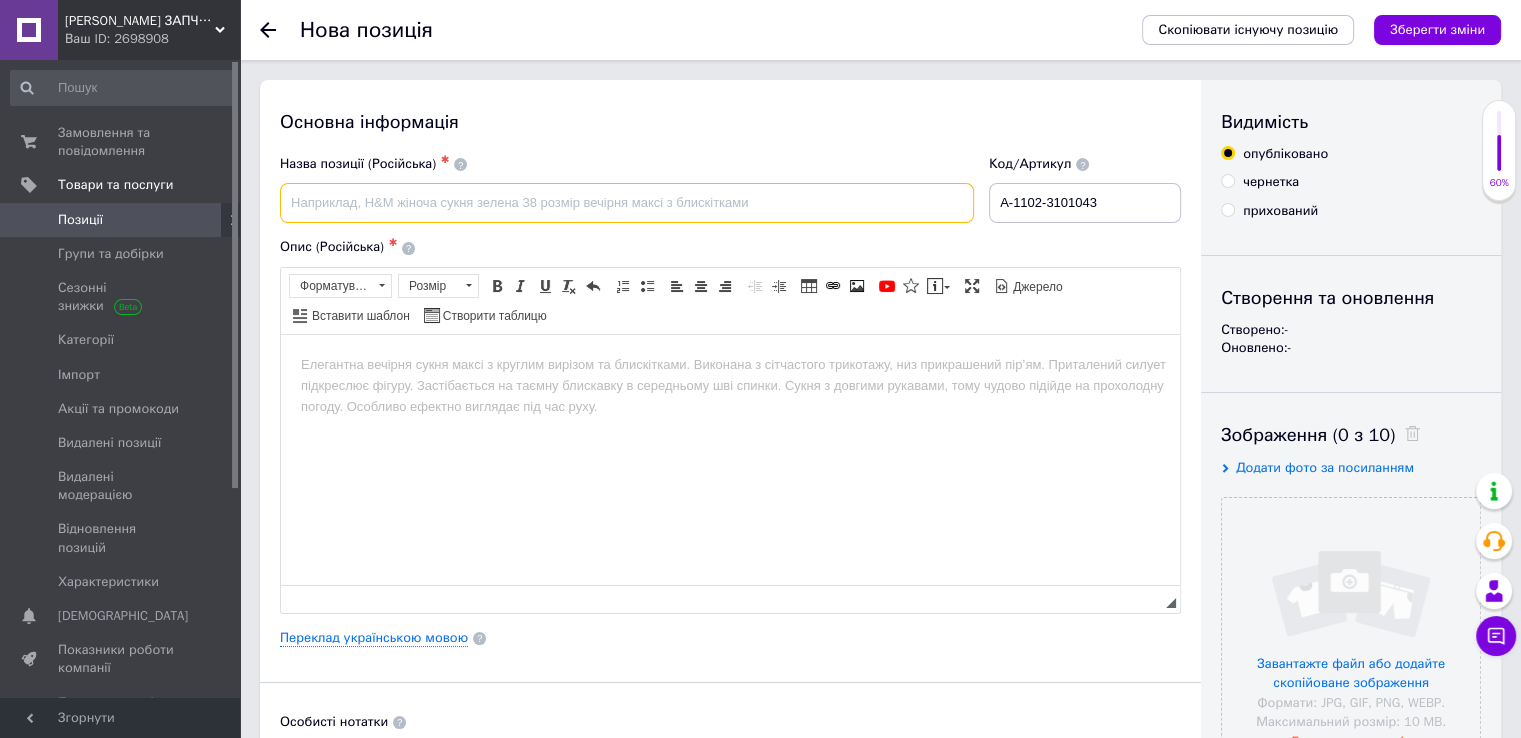 click at bounding box center [627, 203] 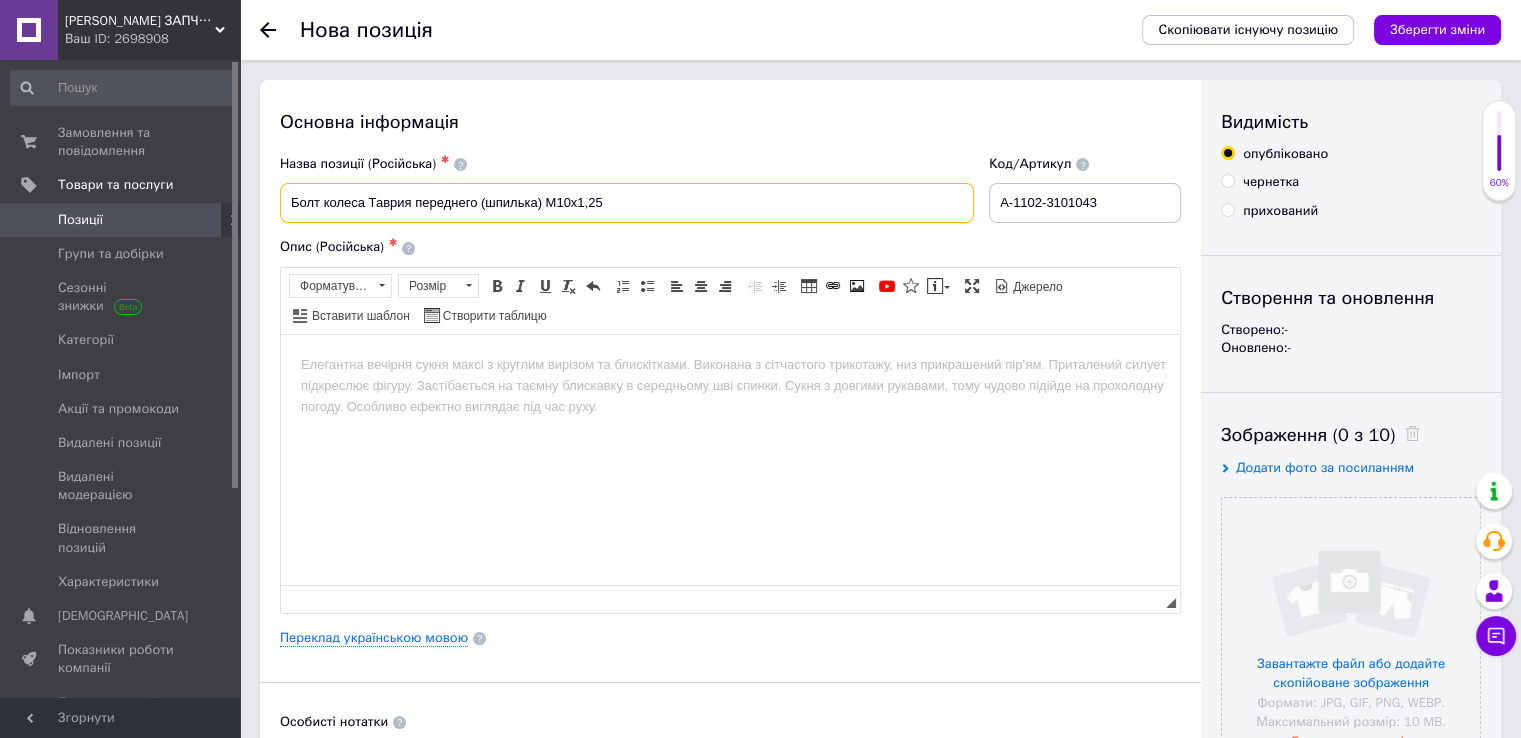 type on "Болт колеса Таврия переднего (шпилька) М10х1,25" 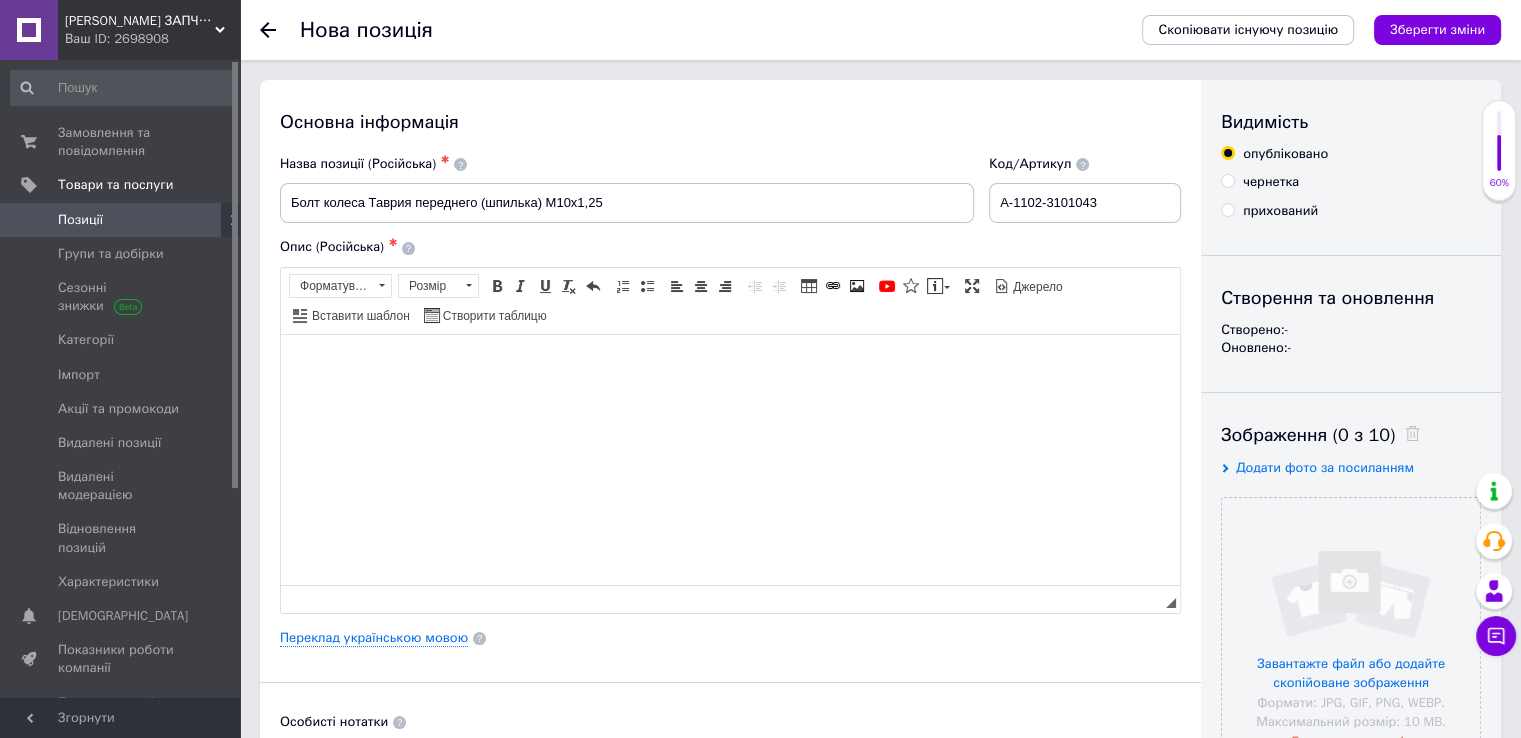 click at bounding box center [730, 364] 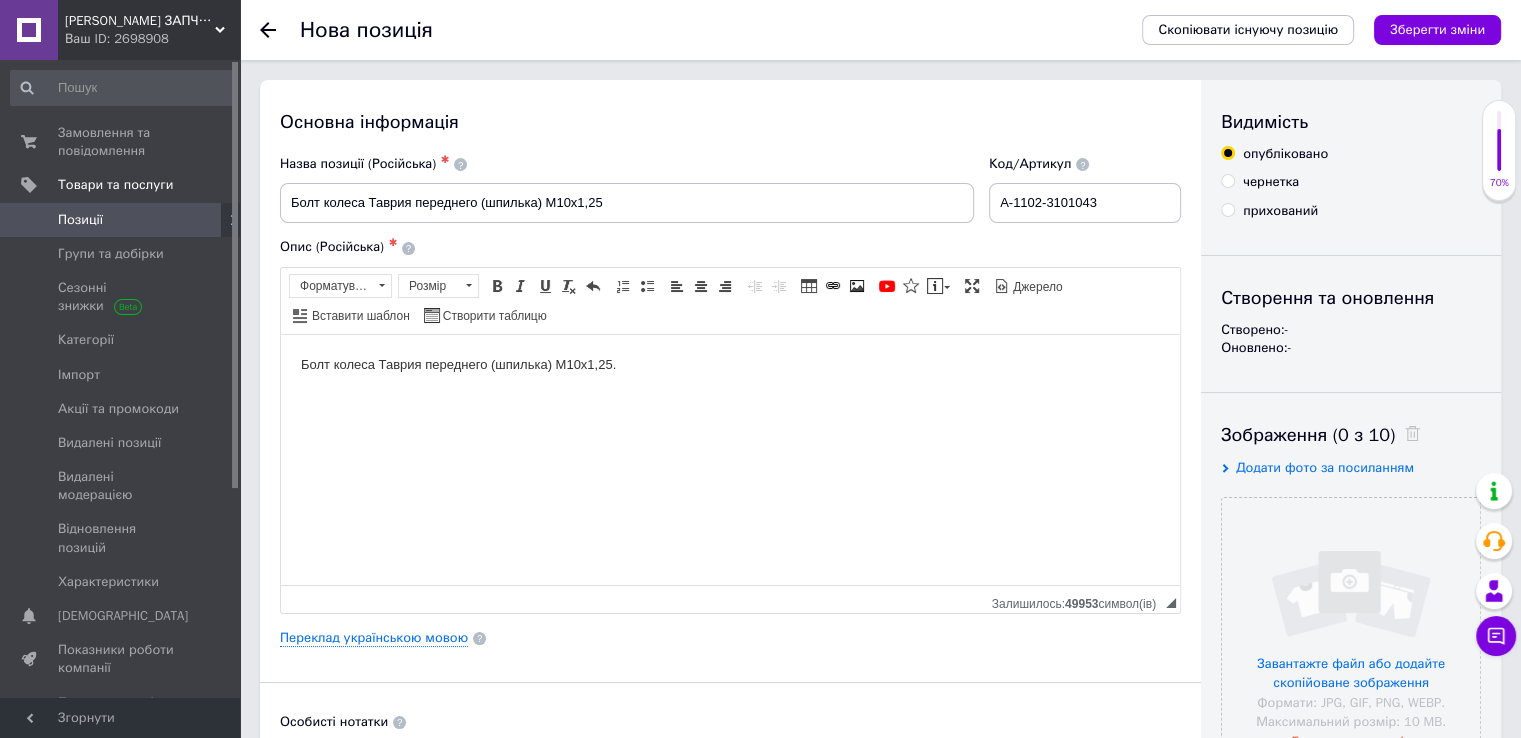type 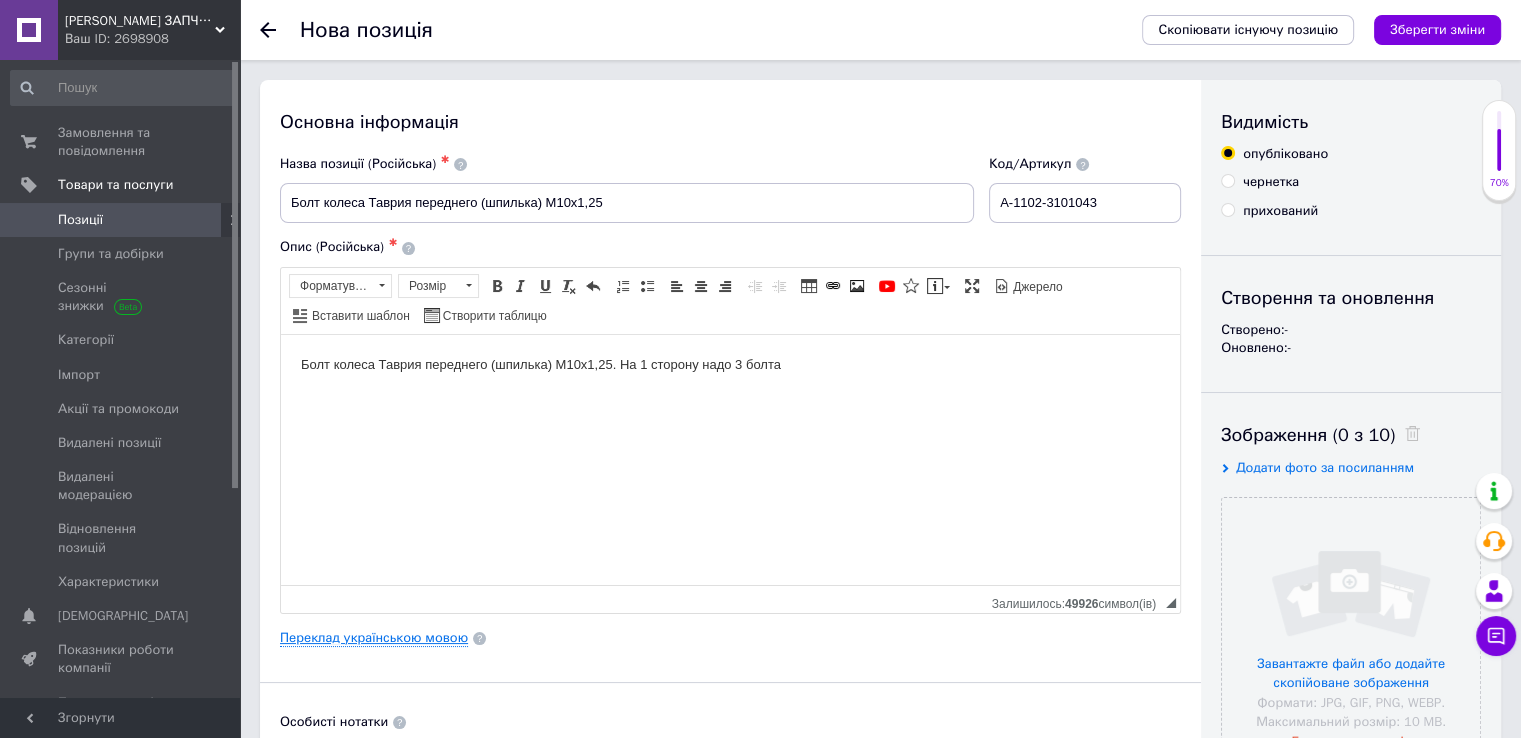 click on "Переклад українською мовою" at bounding box center (374, 638) 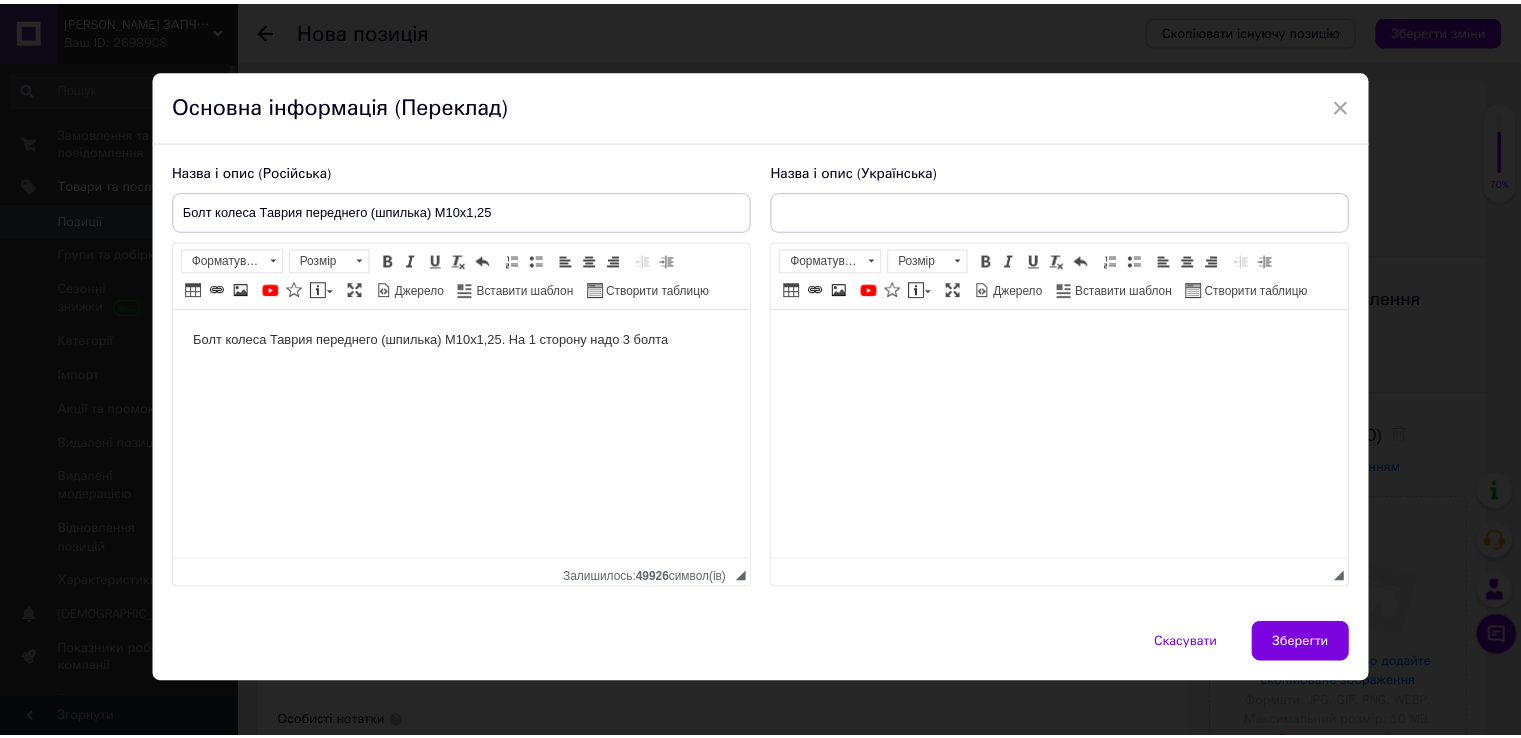 scroll, scrollTop: 0, scrollLeft: 0, axis: both 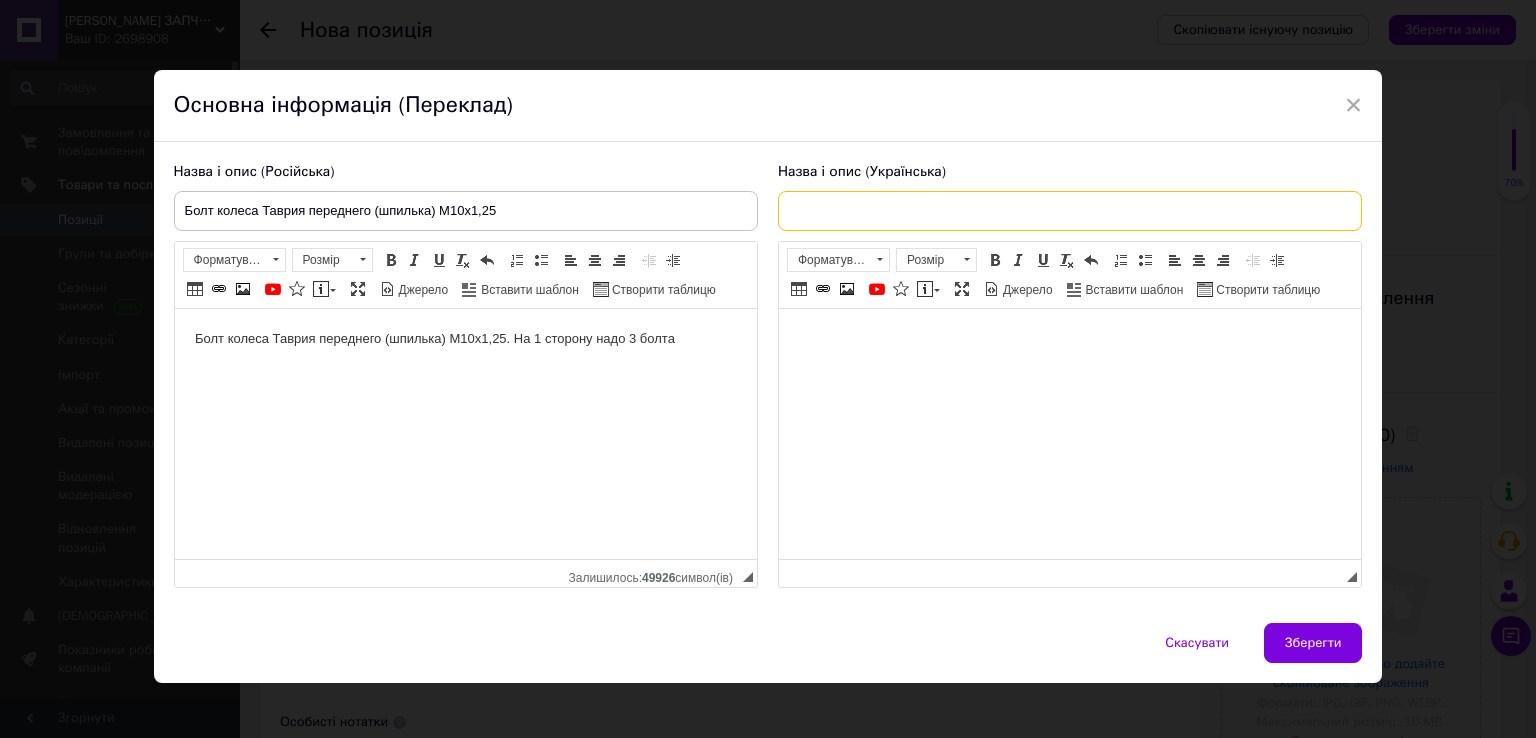 click at bounding box center (1070, 211) 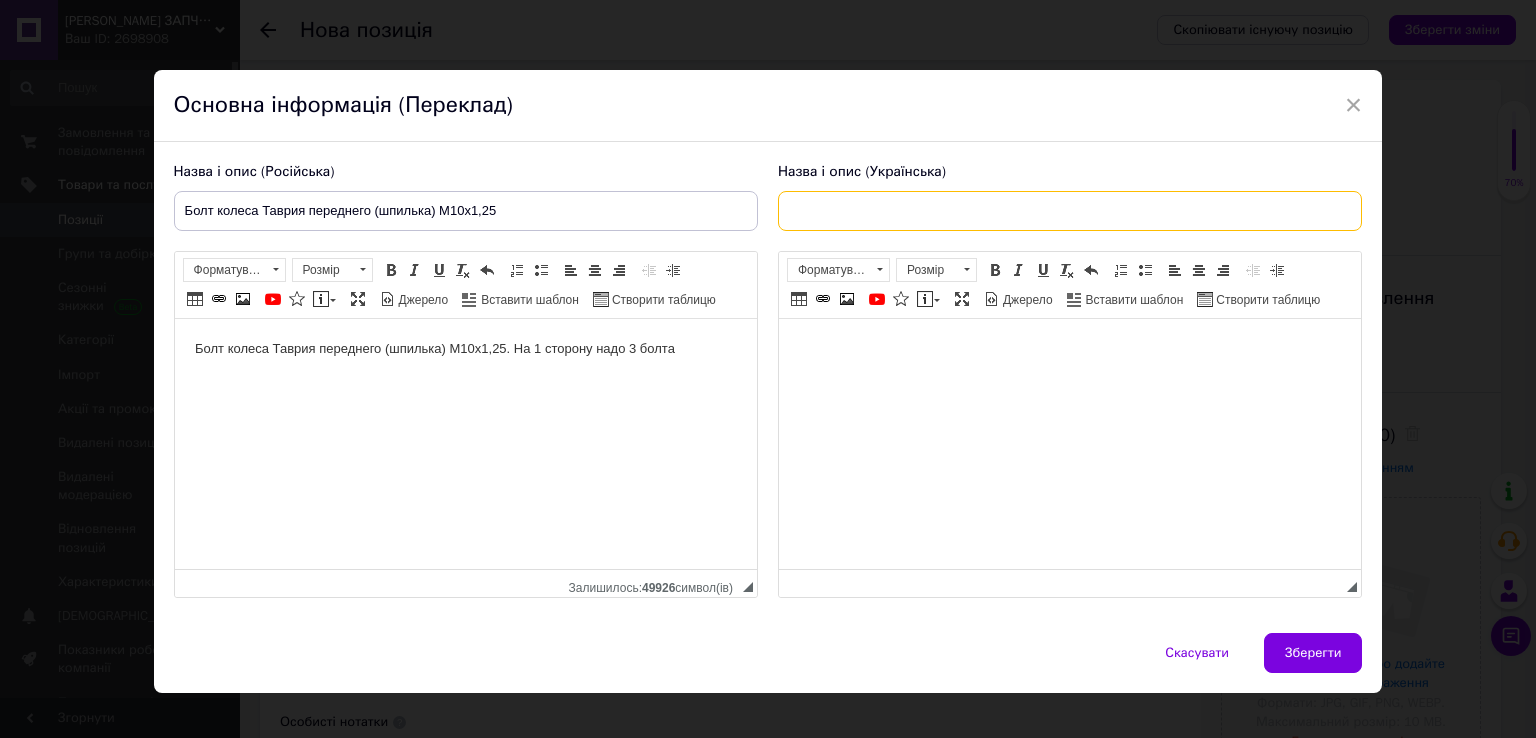 paste on "Болт колеса Таврія переднього (шпилька) М10х1,25" 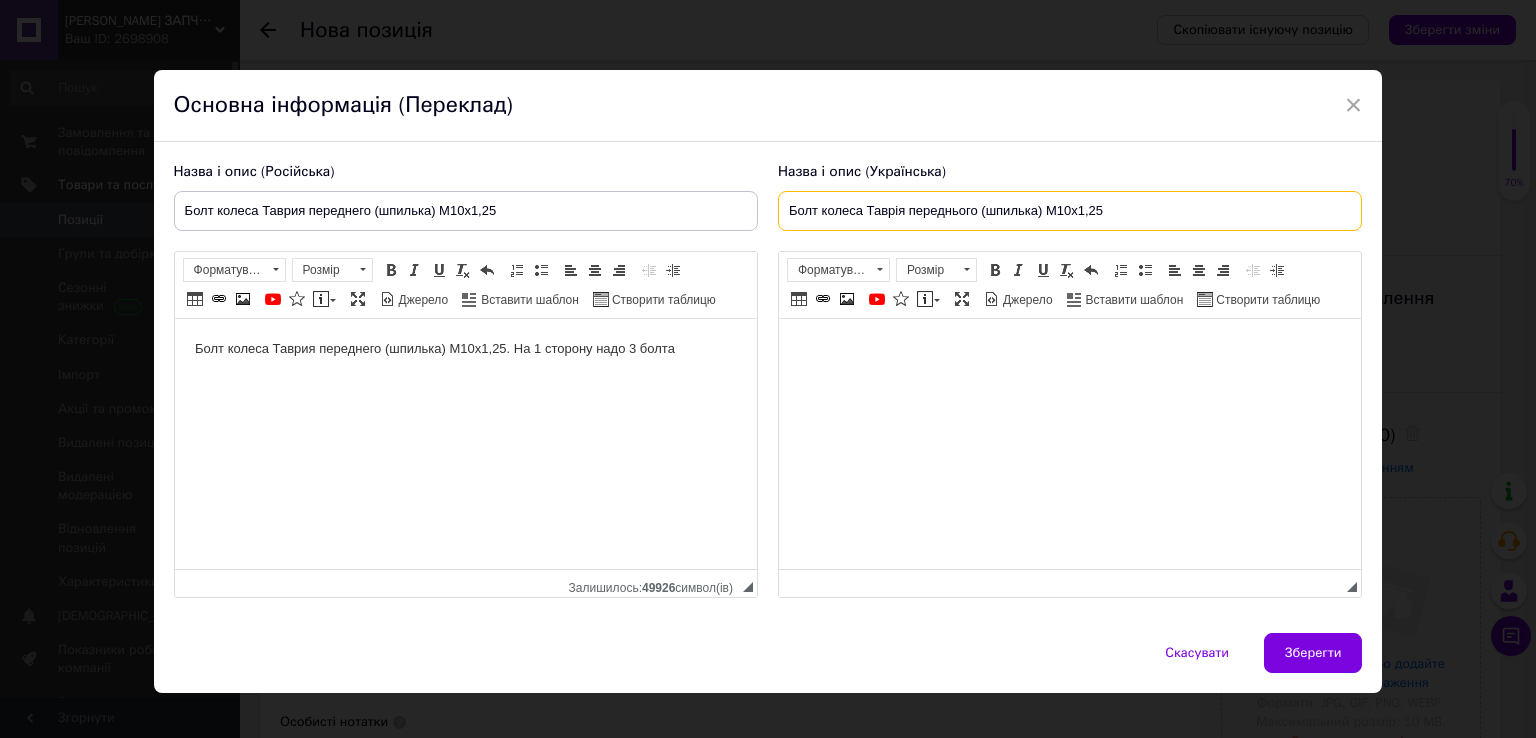 type on "Болт колеса Таврія переднього (шпилька) М10х1,25" 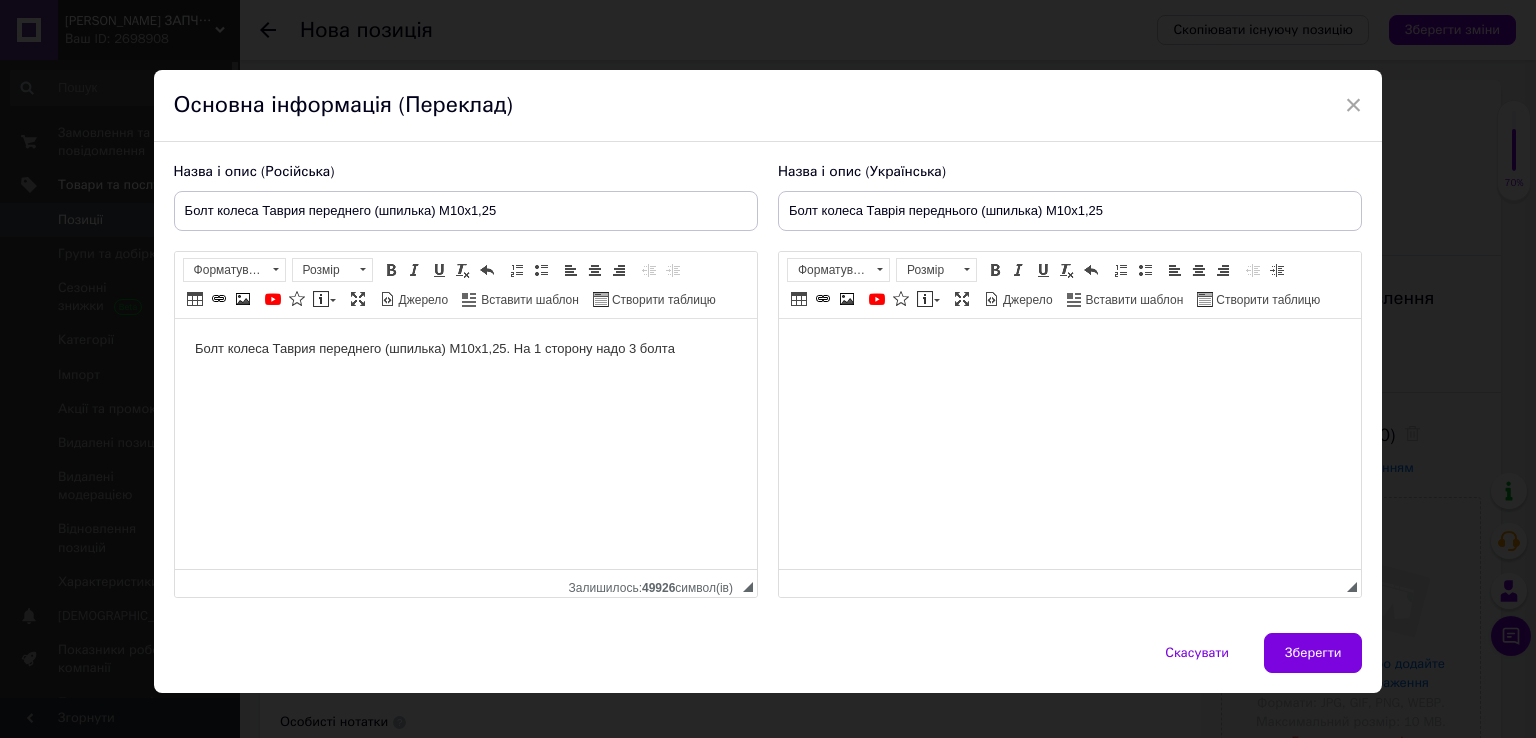 click on "Болт колеса Таврия переднего (шпилька) М10х1,25. На 1 сторону надо 3 болта" at bounding box center (465, 349) 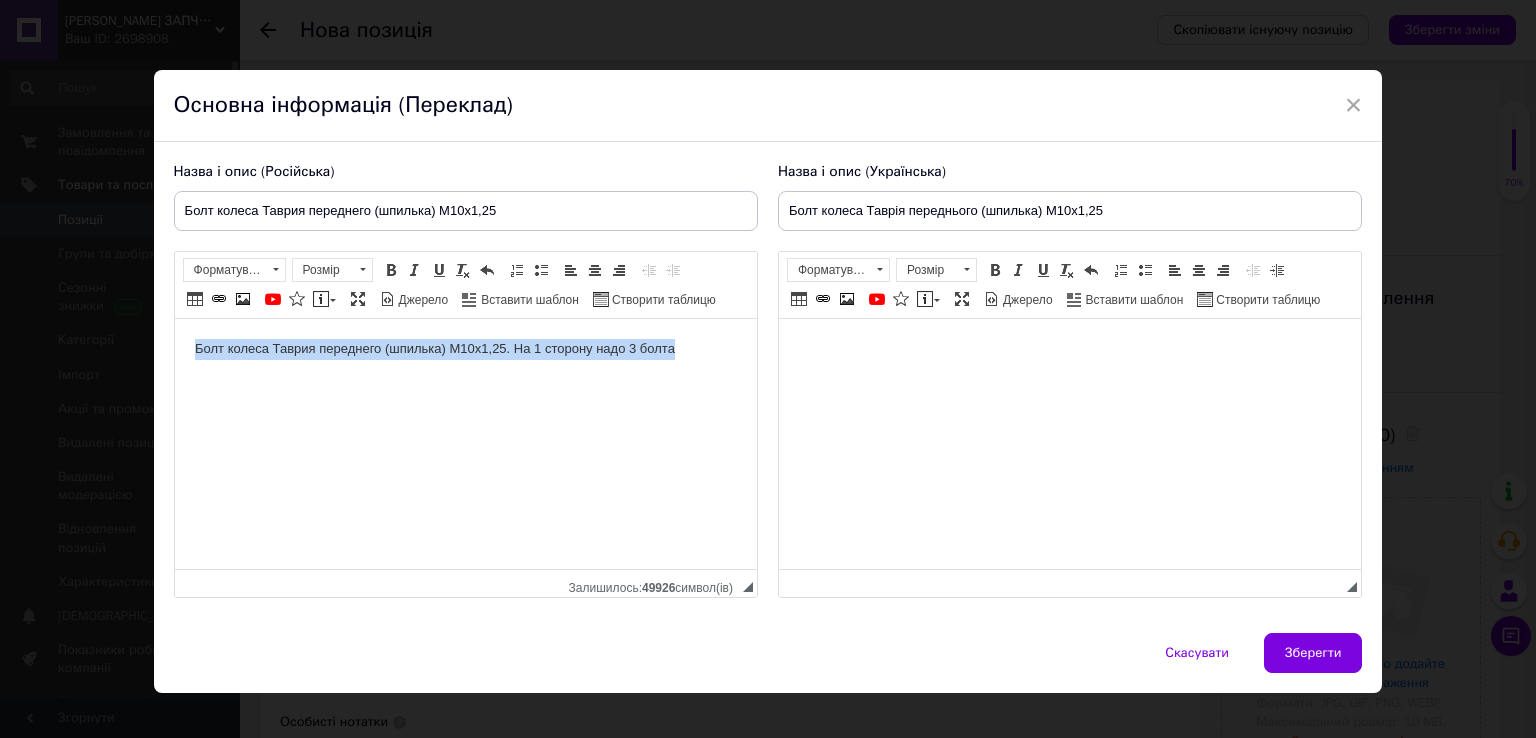 copy on "Болт колеса Таврия переднего (шпилька) М10х1,25. На 1 сторону надо 3 болта" 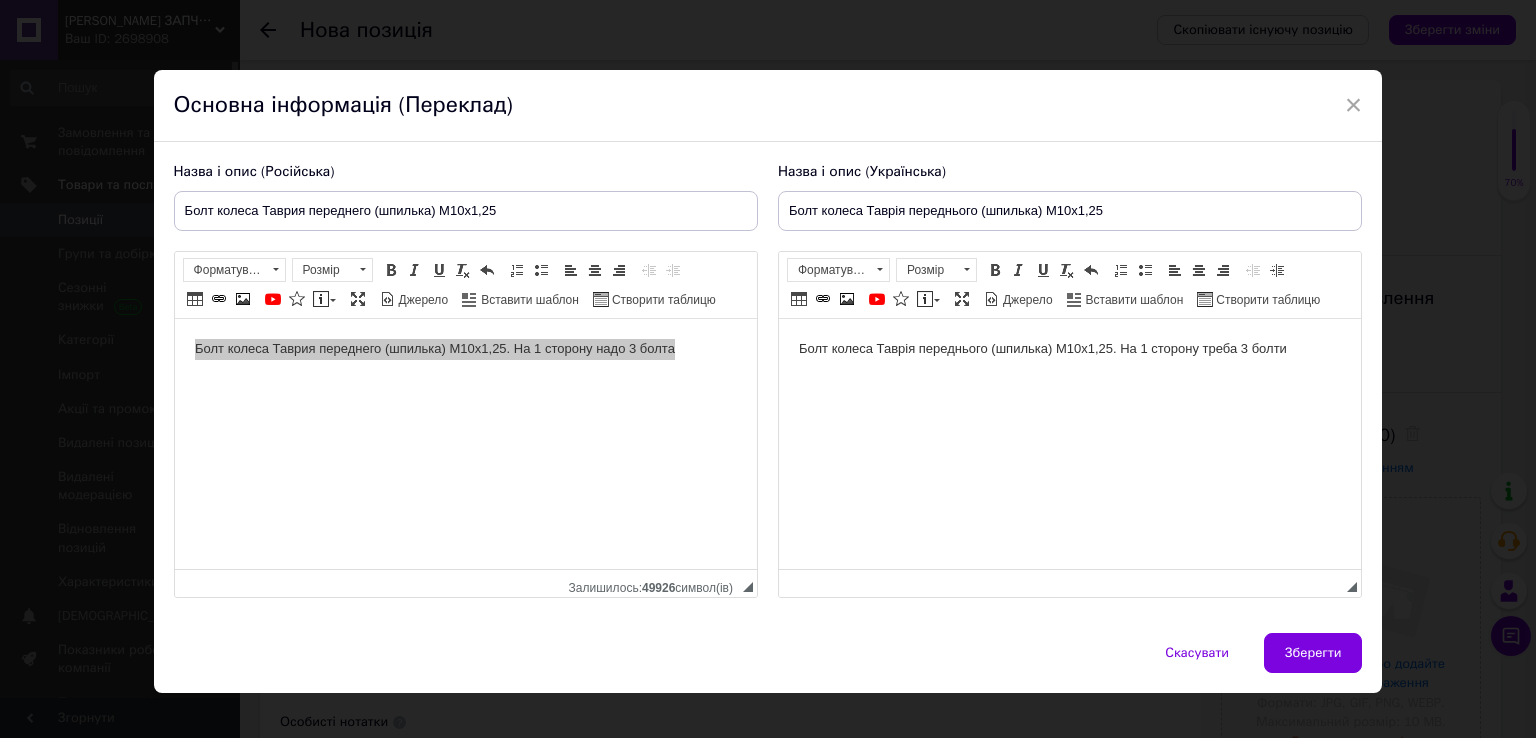 click on "Болт колеса Таврія переднього (шпилька) М10х1,25. На 1 сторону треба 3 болти" at bounding box center (1069, 349) 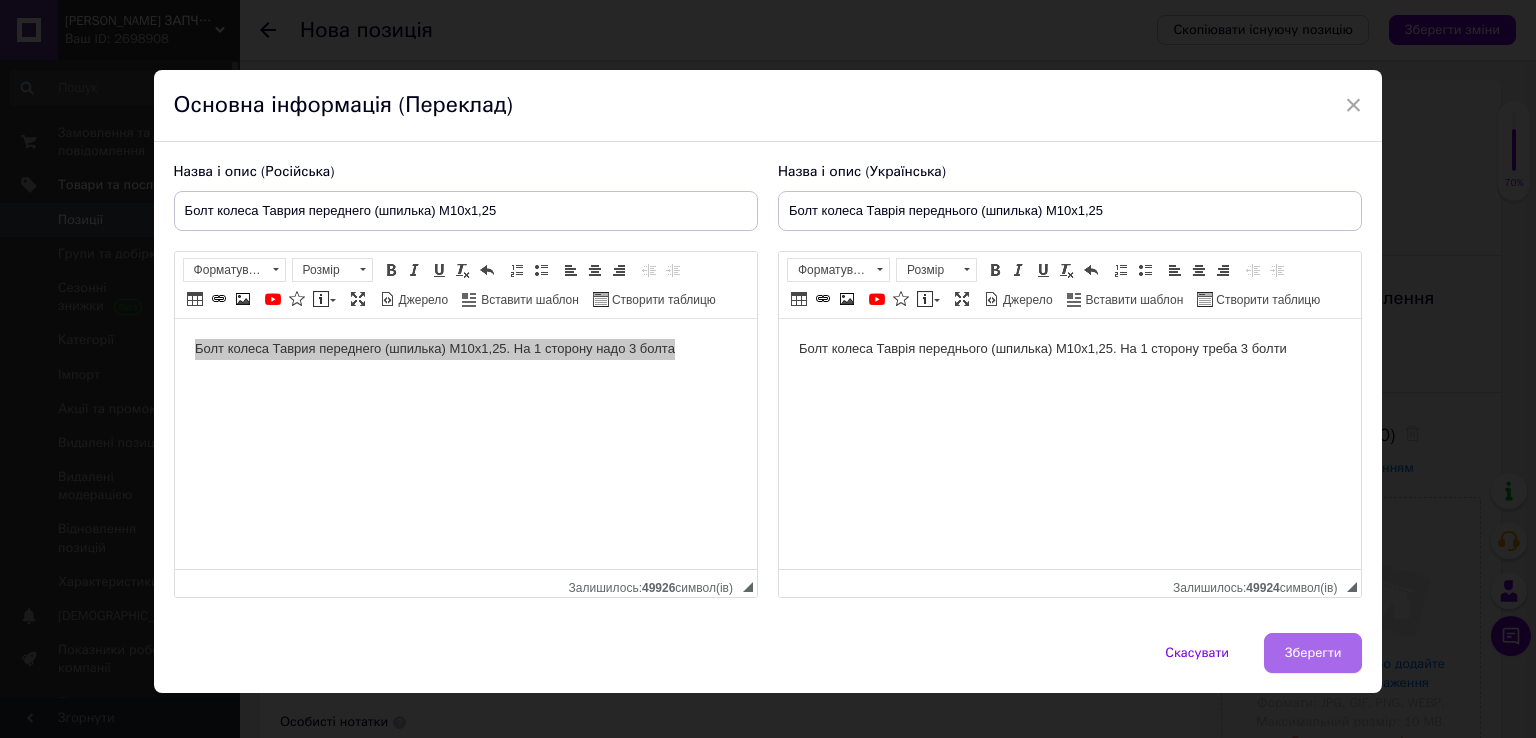 click on "Зберегти" at bounding box center (1313, 653) 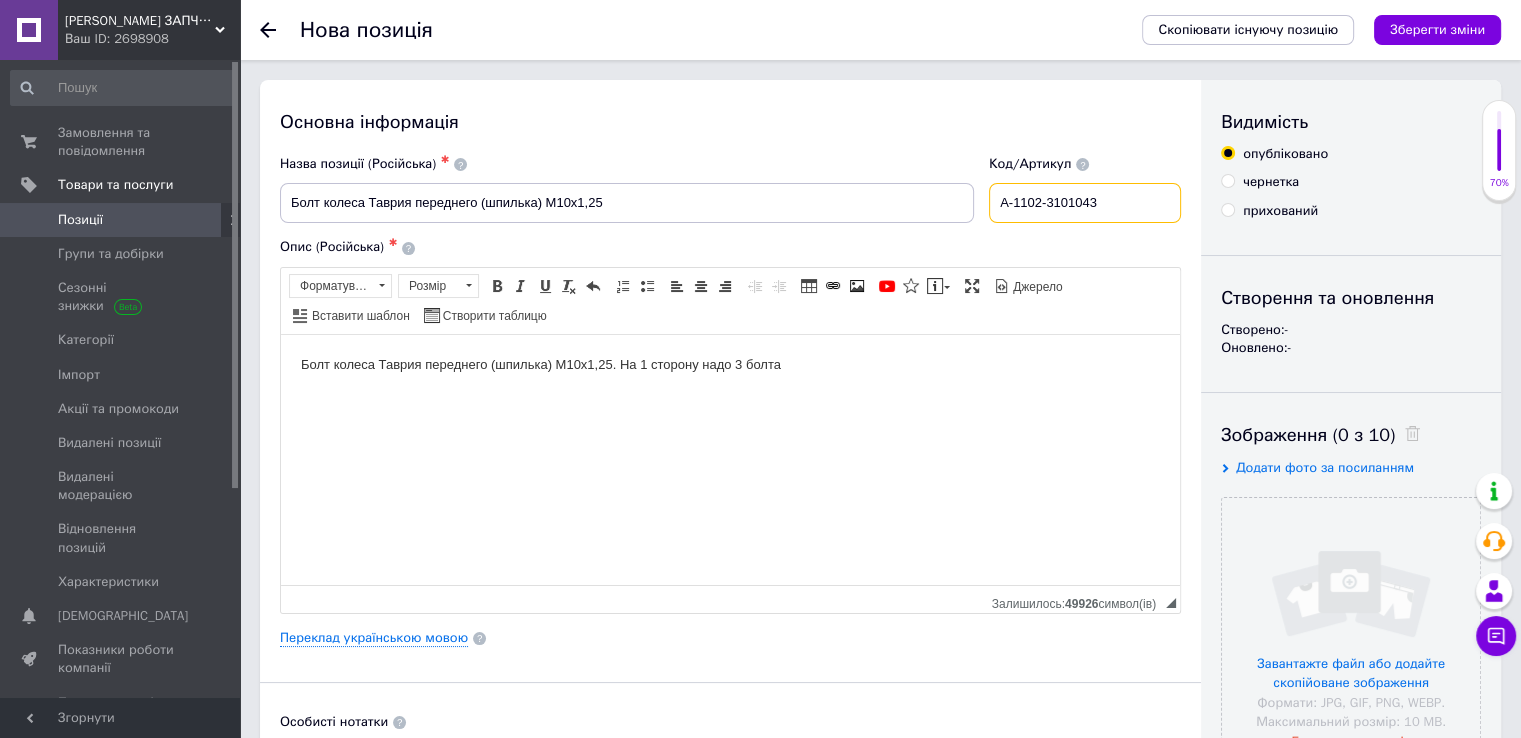 click on "А-1102-3101043" at bounding box center (1085, 203) 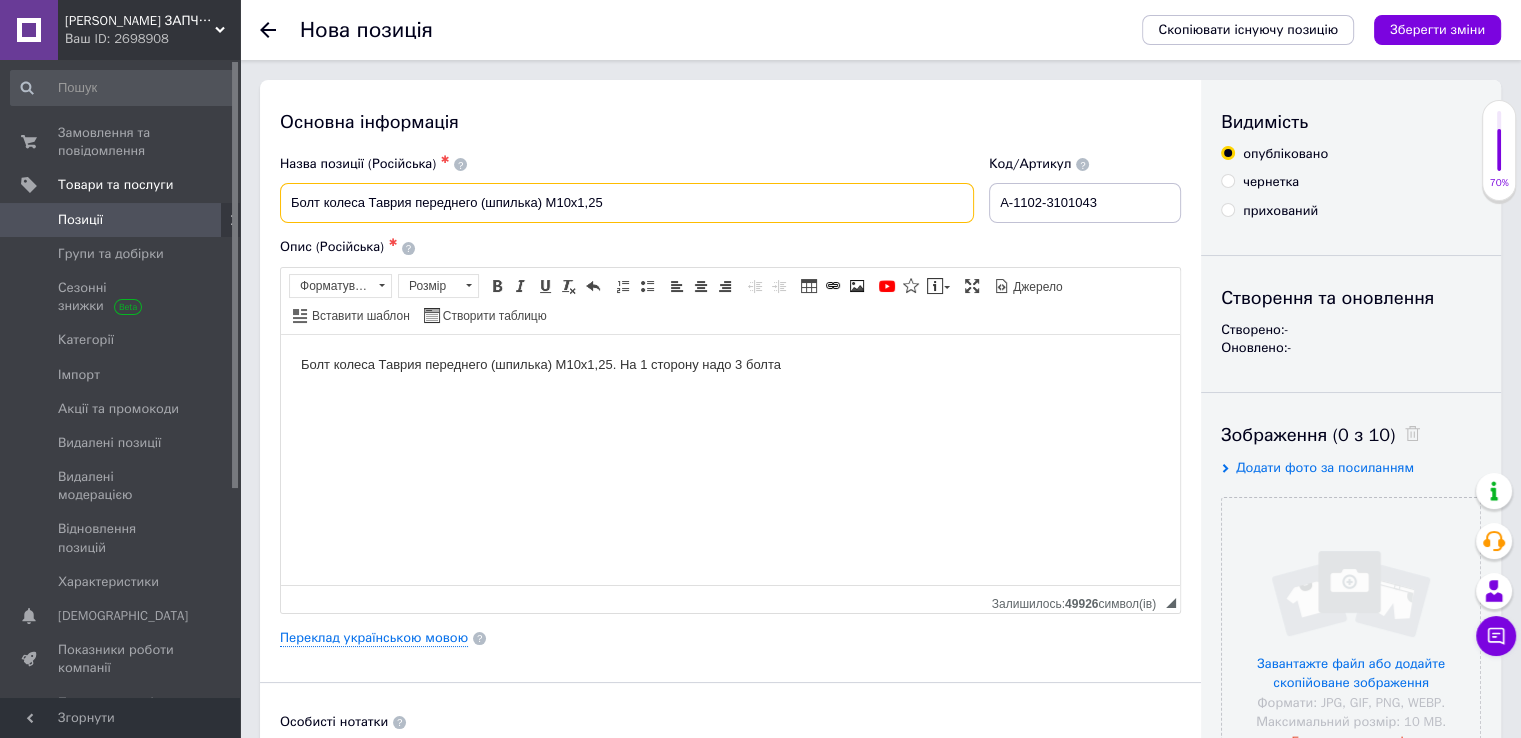 click on "Болт колеса Таврия переднего (шпилька) М10х1,25" at bounding box center [627, 203] 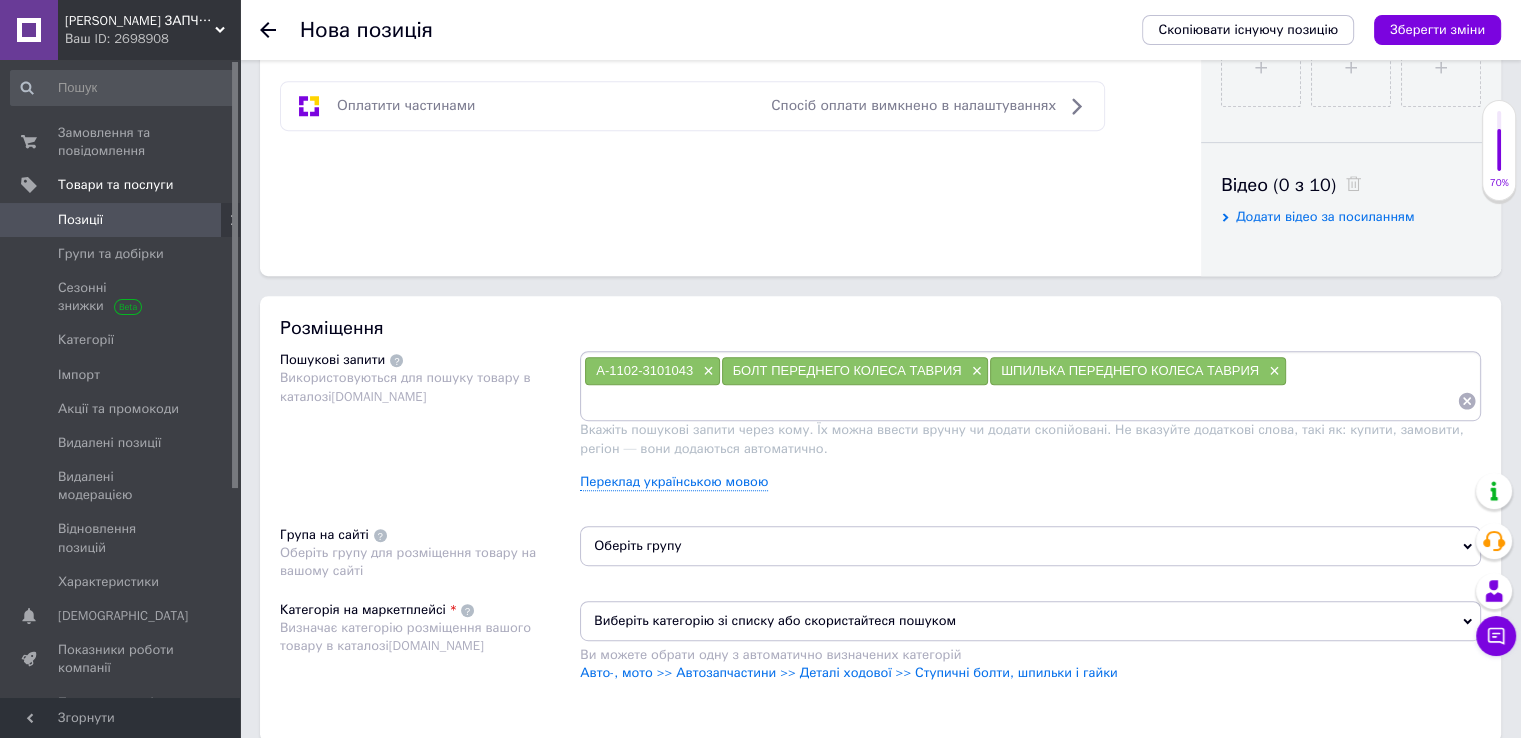scroll, scrollTop: 1028, scrollLeft: 0, axis: vertical 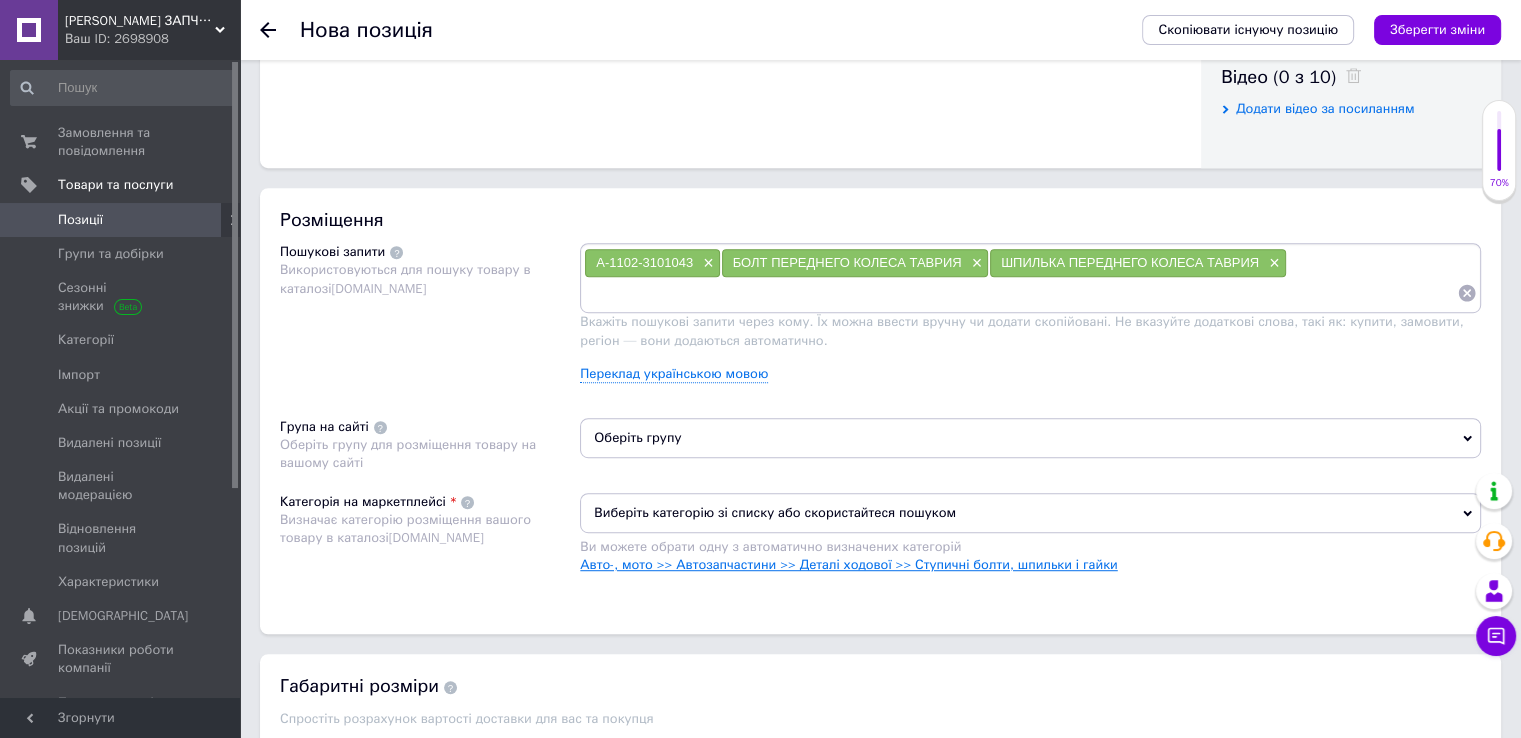 click on "Авто-, мото >> Автозапчастини >> Деталі ходової >> Ступичні болти, шпильки і гайки" at bounding box center (848, 564) 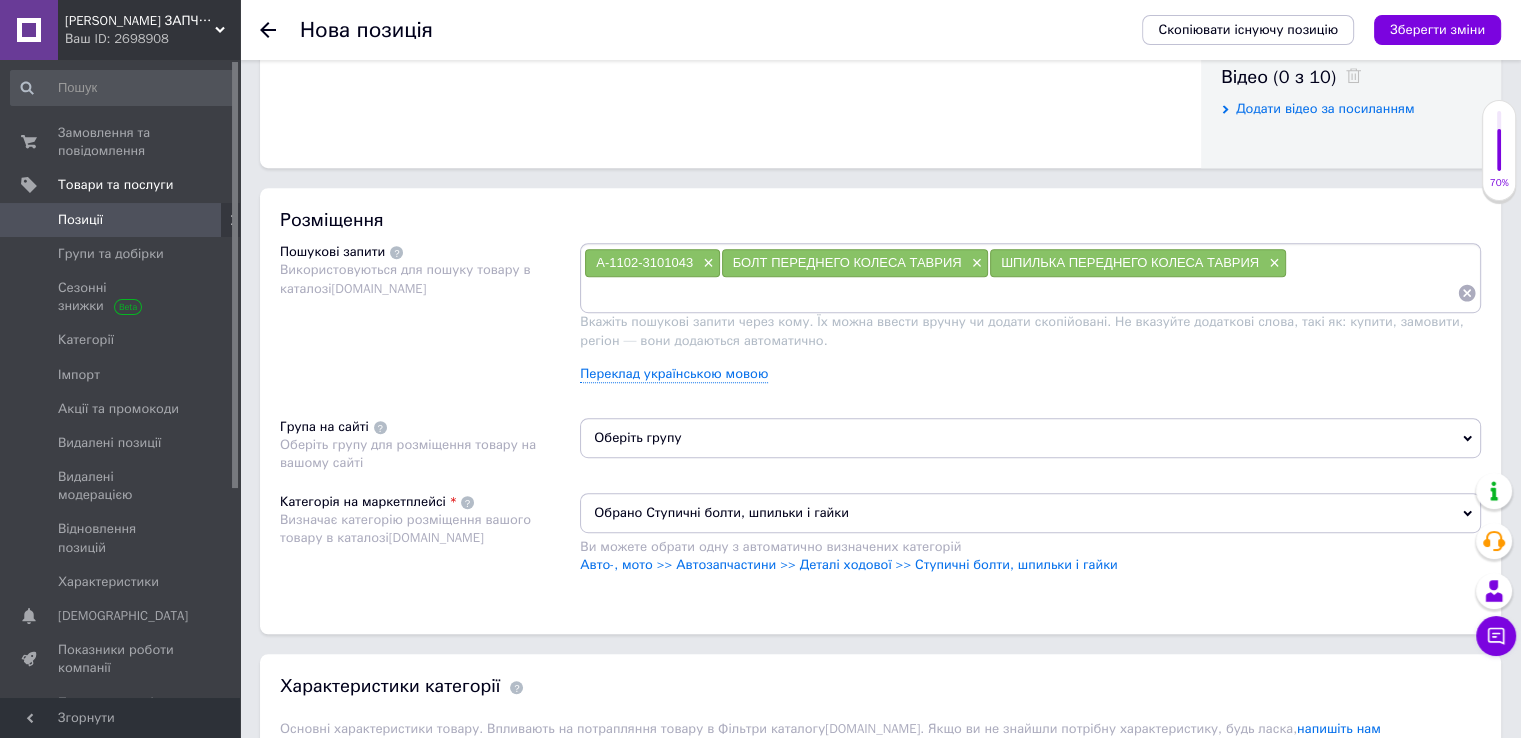 click on "Оберіть групу" at bounding box center [1030, 438] 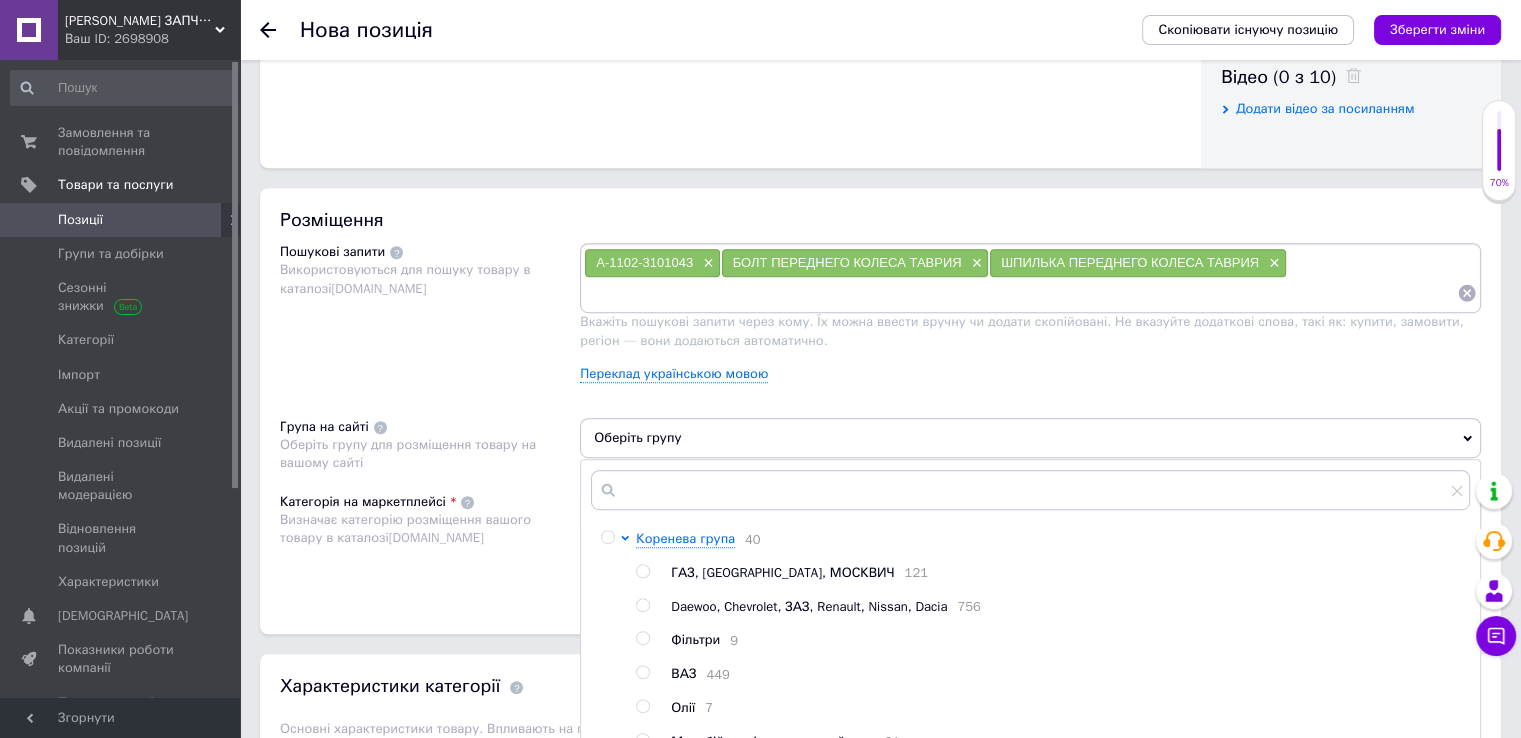 click at bounding box center (646, 607) 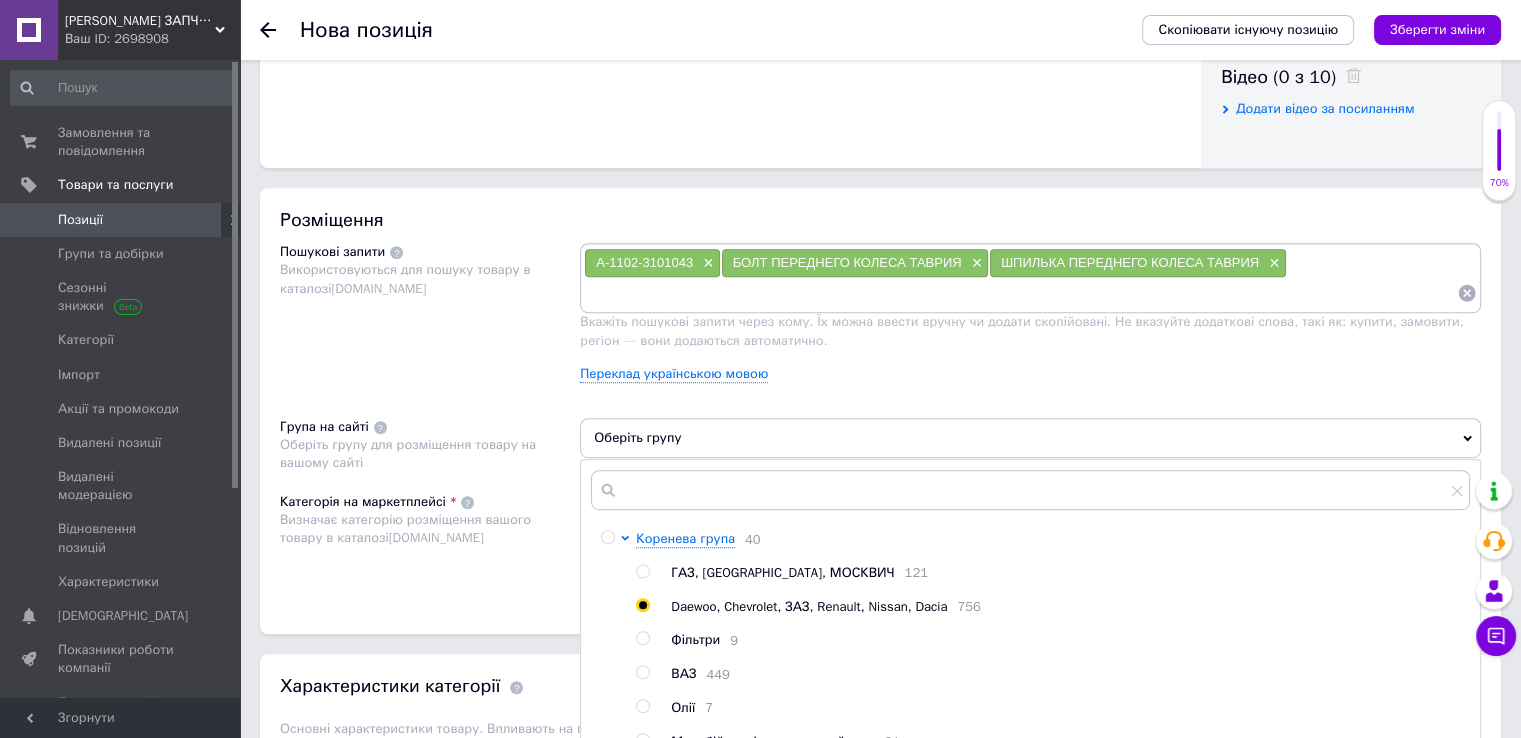 radio on "true" 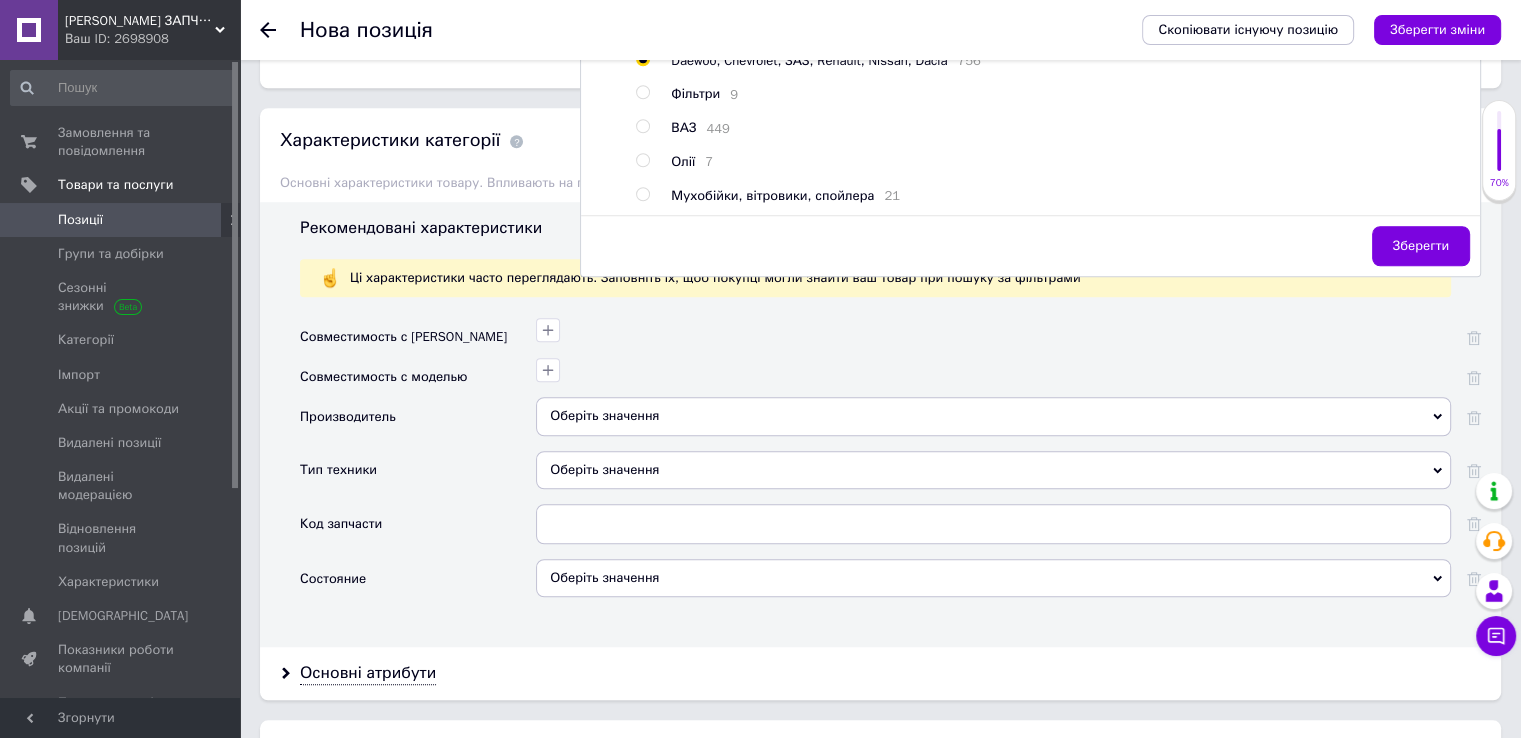 scroll, scrollTop: 1577, scrollLeft: 0, axis: vertical 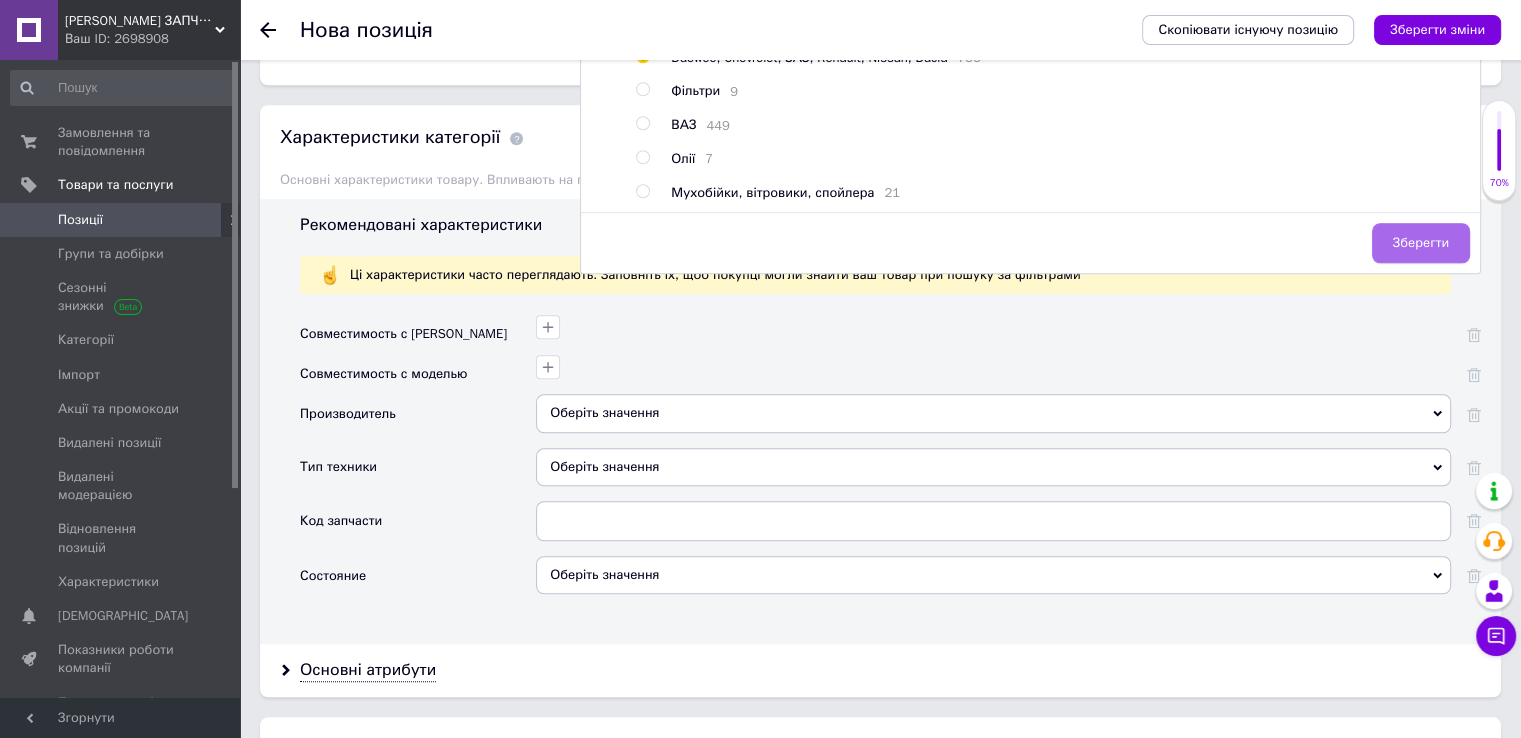 click on "Зберегти" at bounding box center (1421, 243) 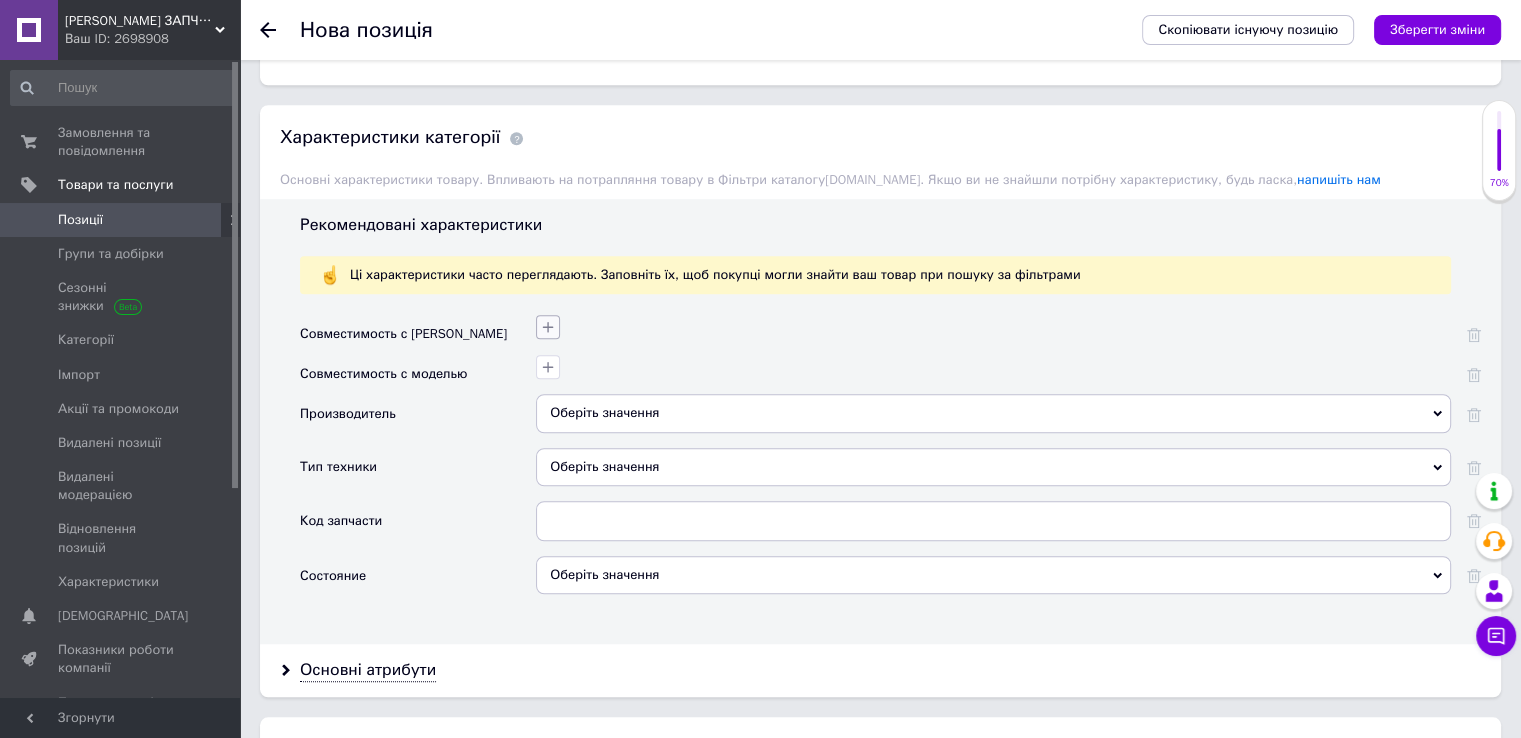 click 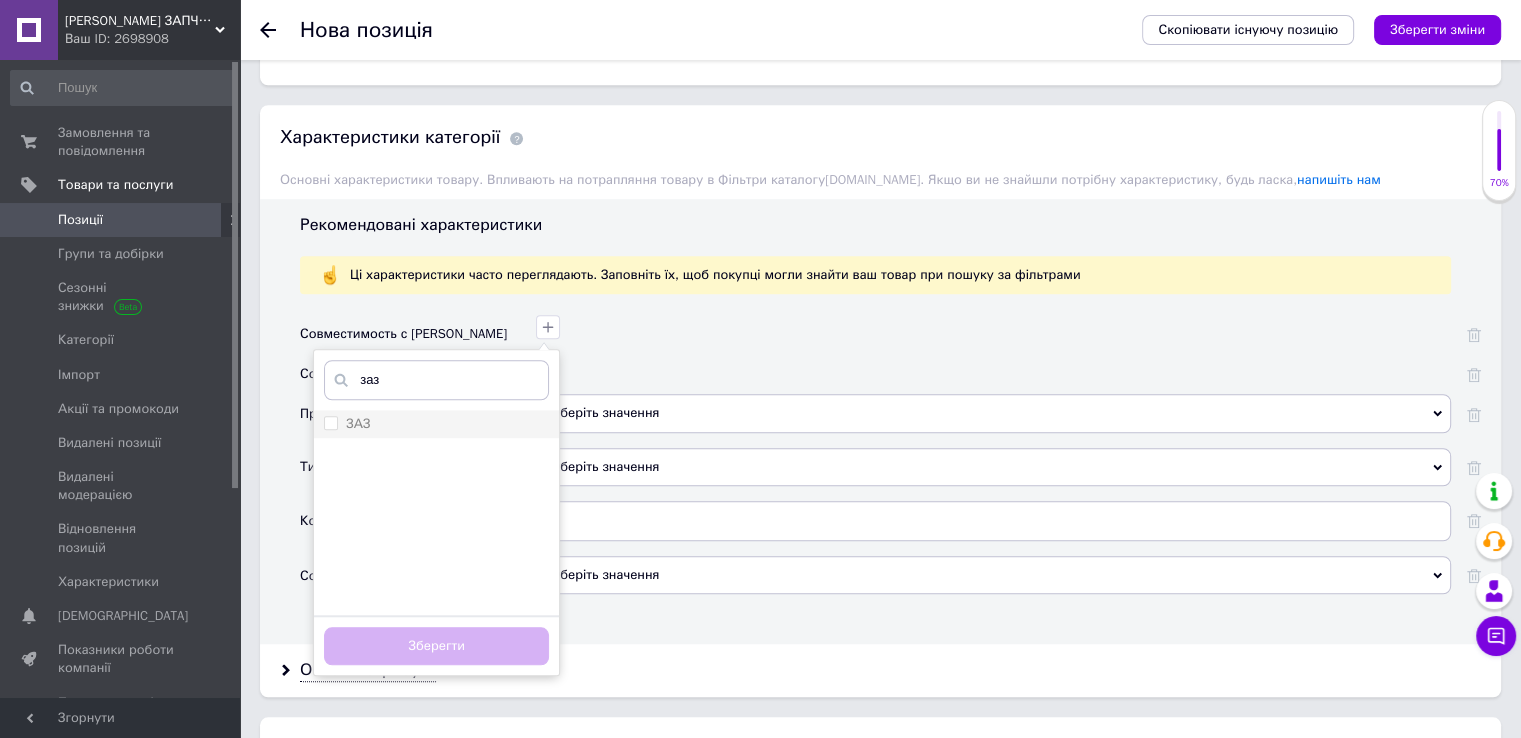 type on "заз" 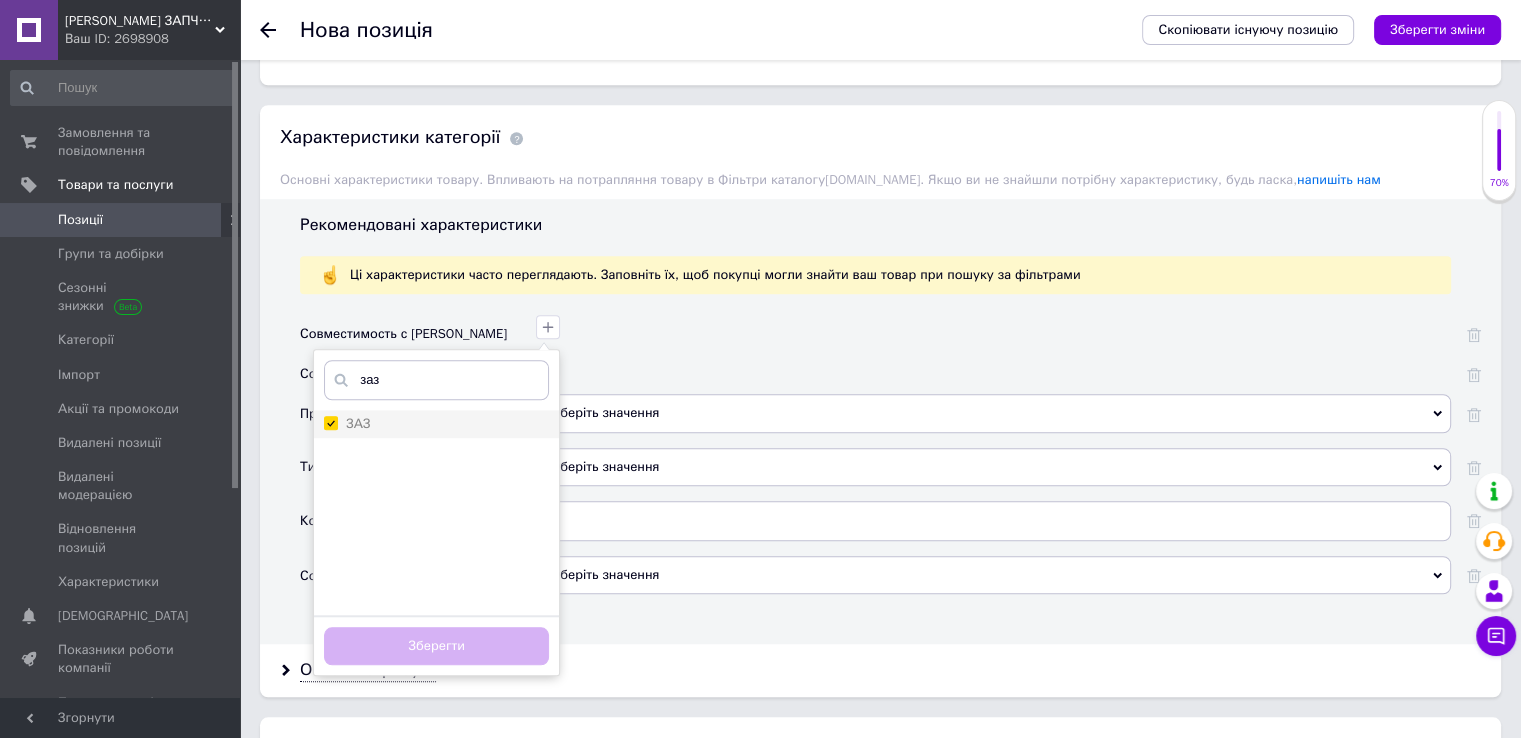 checkbox on "true" 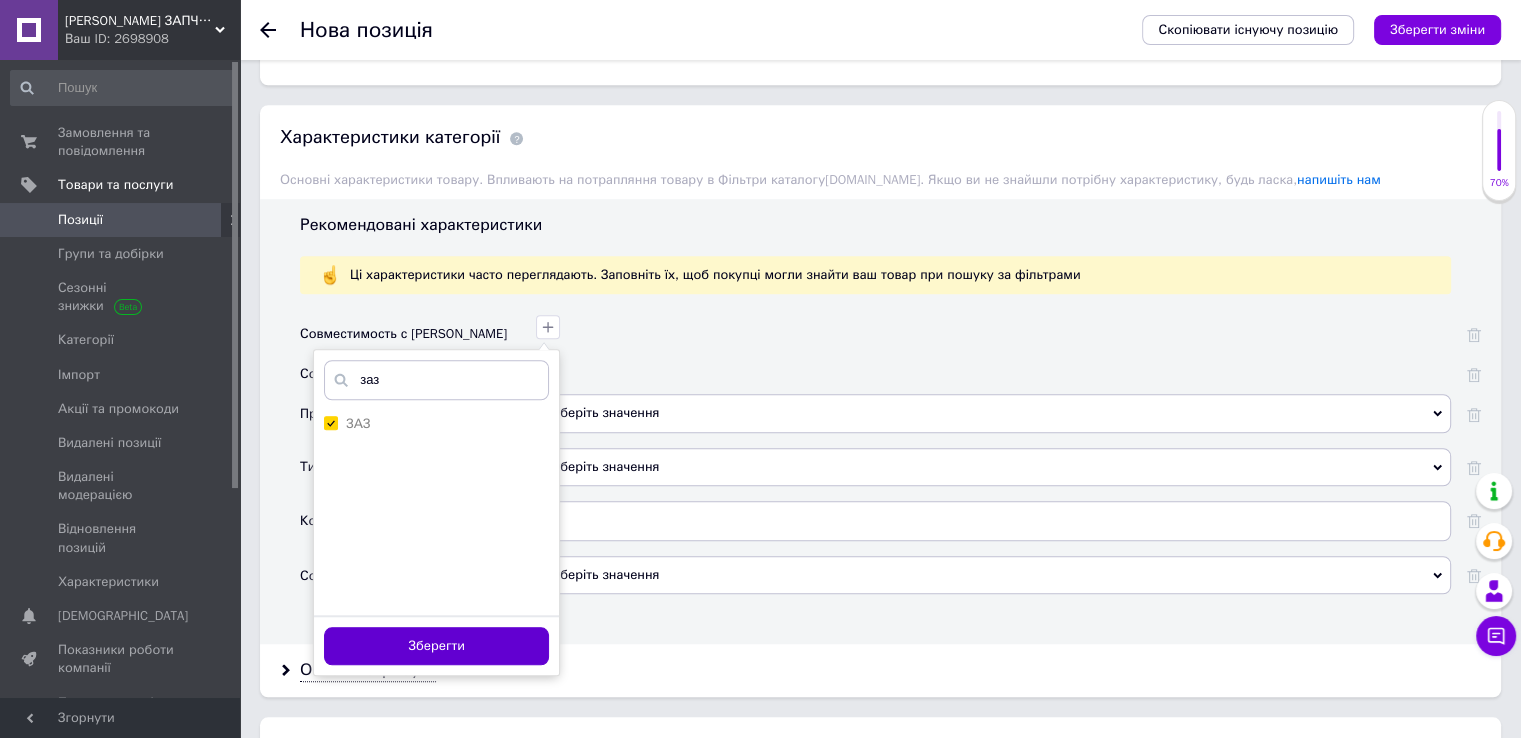 click on "Зберегти" at bounding box center (436, 646) 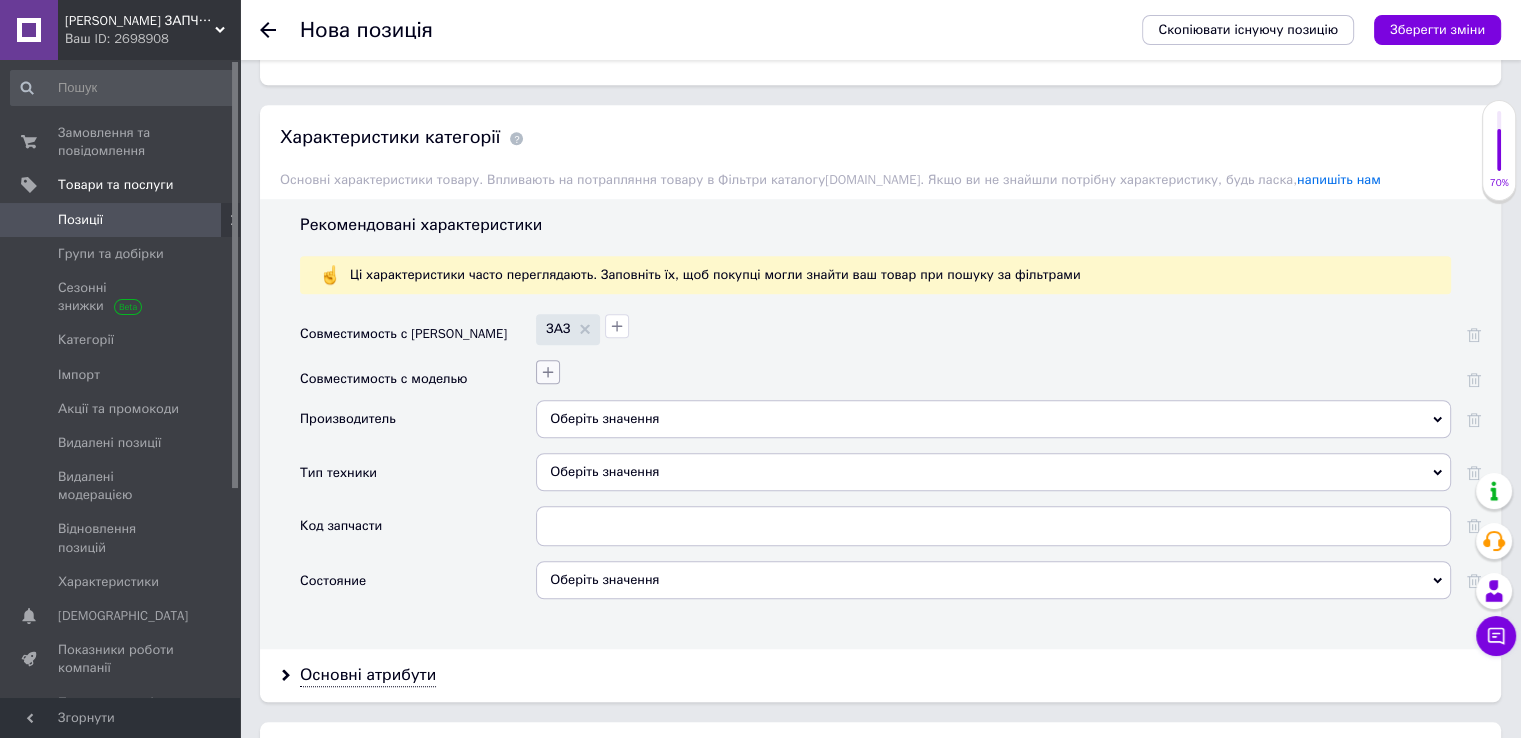 click 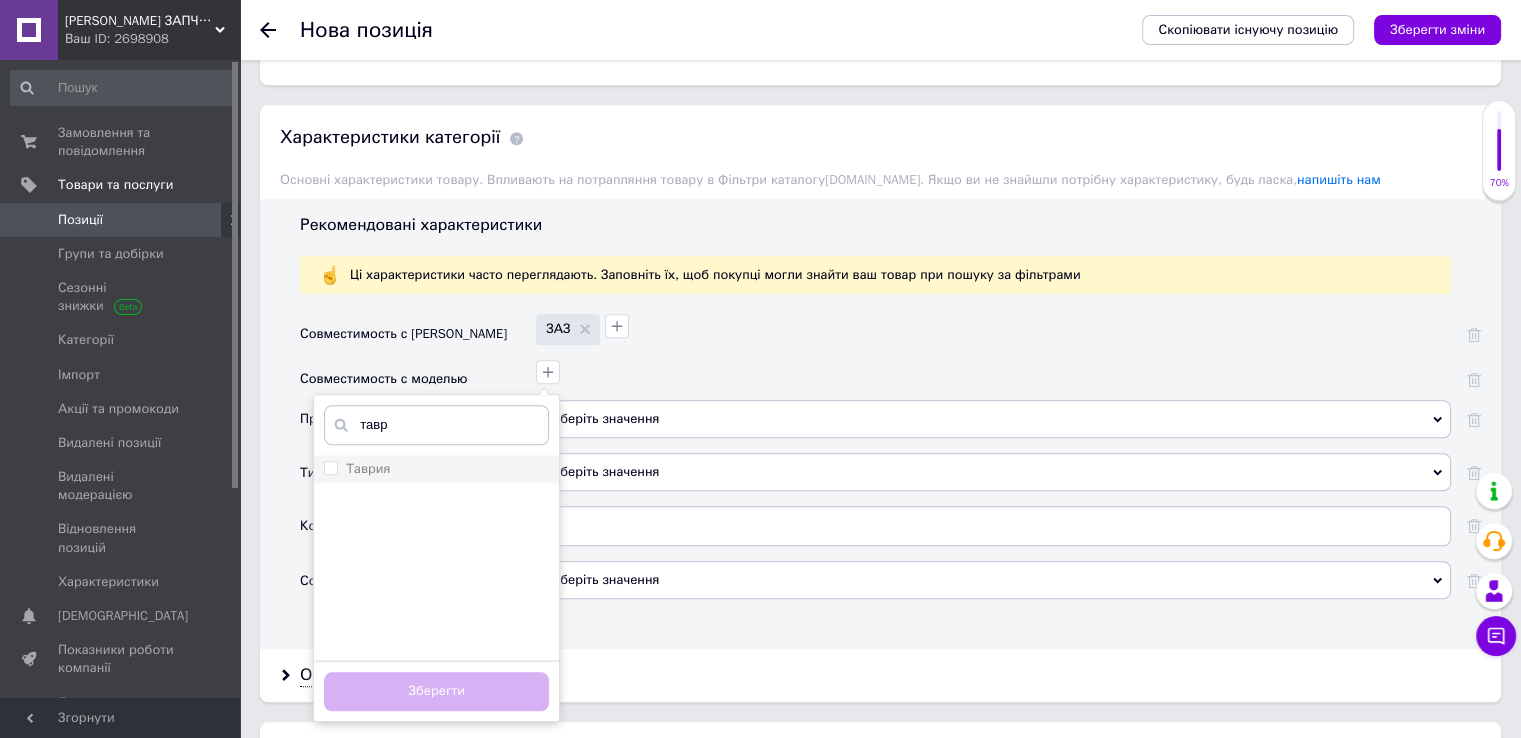 type on "тавр" 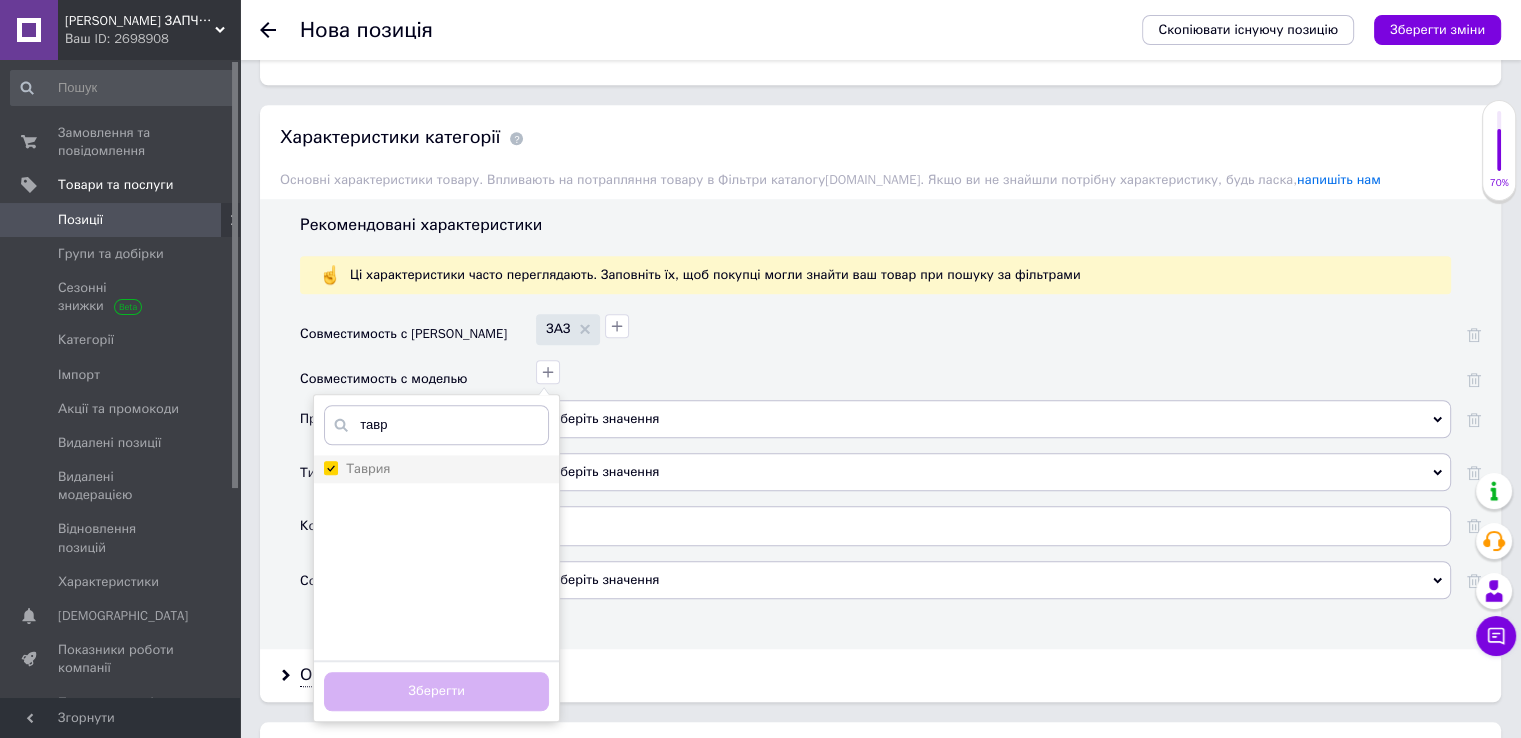 checkbox on "true" 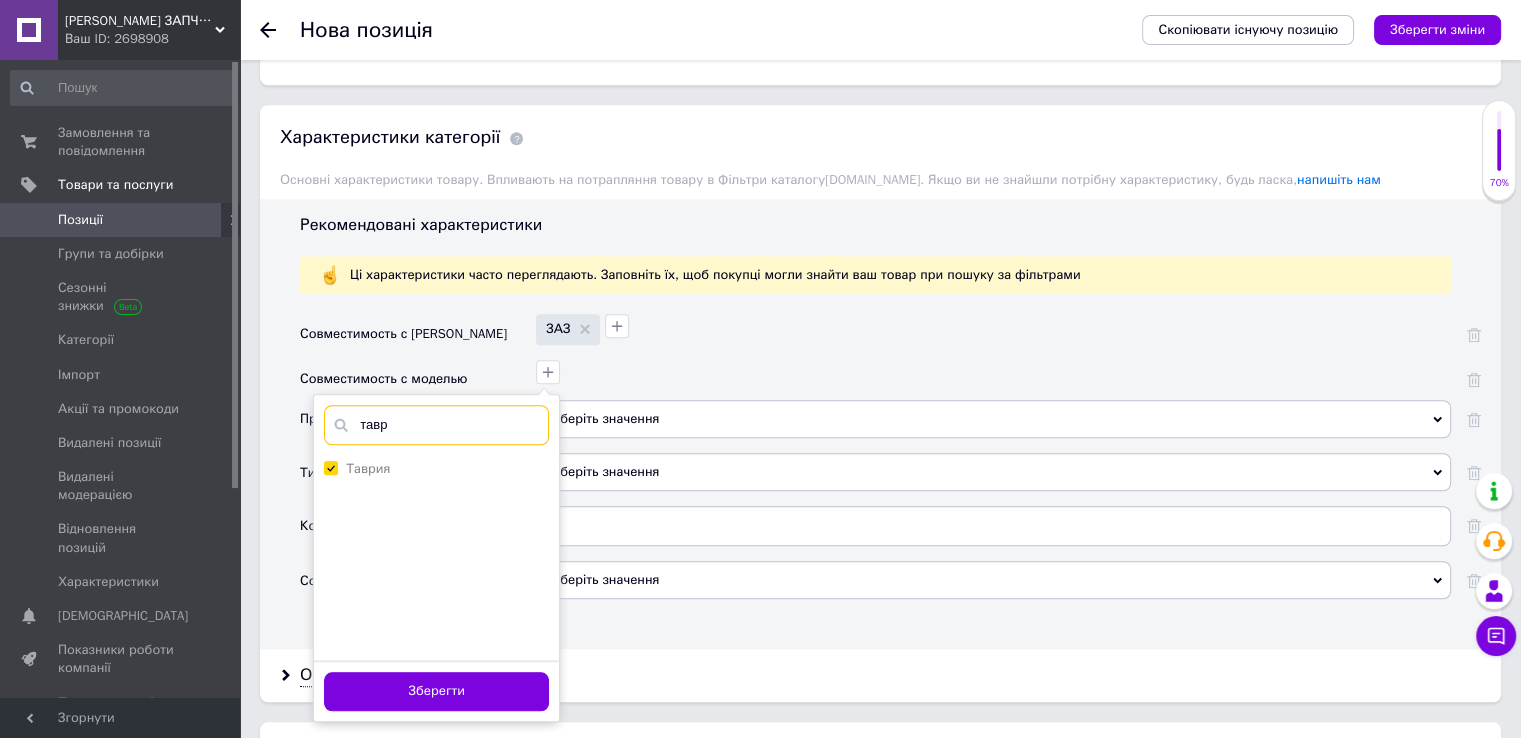 click on "тавр" at bounding box center (436, 425) 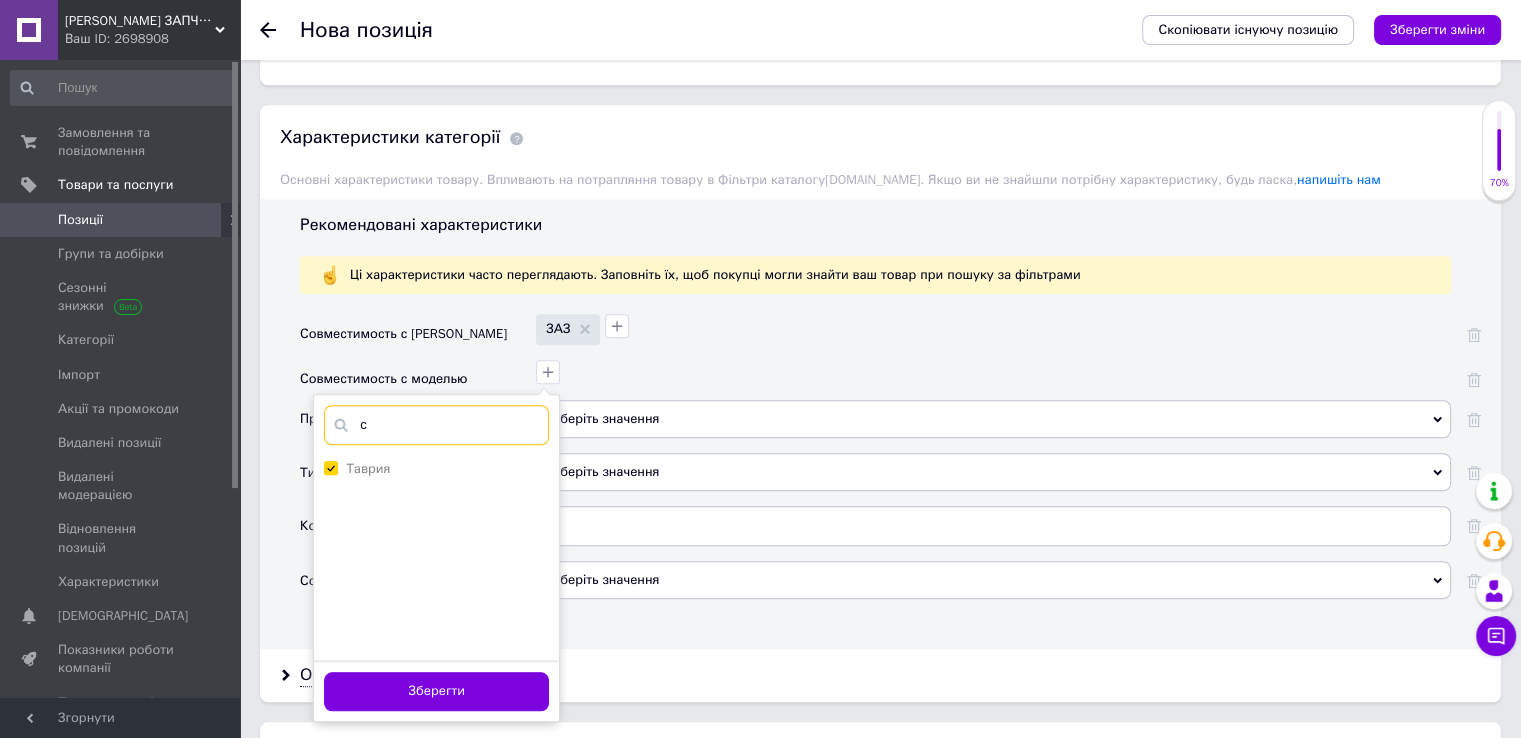 click on "с" at bounding box center [436, 425] 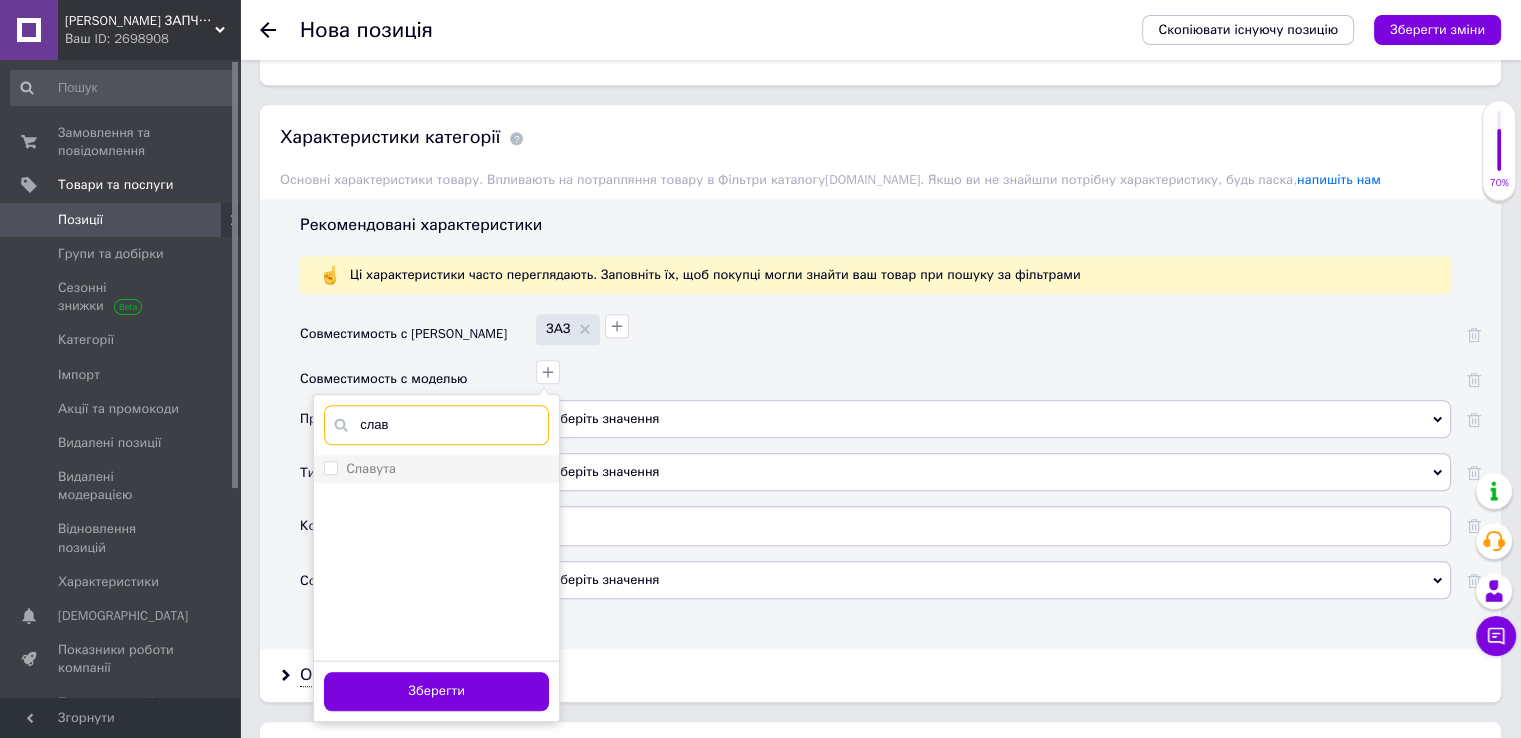 type on "слав" 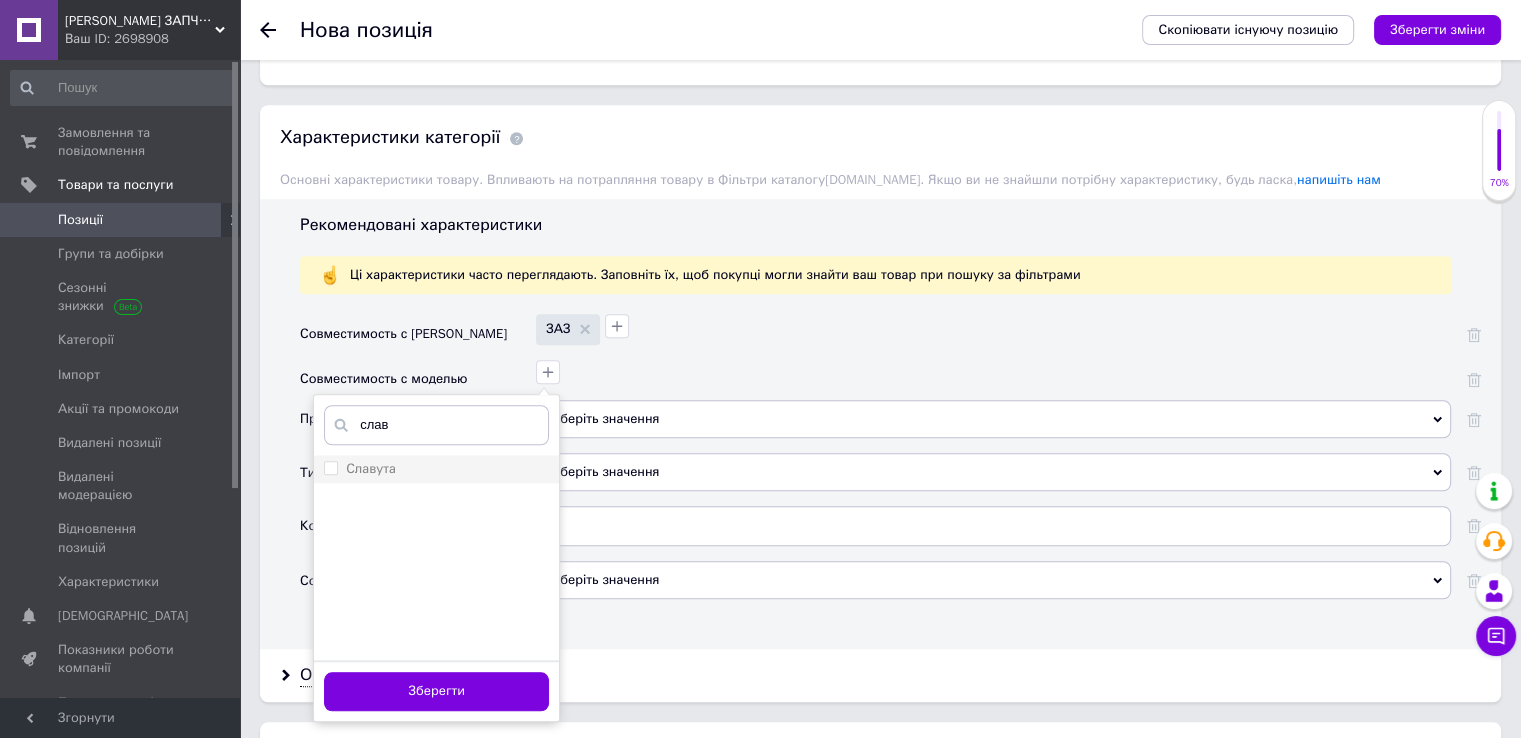 click on "Славута" at bounding box center (371, 468) 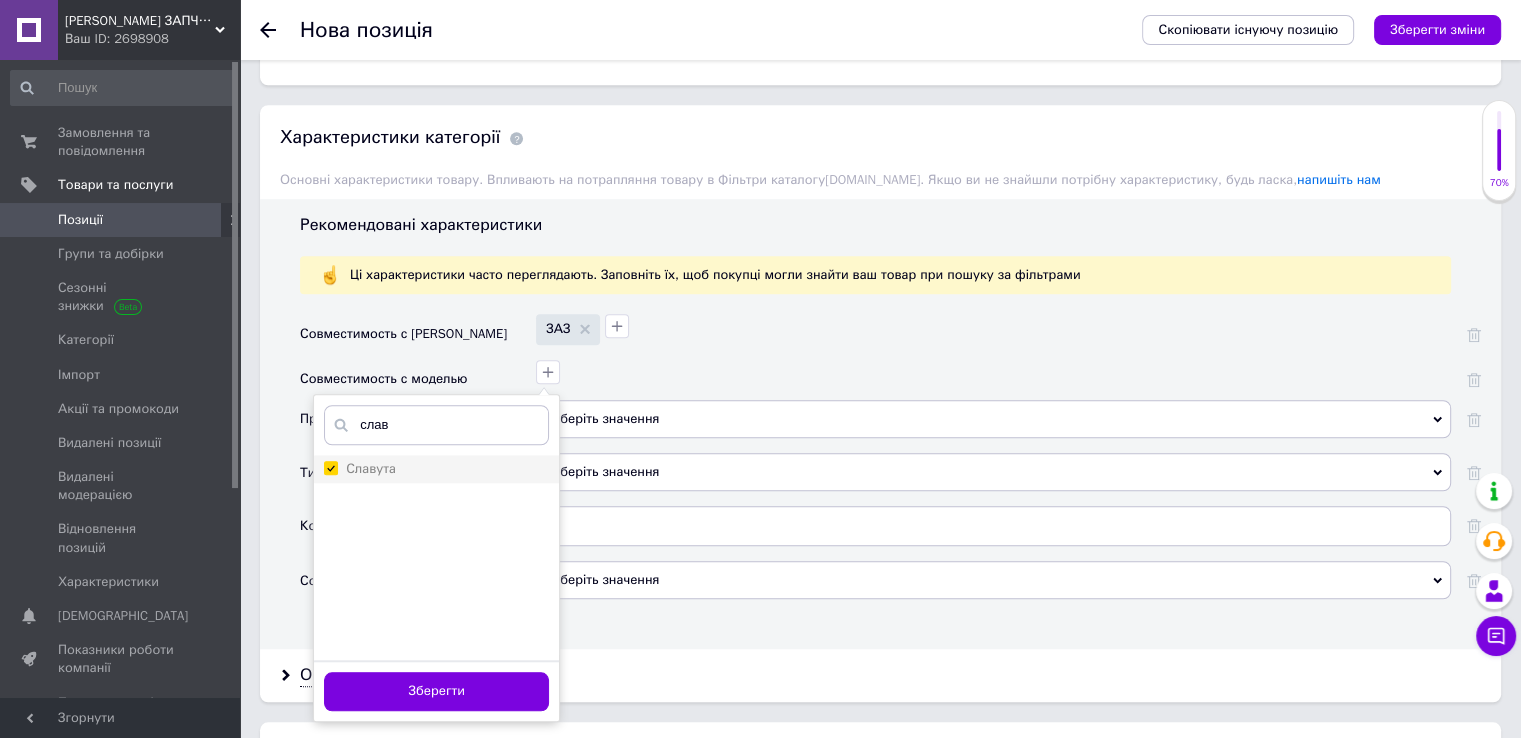 checkbox on "true" 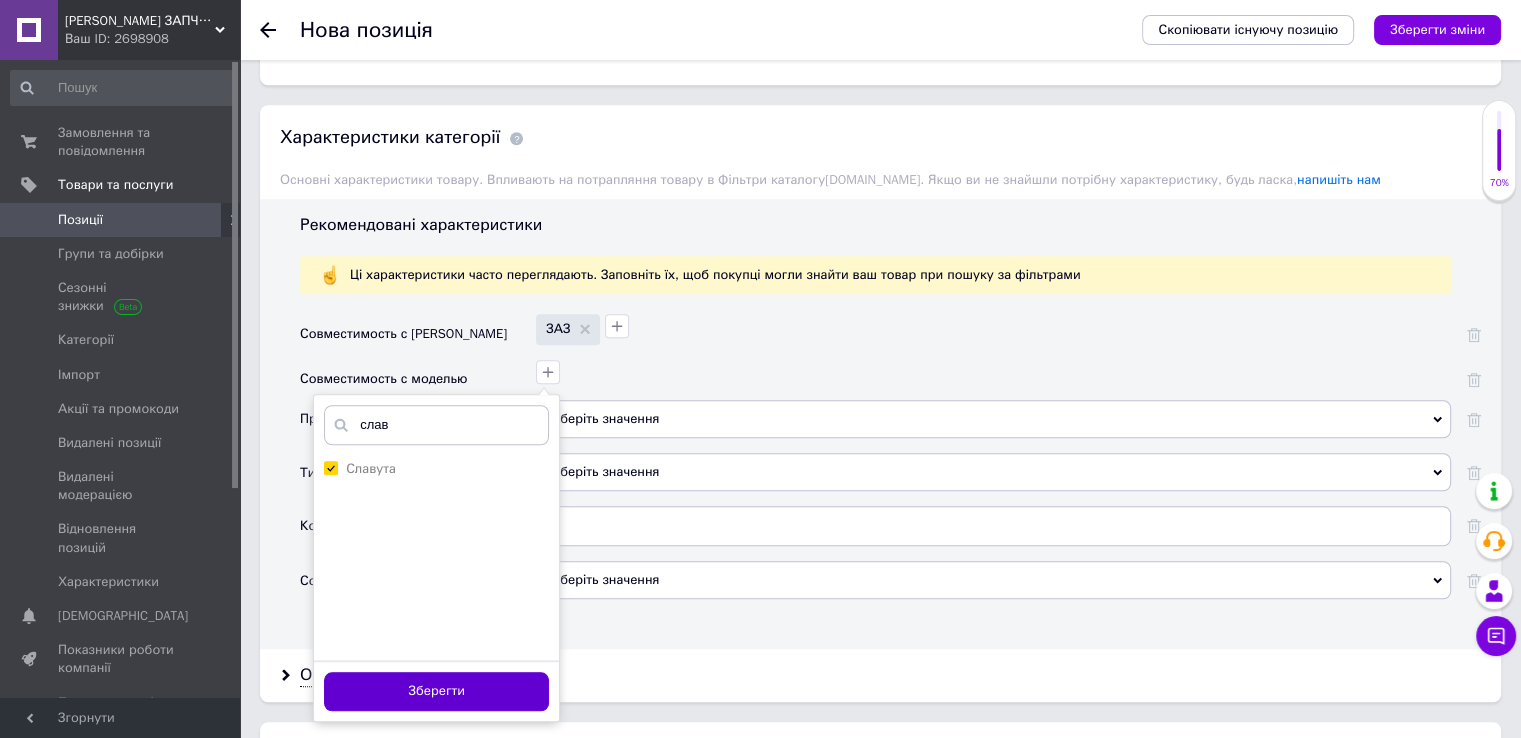 click on "Зберегти" at bounding box center [436, 691] 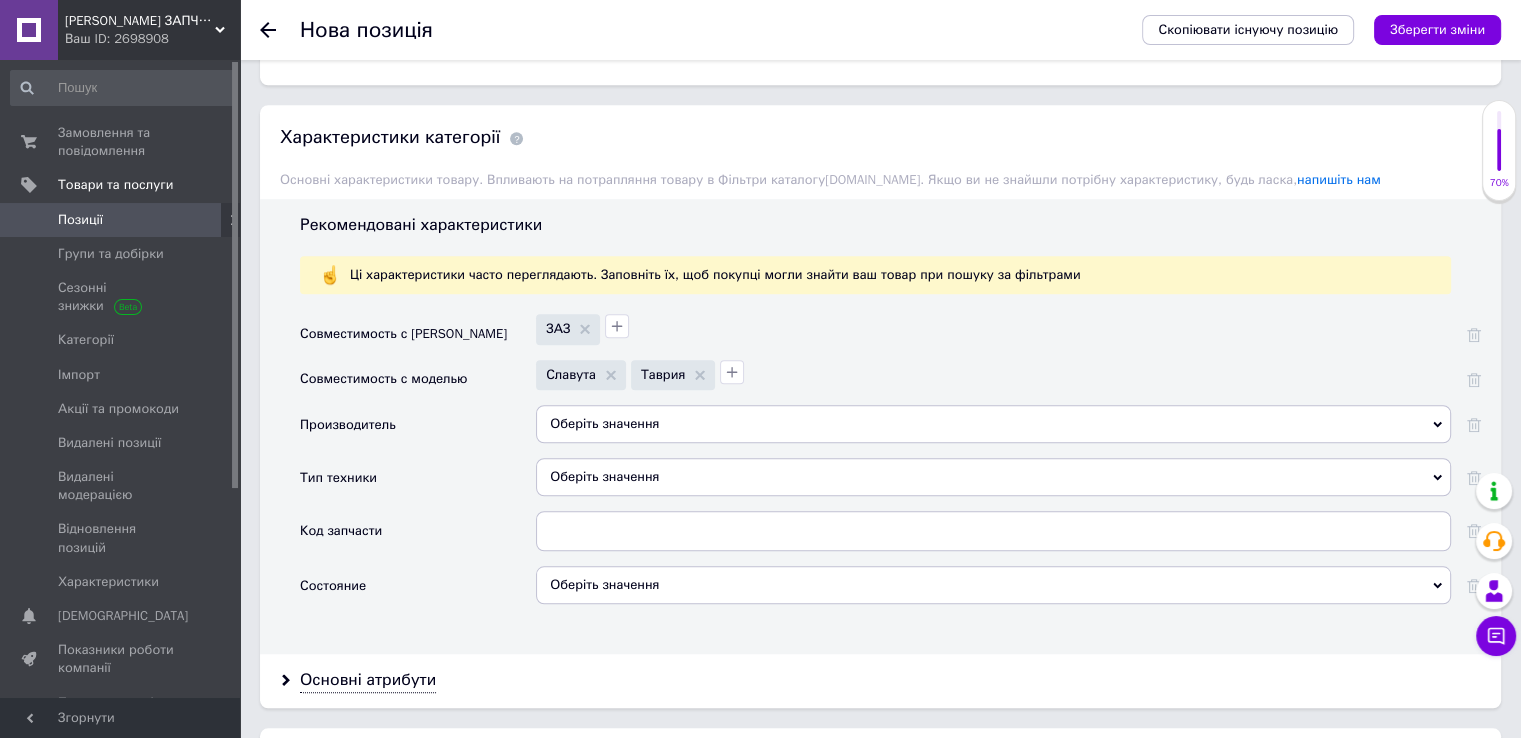 click on "Оберіть значення" at bounding box center [993, 424] 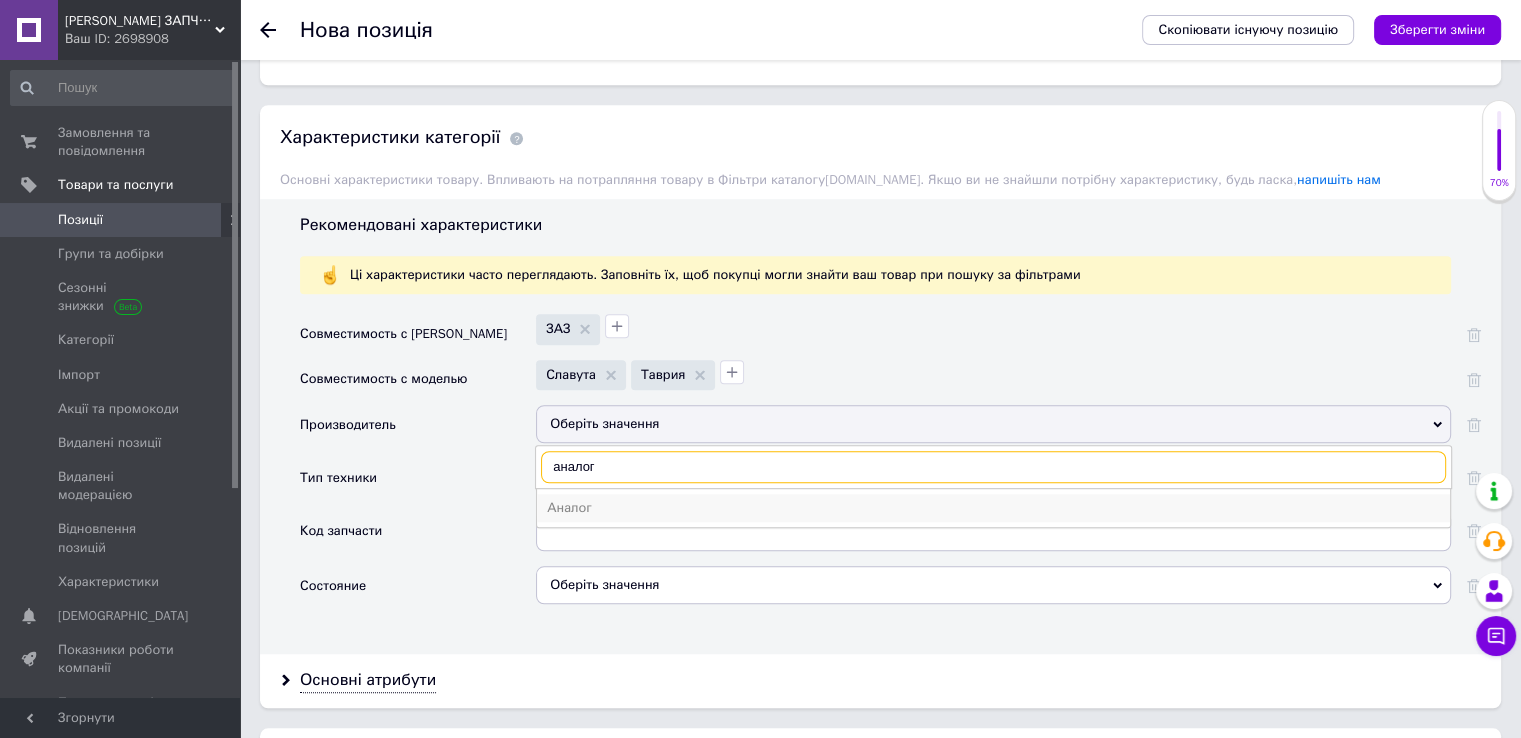 type on "аналог" 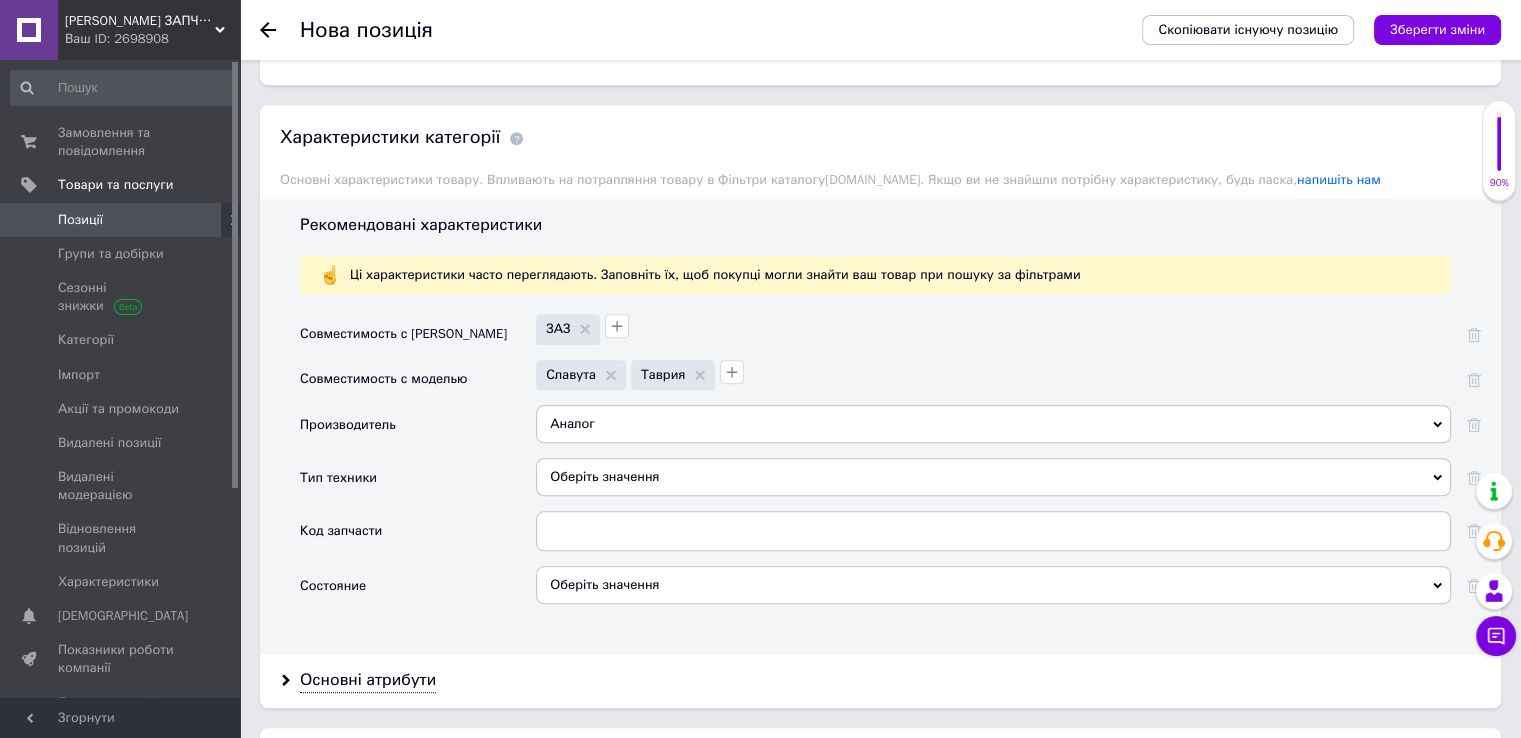 click on "Оберіть значення" at bounding box center [993, 477] 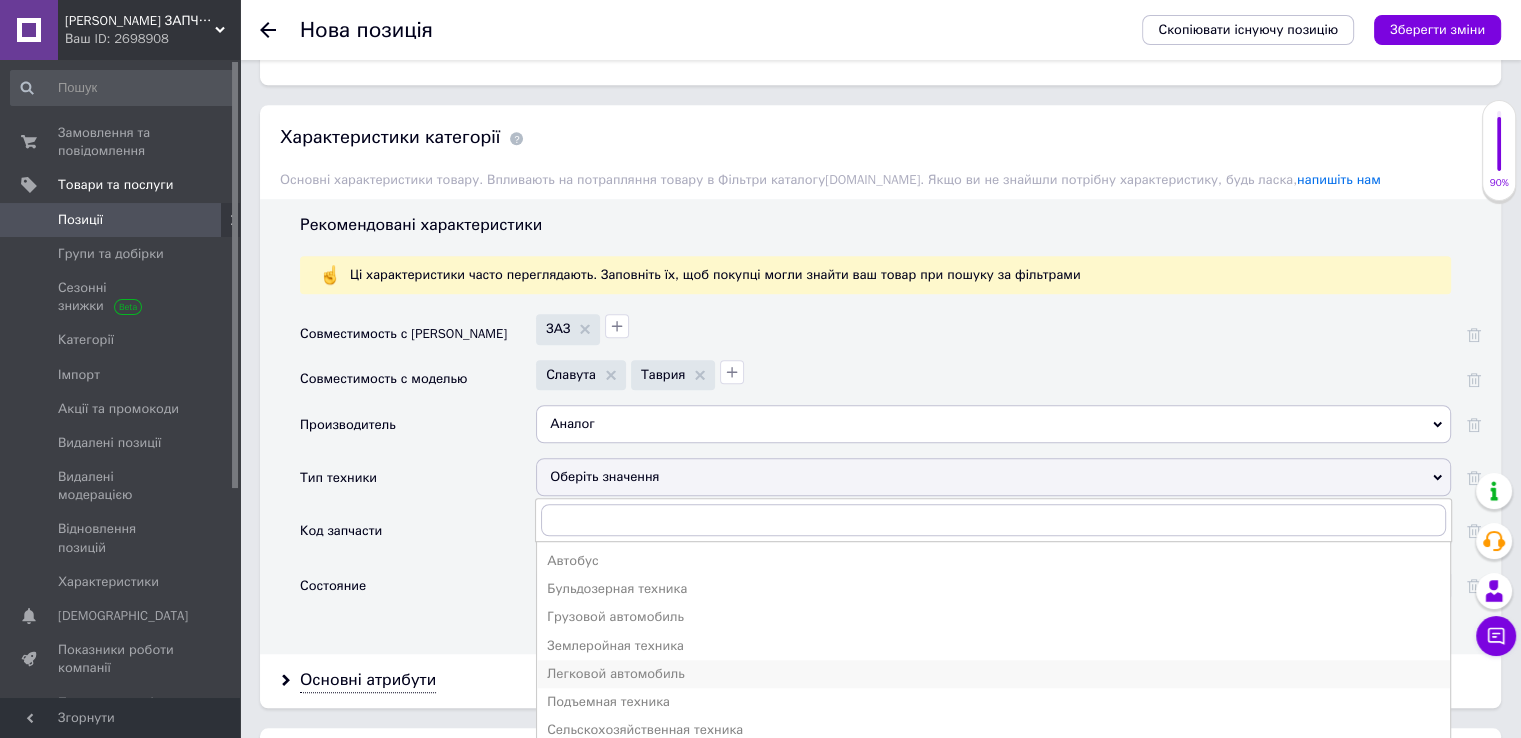 click on "Легковой автомобиль" at bounding box center [993, 674] 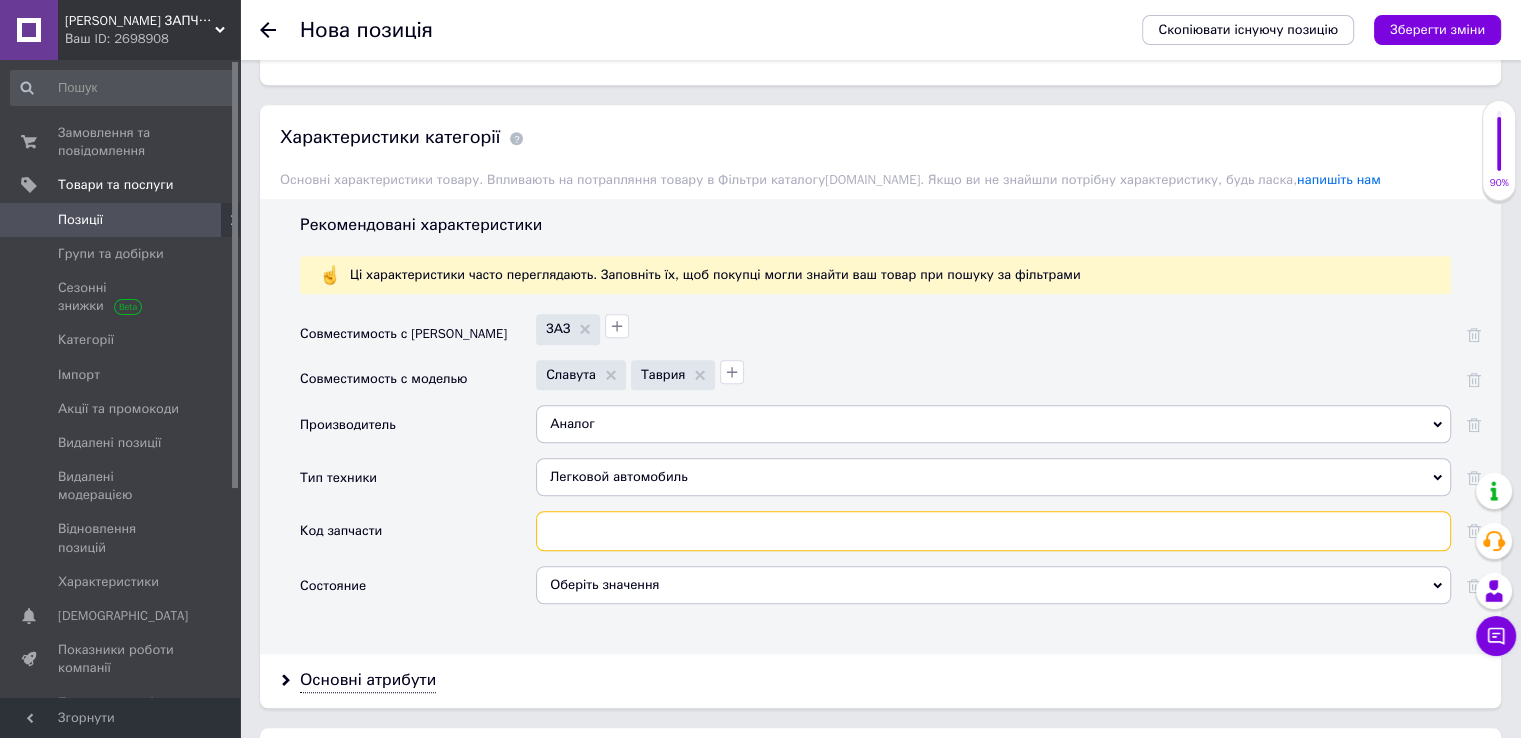 paste on "А-1102-3101043" 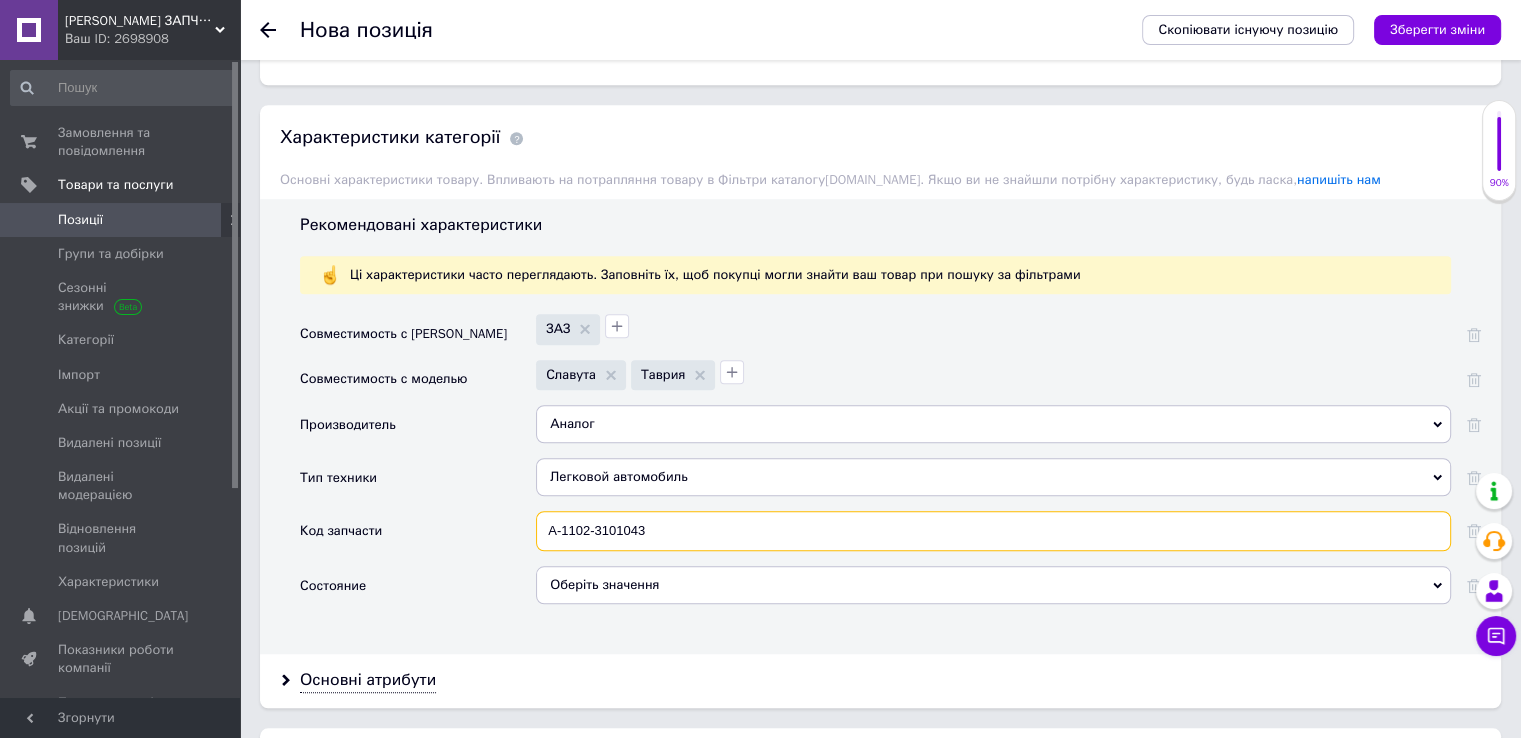 type on "А-1102-3101043" 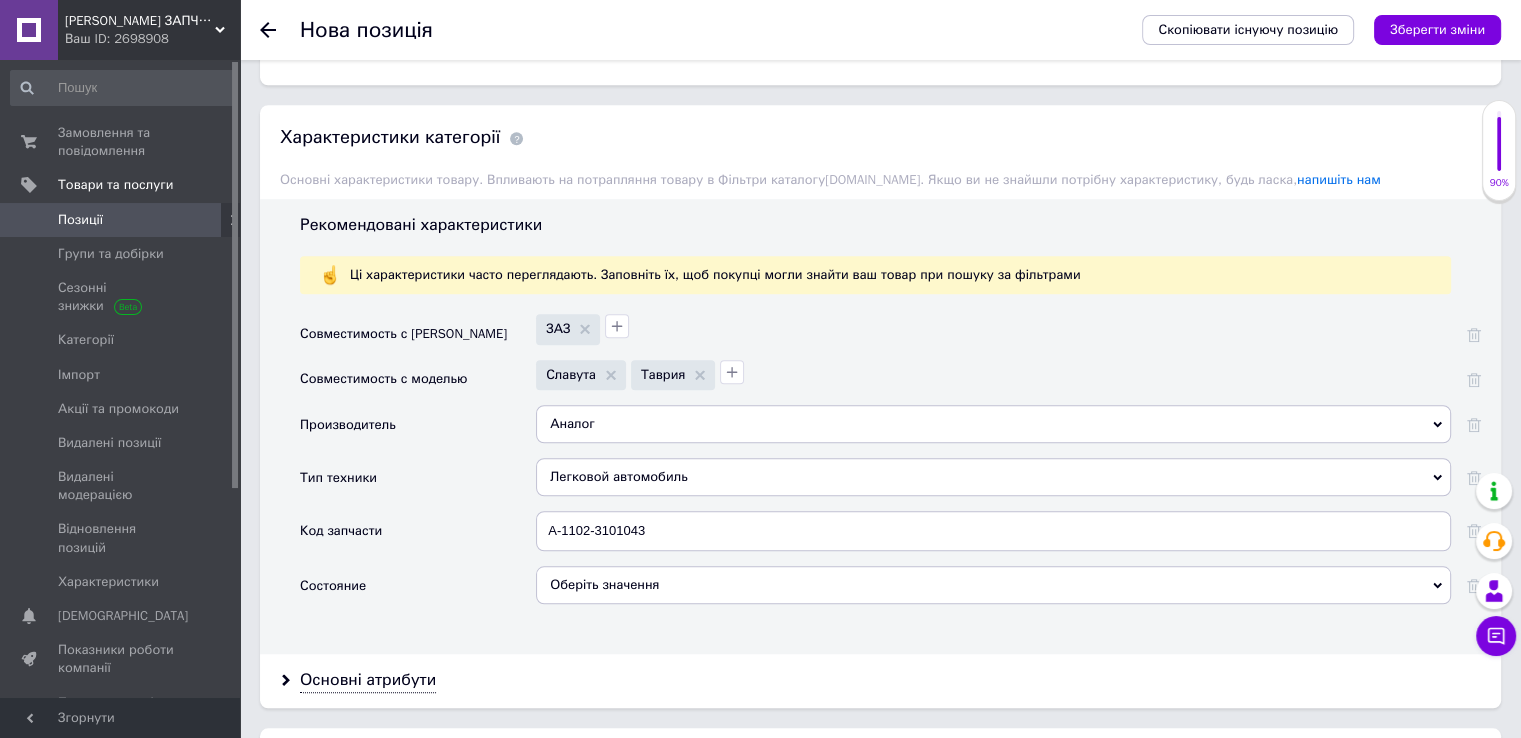 click on "Оберіть значення" at bounding box center (993, 585) 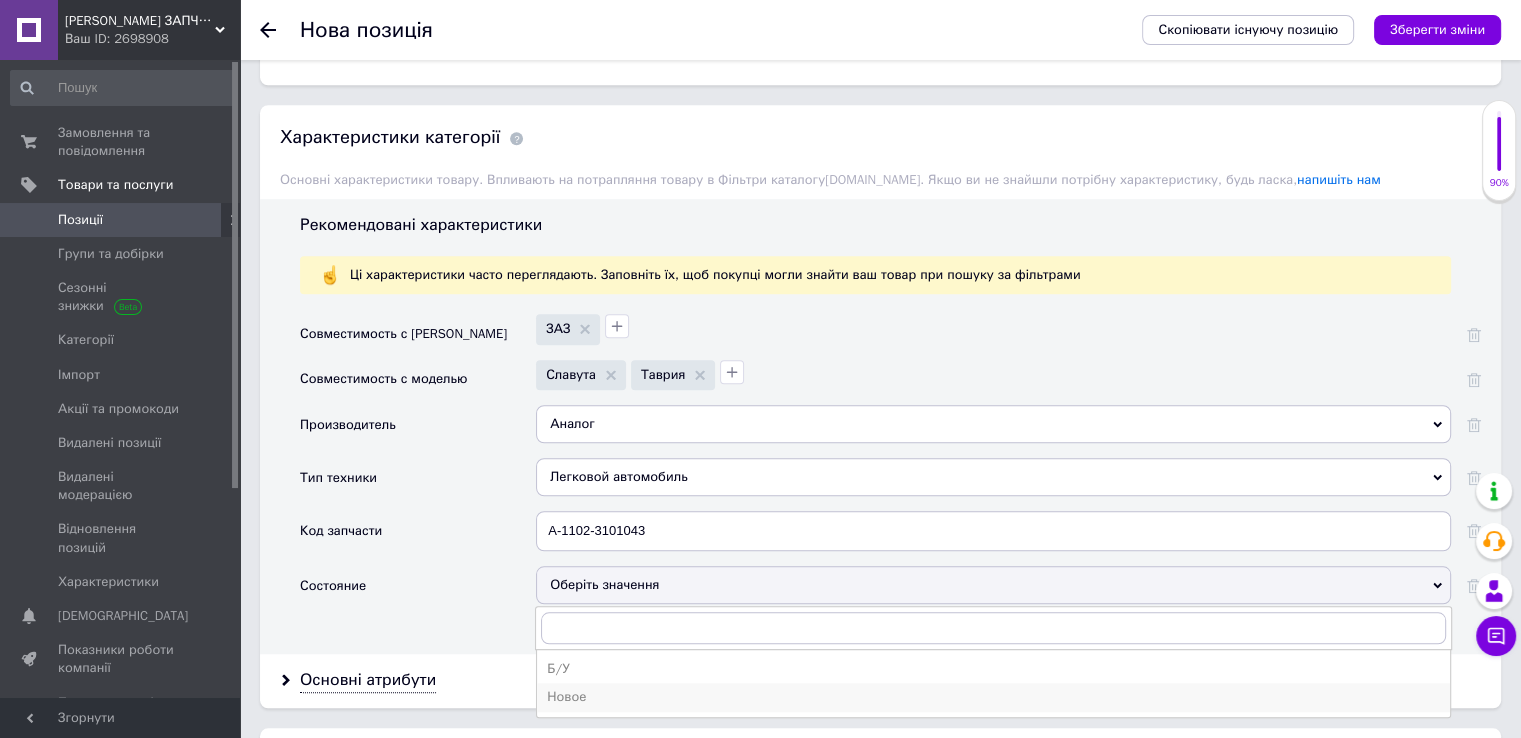 click on "Новое" at bounding box center [993, 697] 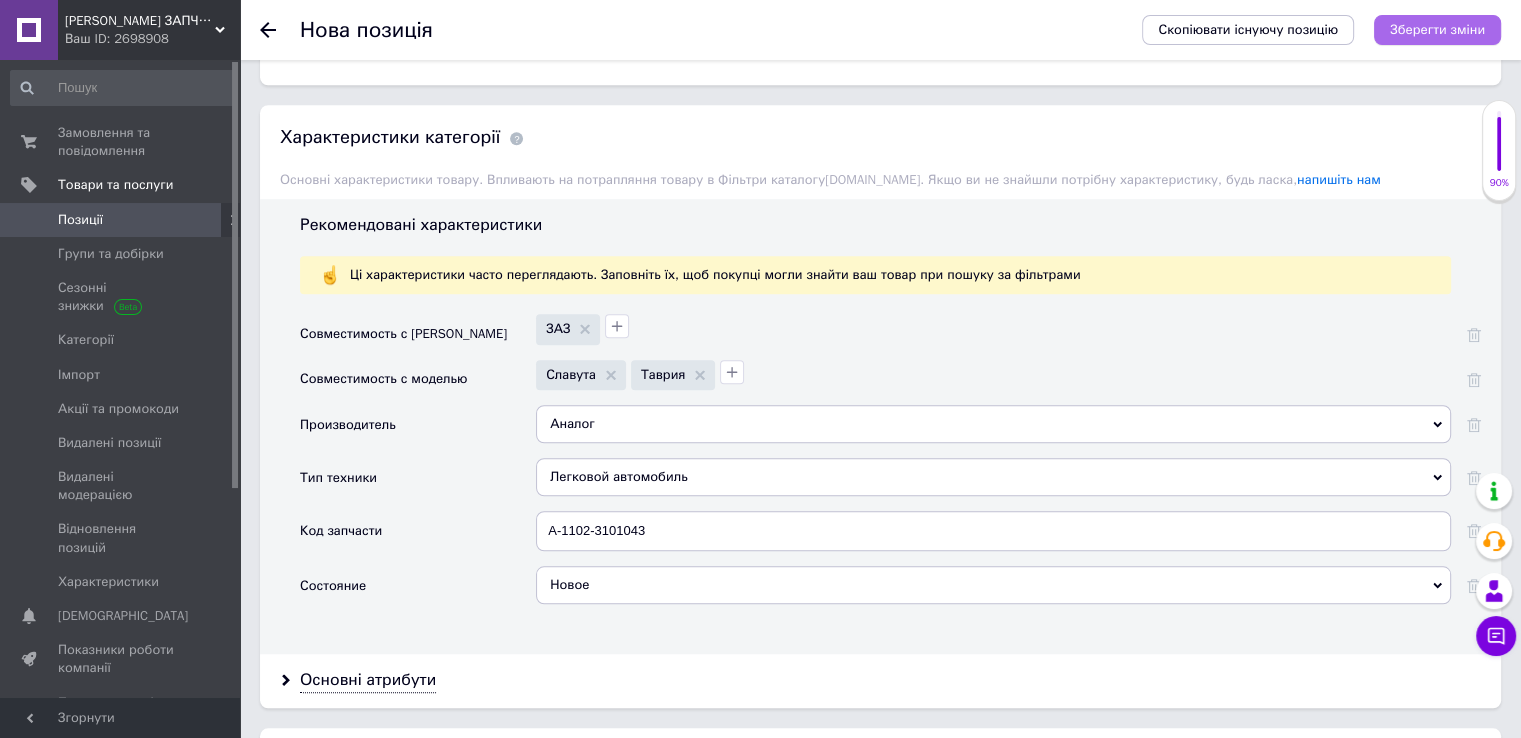 click on "Зберегти зміни" at bounding box center [1437, 29] 